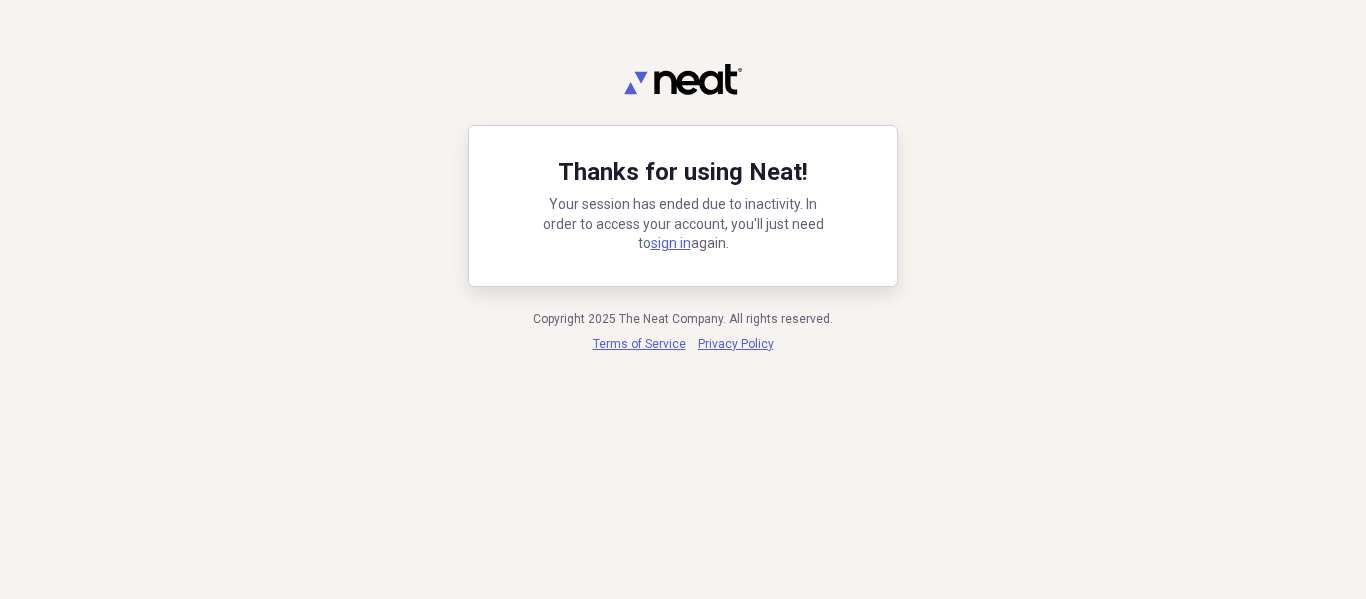 scroll, scrollTop: 0, scrollLeft: 0, axis: both 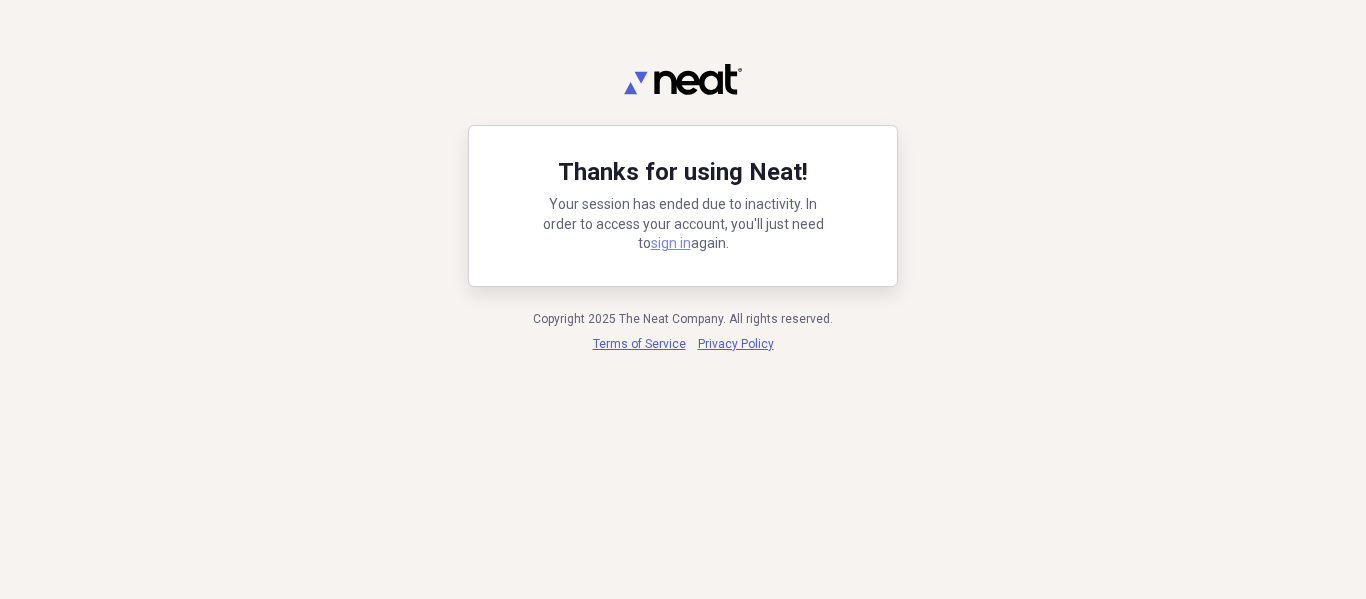 click on "sign in" at bounding box center [671, 243] 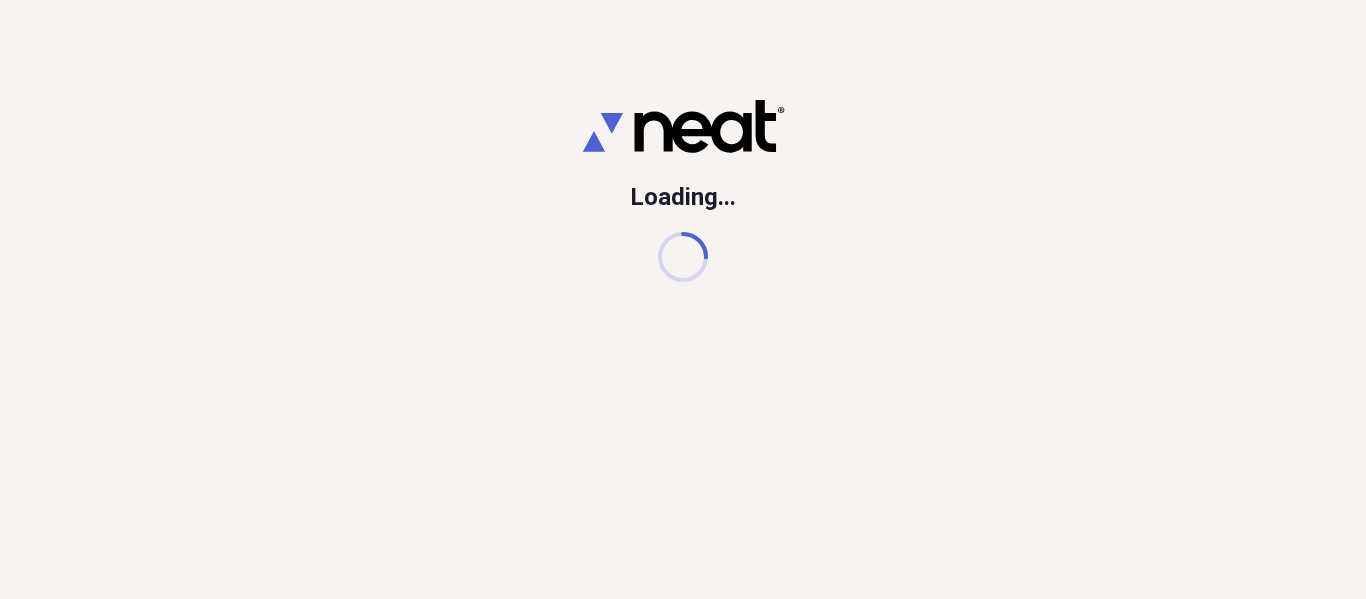 click on "Loading..." at bounding box center [683, 299] 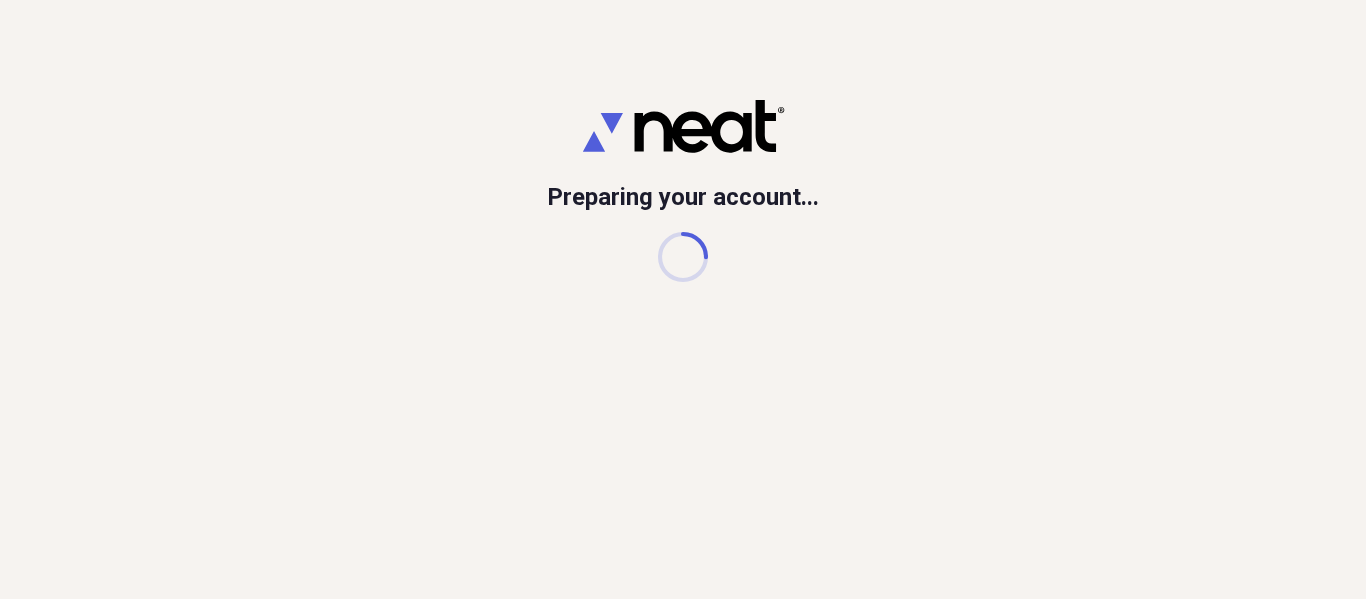 scroll, scrollTop: 0, scrollLeft: 0, axis: both 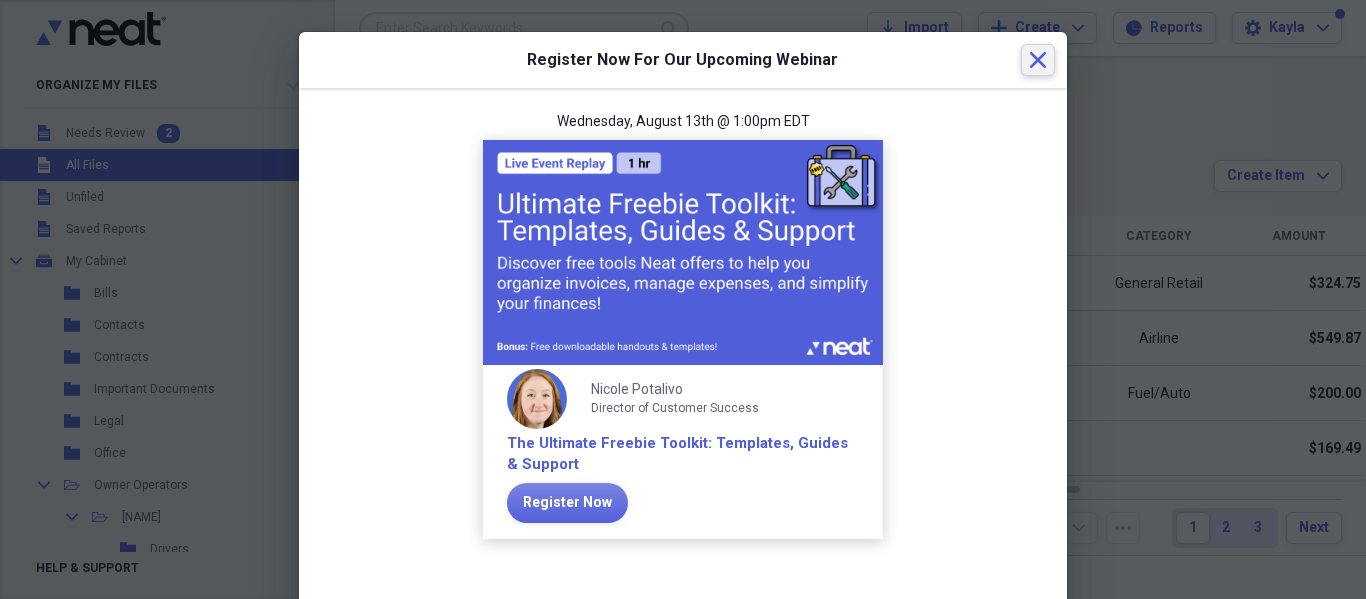 click on "Close" at bounding box center (1038, 60) 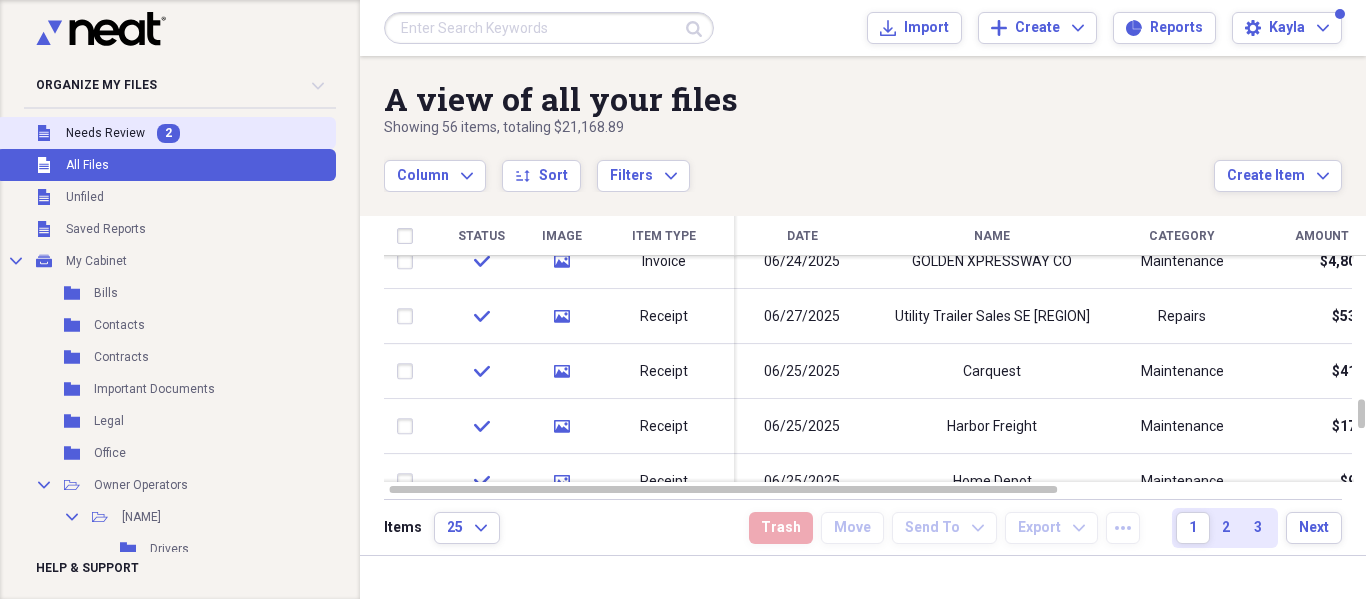 click on "Unfiled Needs Review 2" at bounding box center [166, 133] 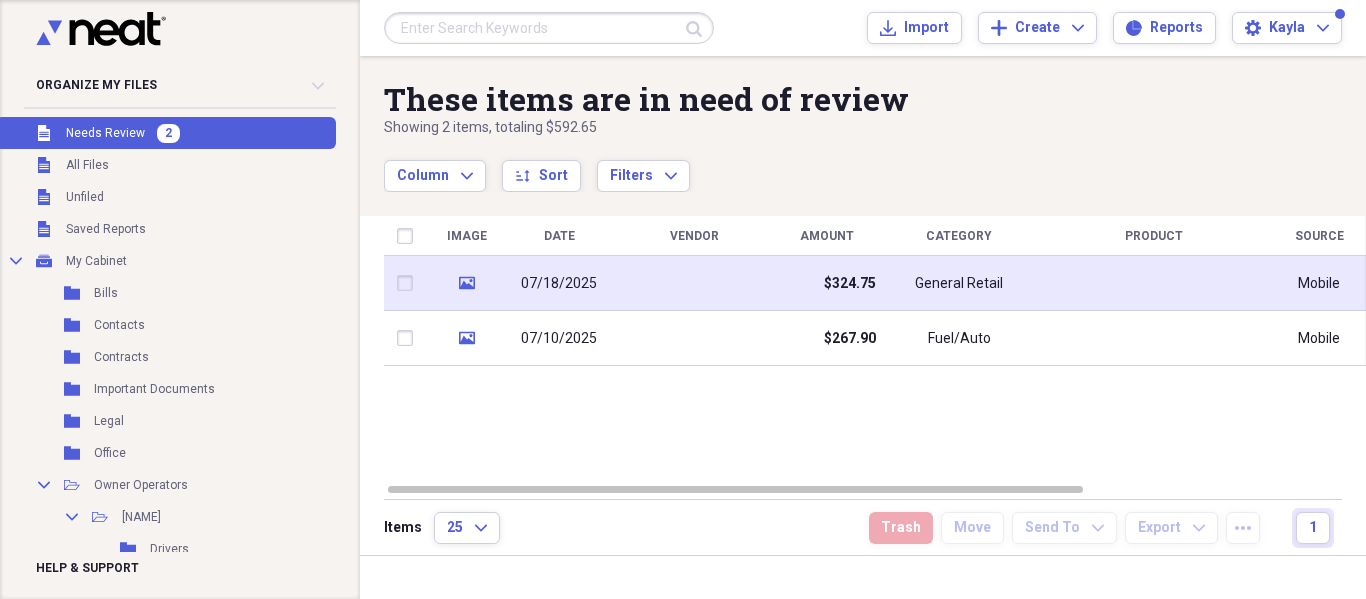 click at bounding box center [694, 283] 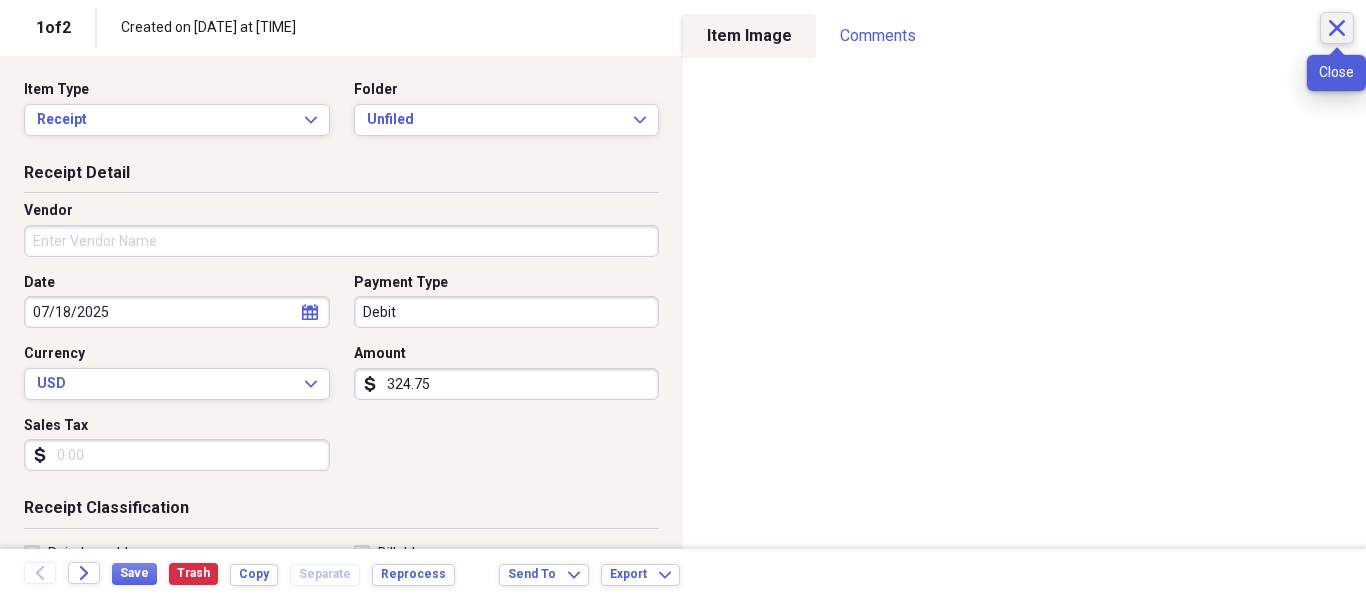 click on "Close" at bounding box center [1337, 28] 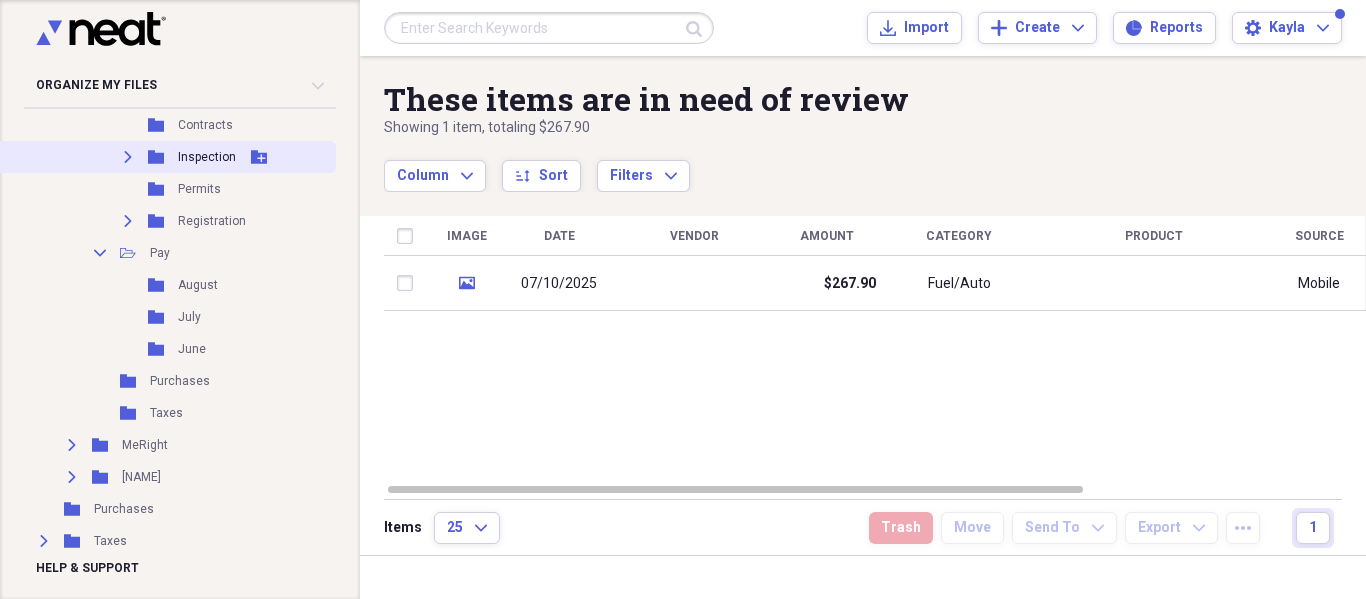 scroll, scrollTop: 907, scrollLeft: 0, axis: vertical 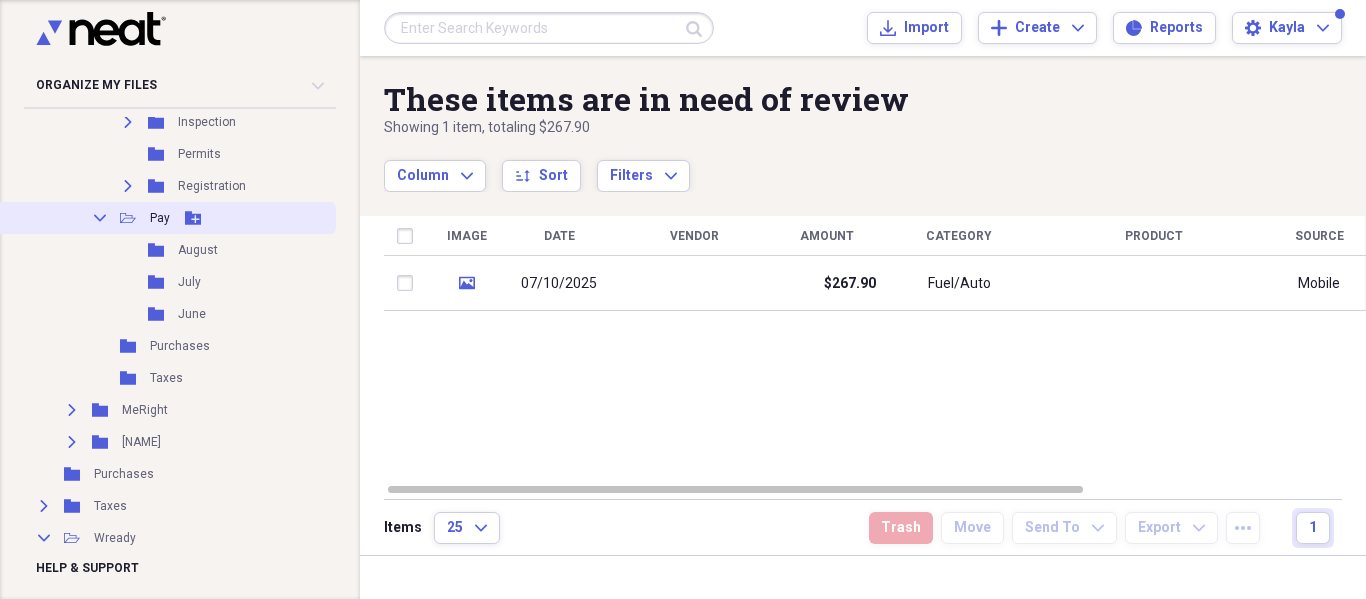 click on "Collapse" at bounding box center [100, 218] 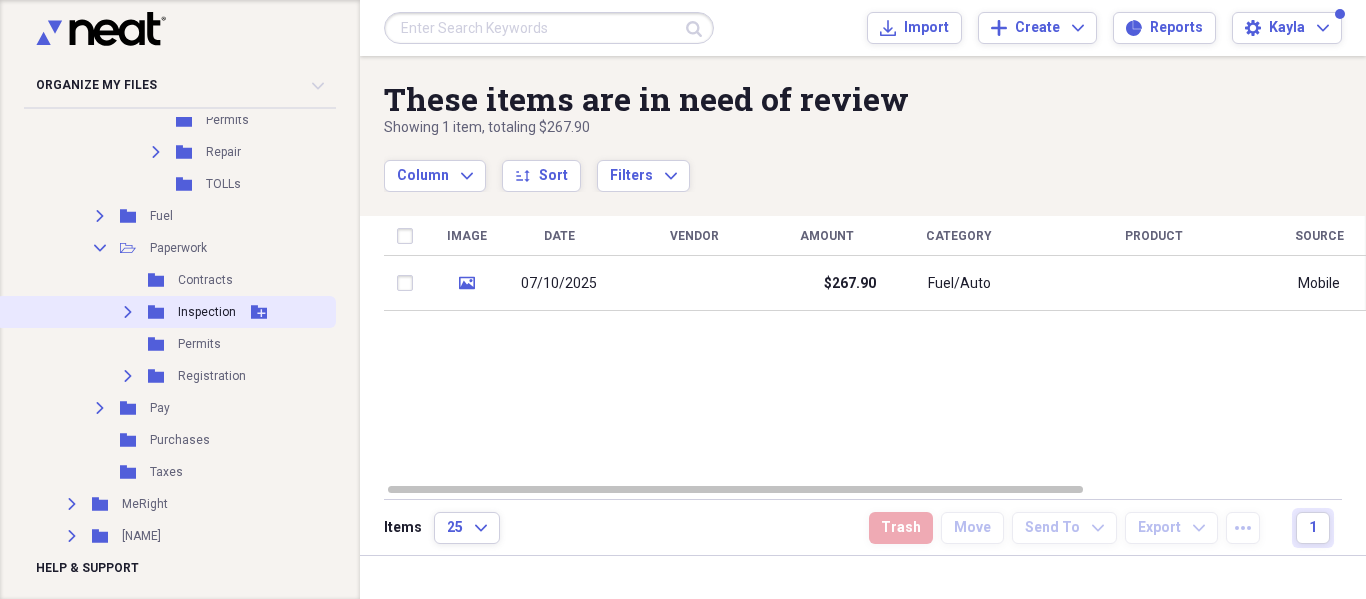 scroll, scrollTop: 719, scrollLeft: 0, axis: vertical 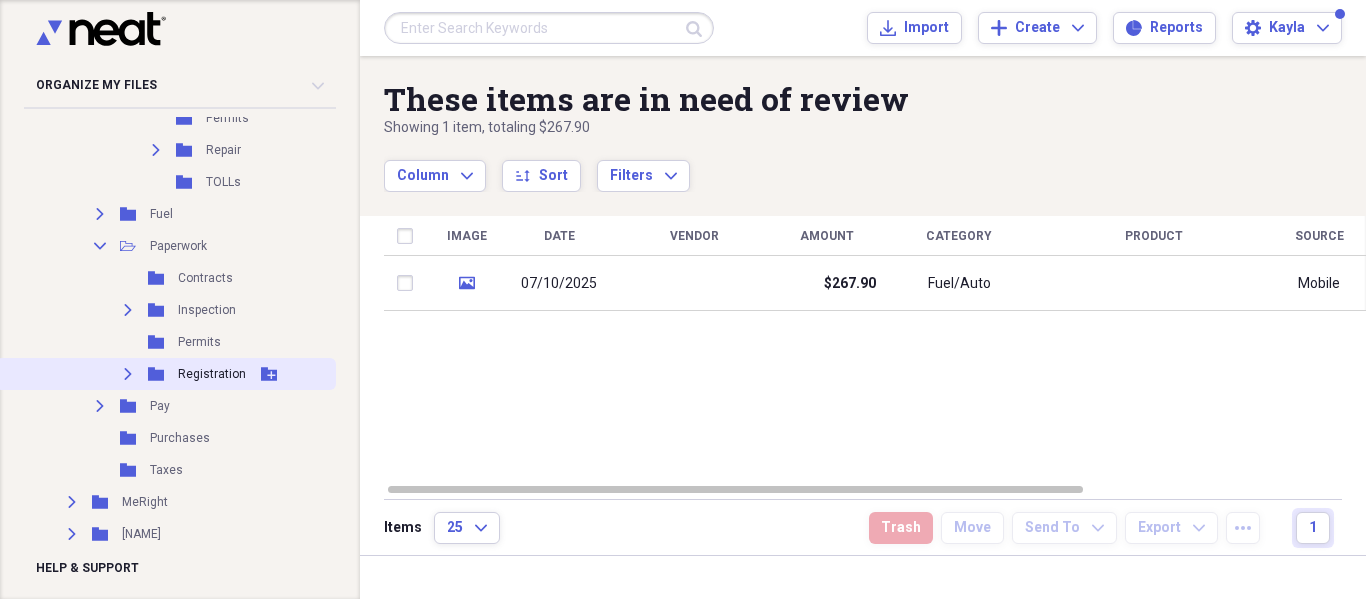 click 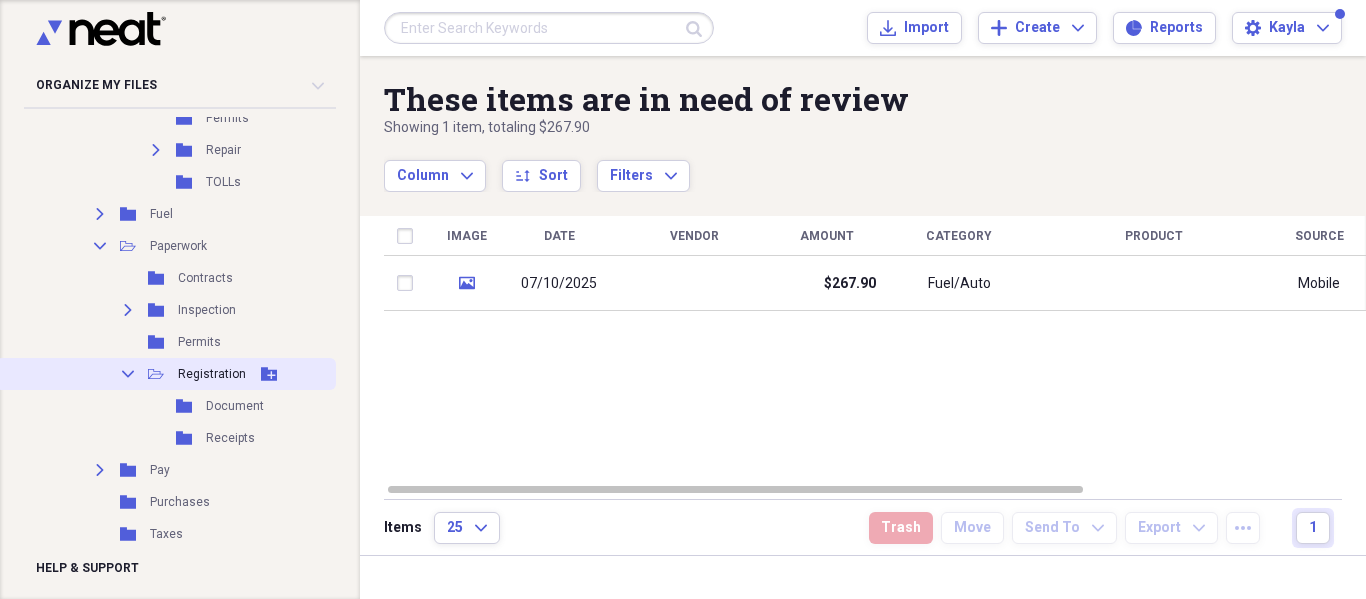 click on "Collapse" at bounding box center [128, 374] 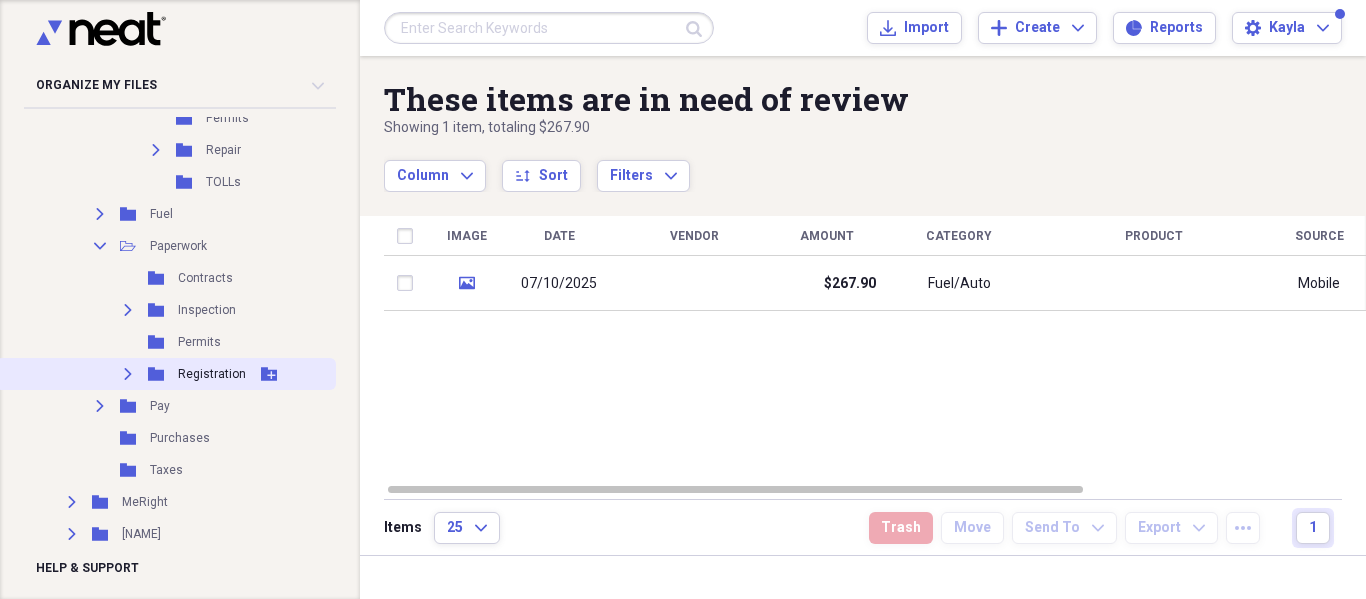 click on "Expand" at bounding box center (128, 374) 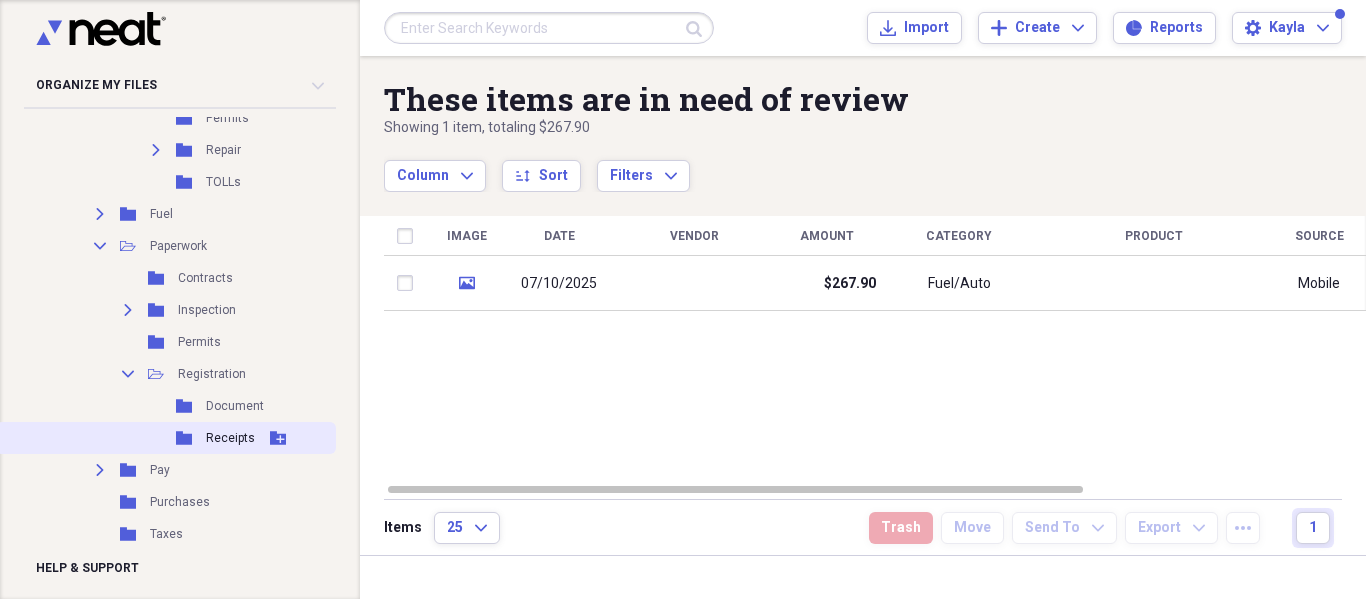 click on "Receipts" at bounding box center (230, 438) 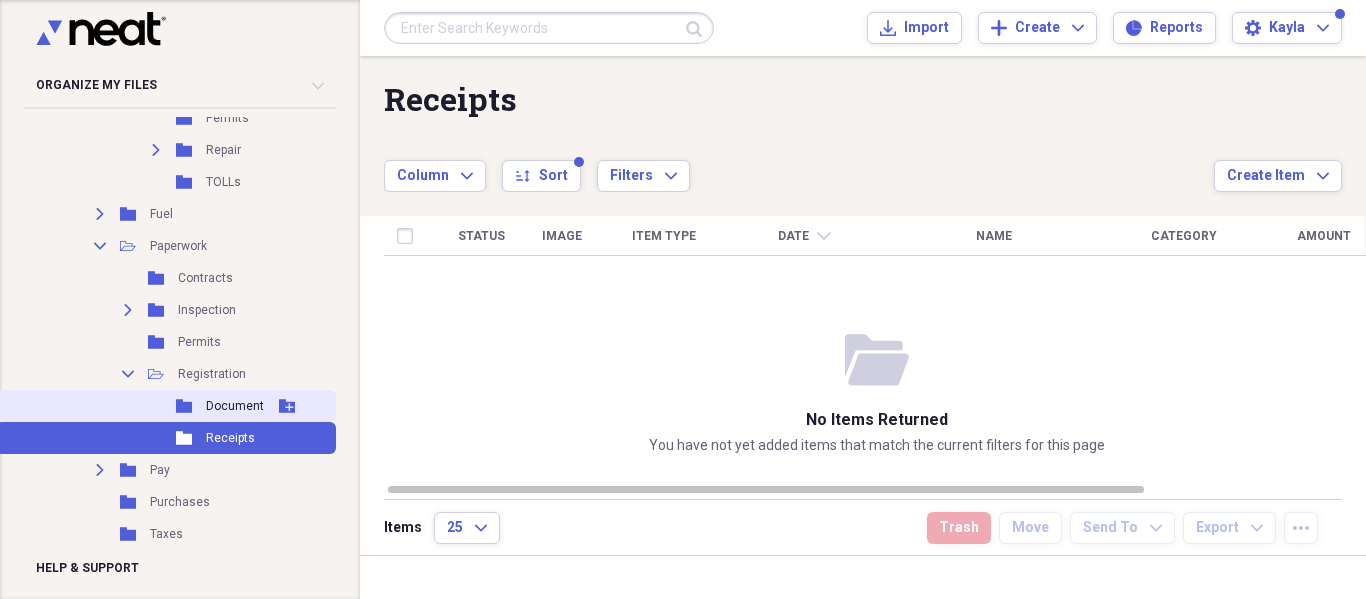 click on "Folder Document Add Folder" at bounding box center (166, 406) 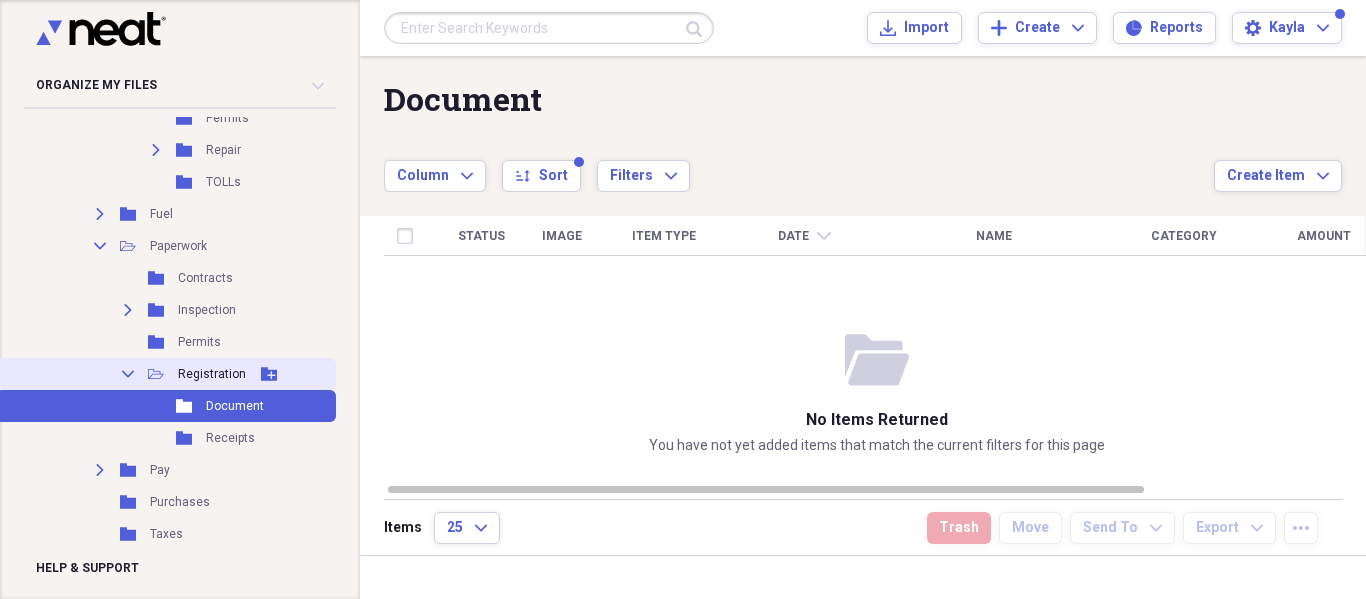 click on "Collapse" at bounding box center (128, 374) 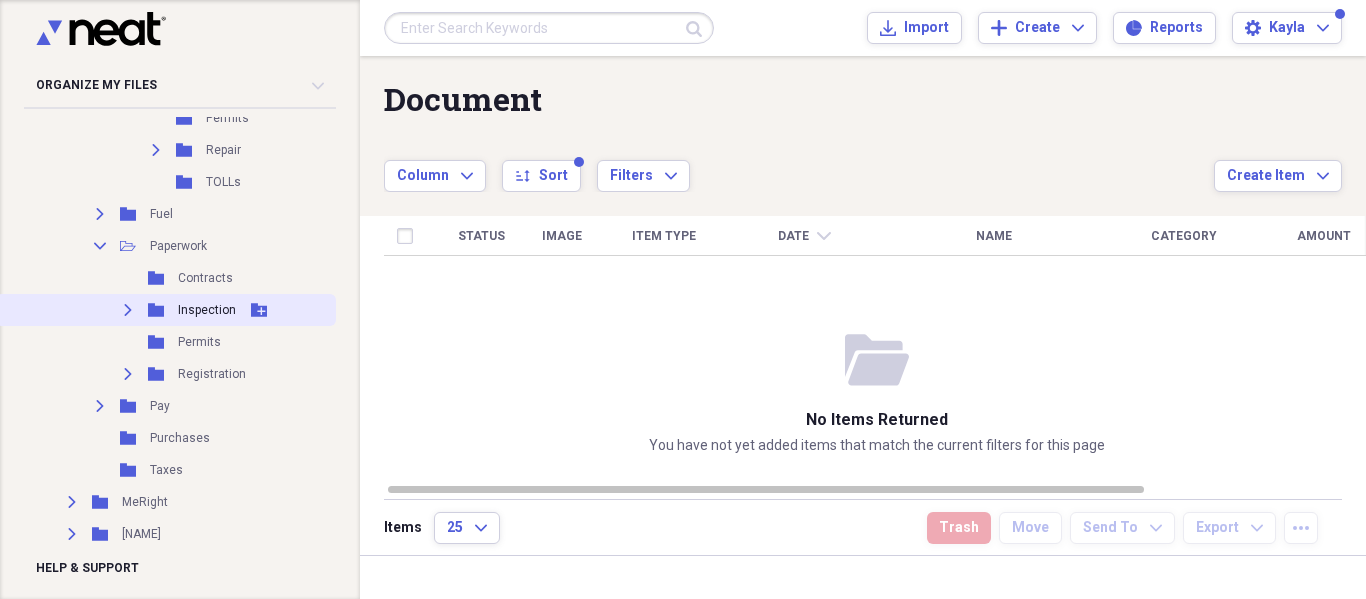 click on "Expand" 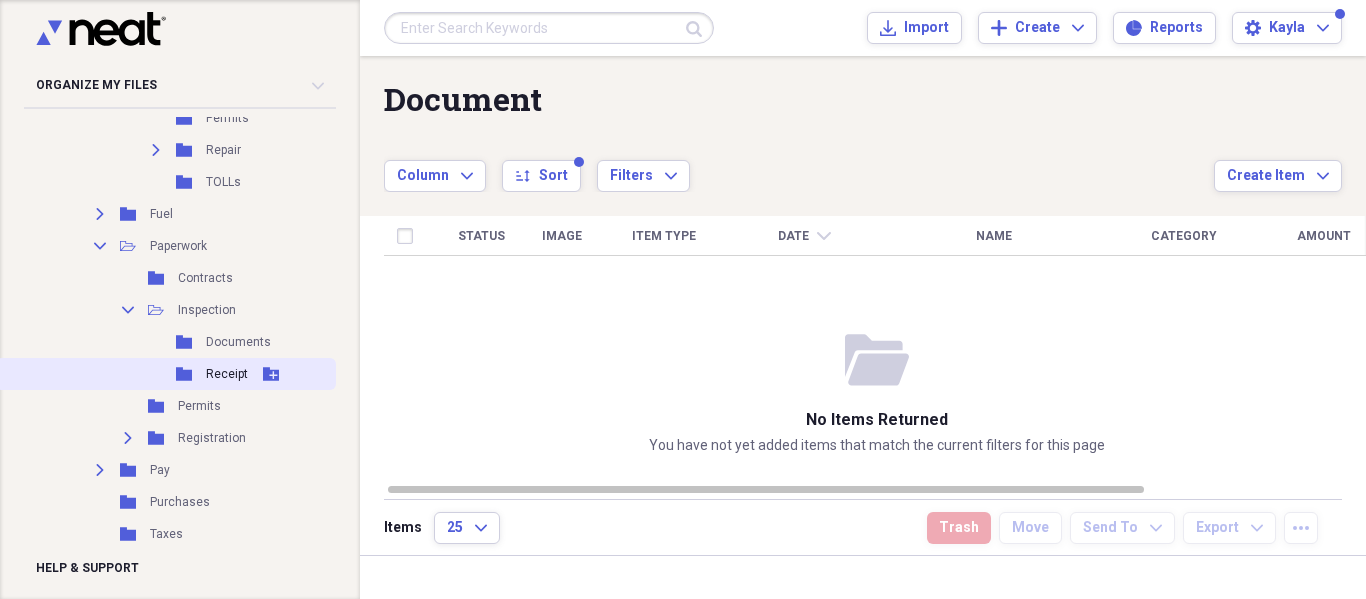 click on "Folder Receipt Add Folder" at bounding box center [166, 374] 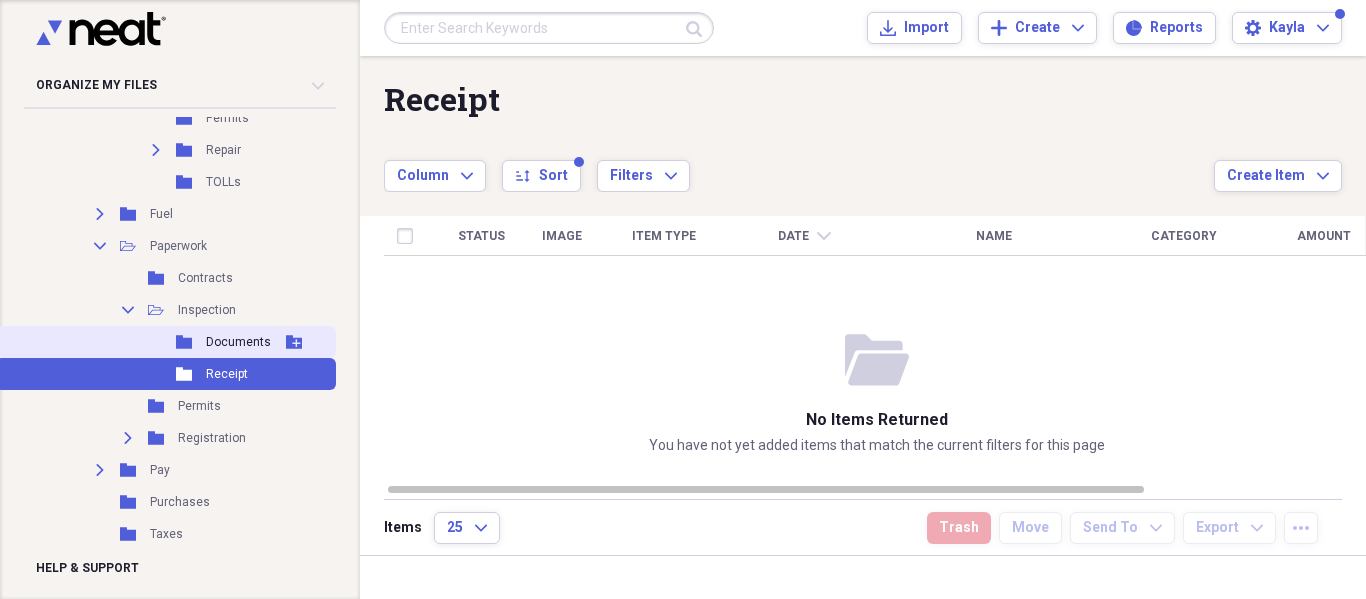 click on "Documents" at bounding box center (238, 342) 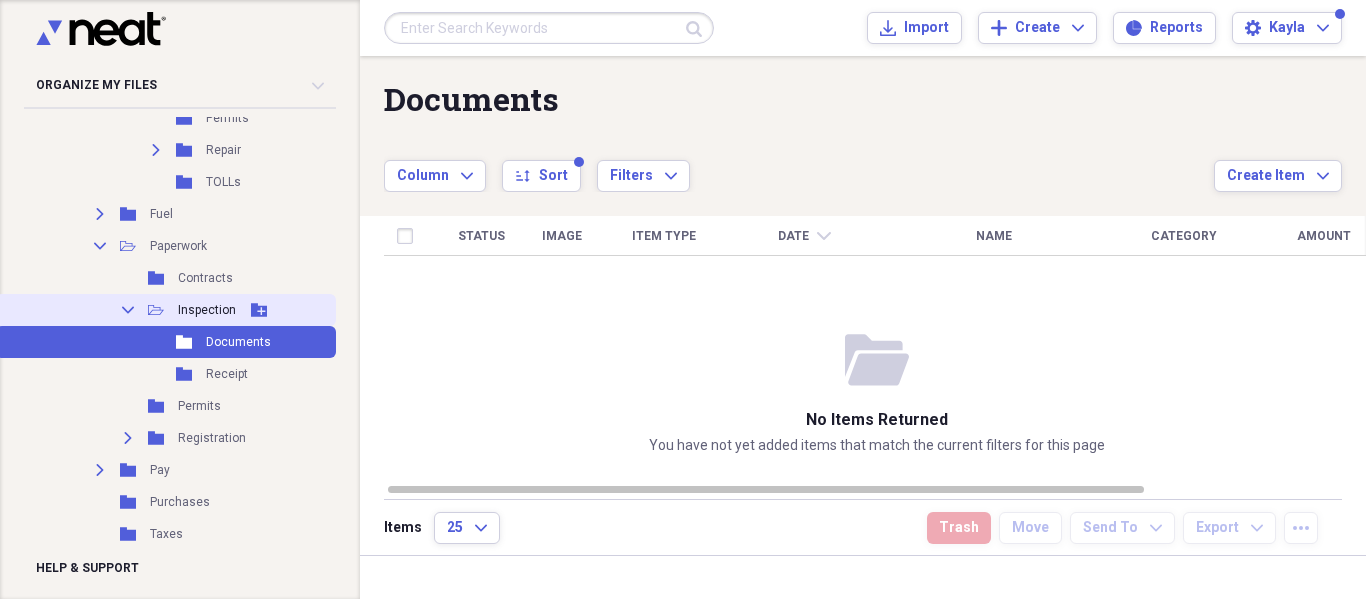 click on "Collapse" 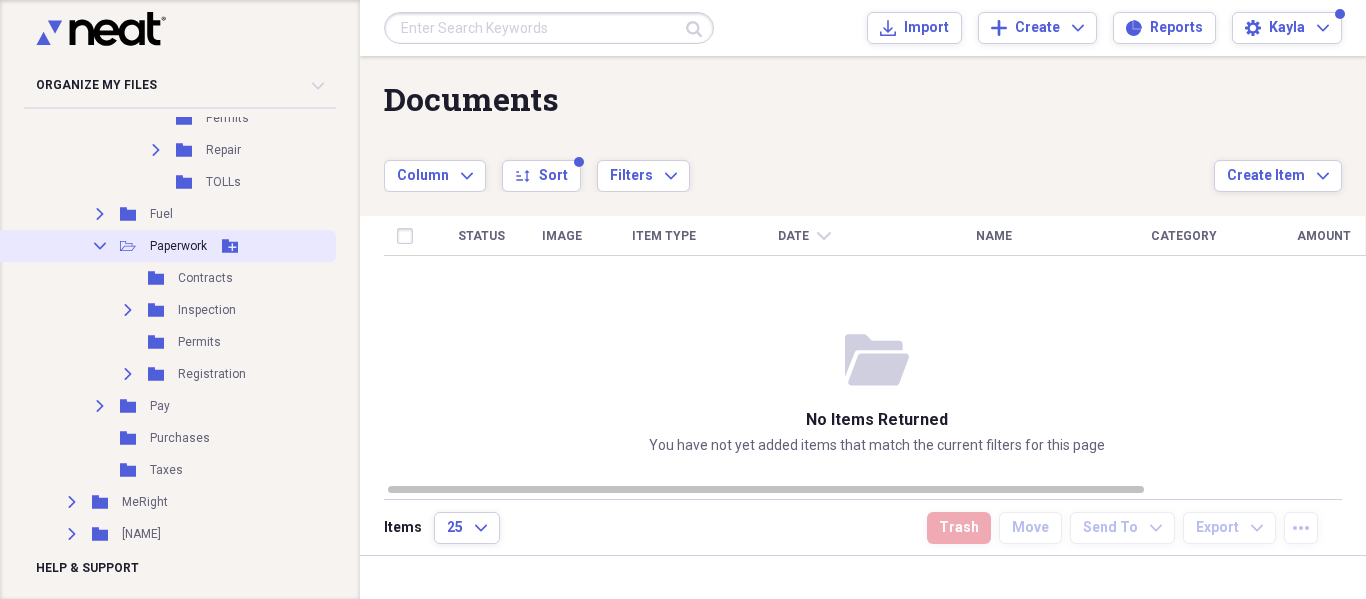 click on "Collapse" at bounding box center (100, 246) 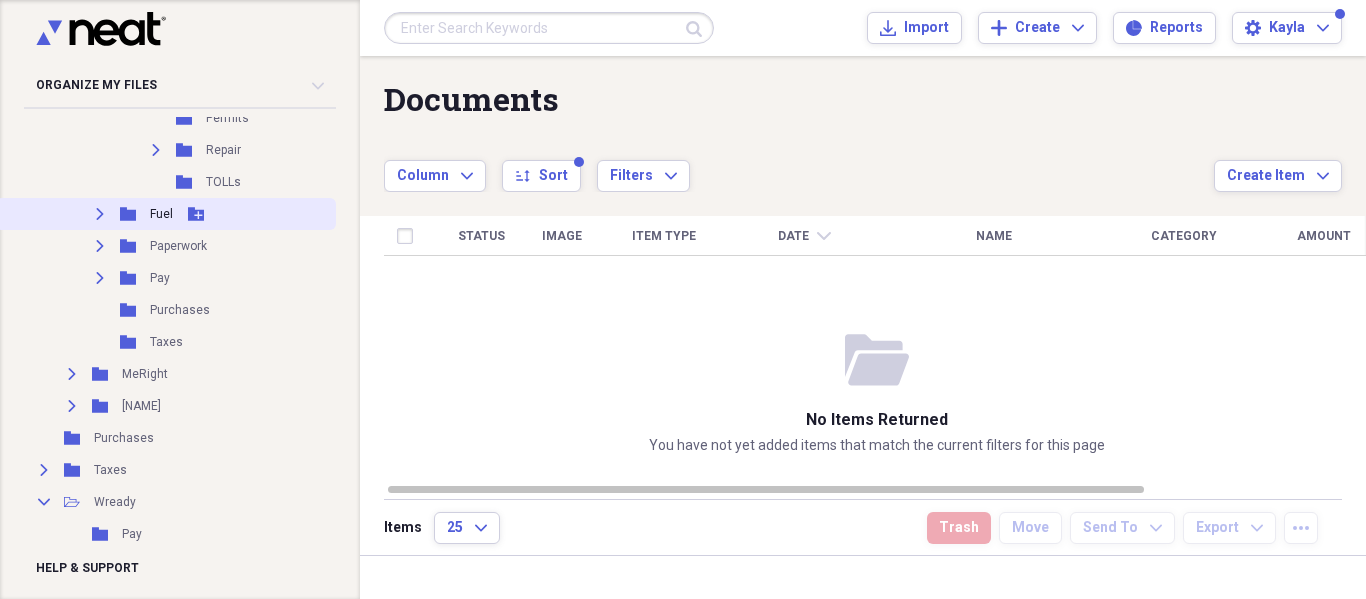 click on "Expand" at bounding box center [100, 214] 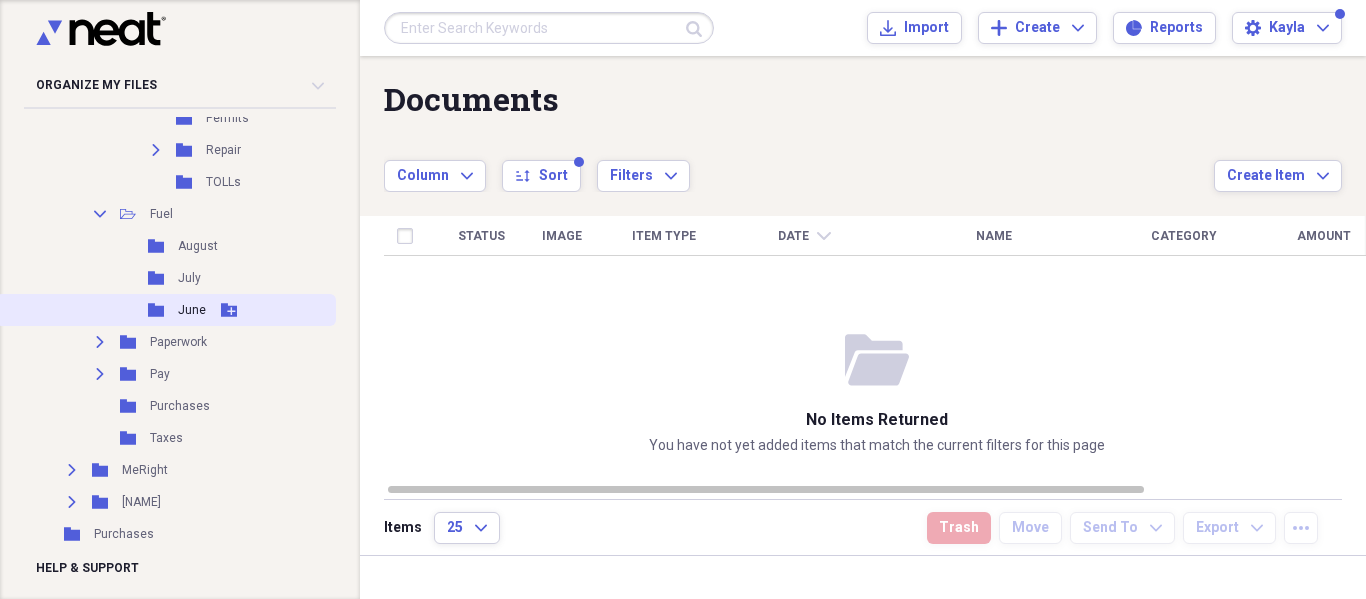 click on "Folder June Add Folder" at bounding box center [166, 310] 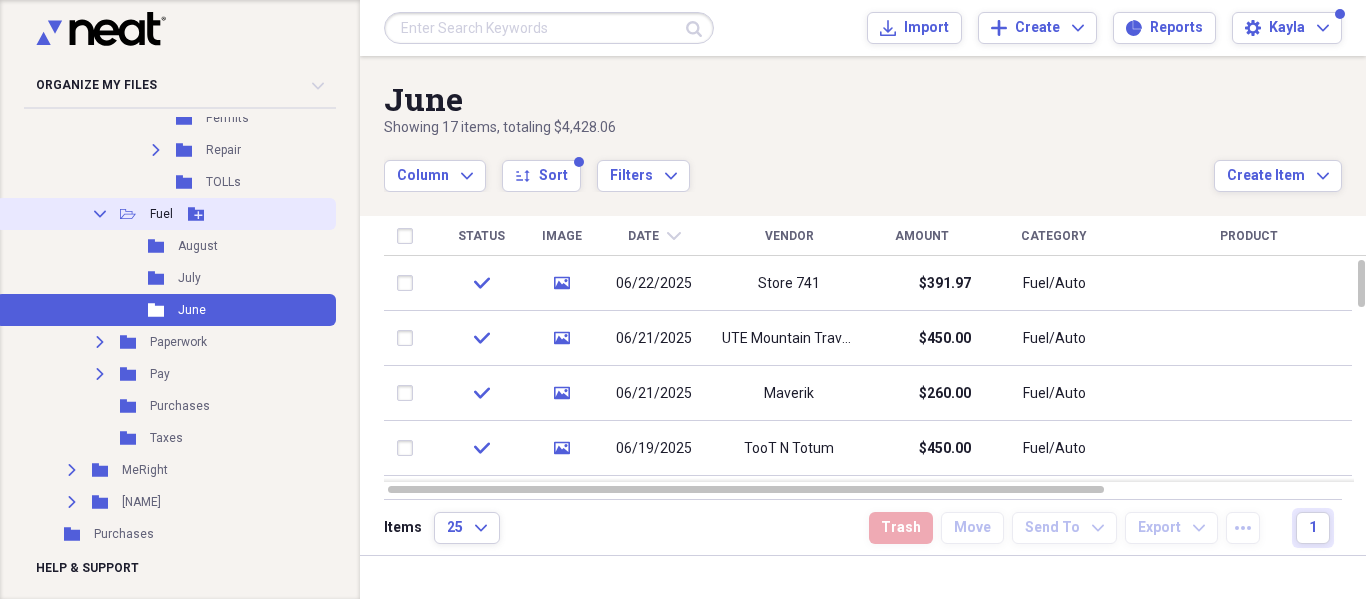 click on "Collapse" 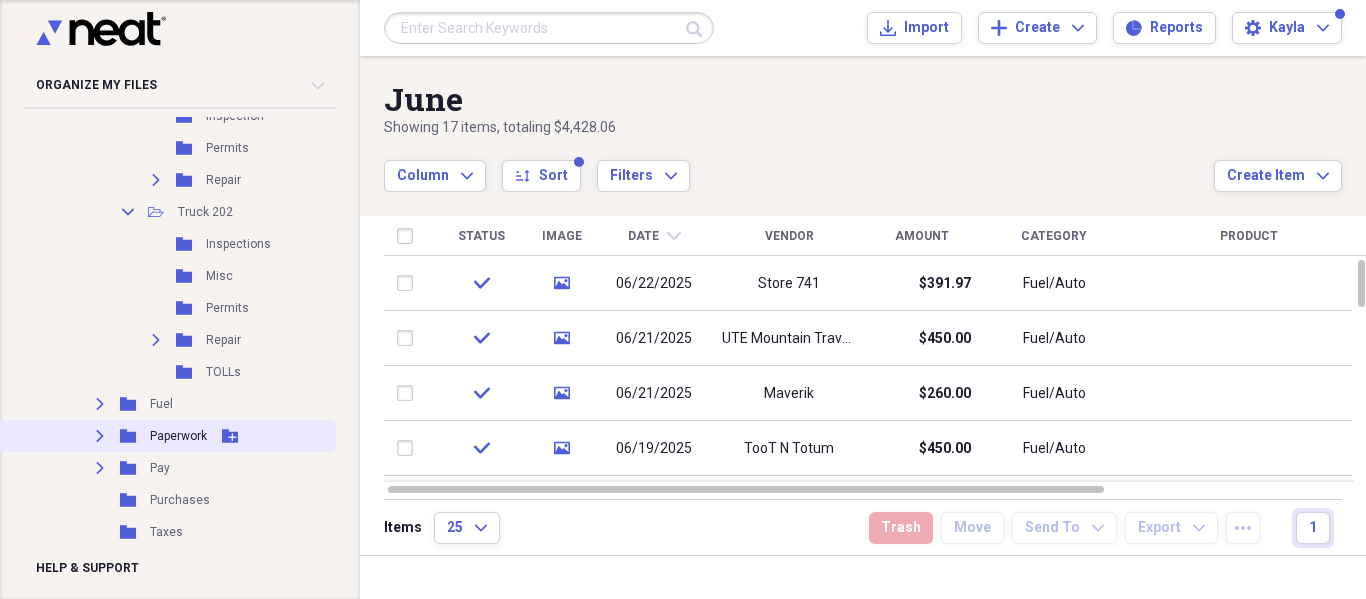 scroll, scrollTop: 519, scrollLeft: 0, axis: vertical 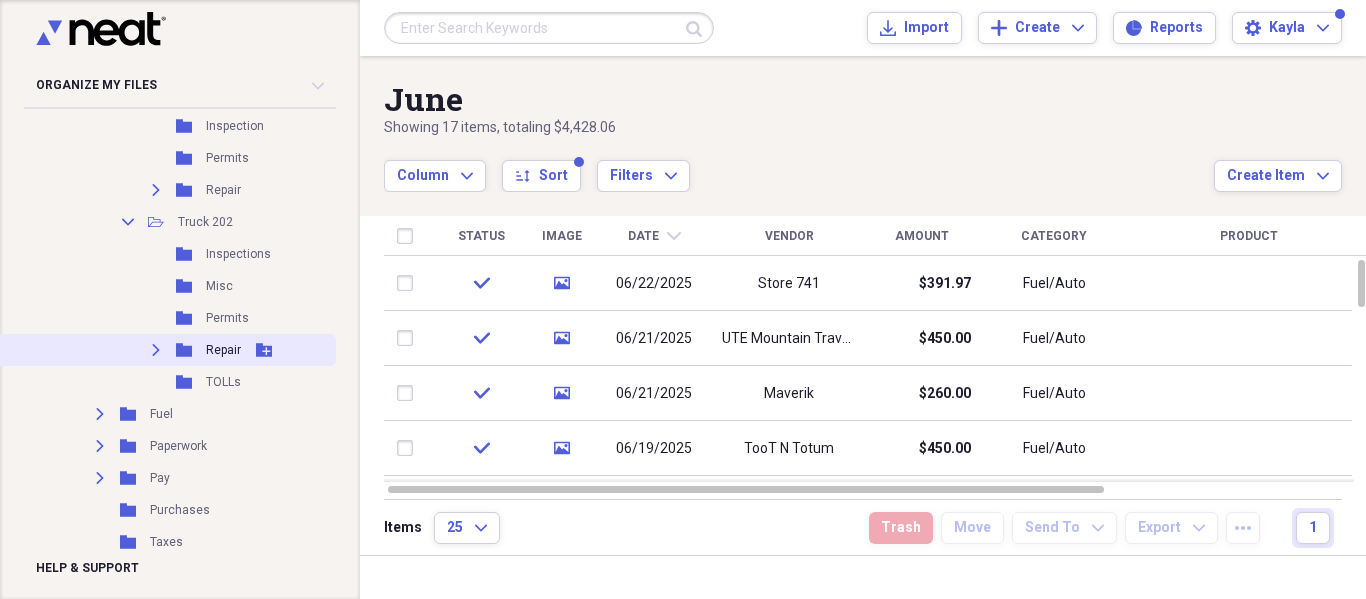click 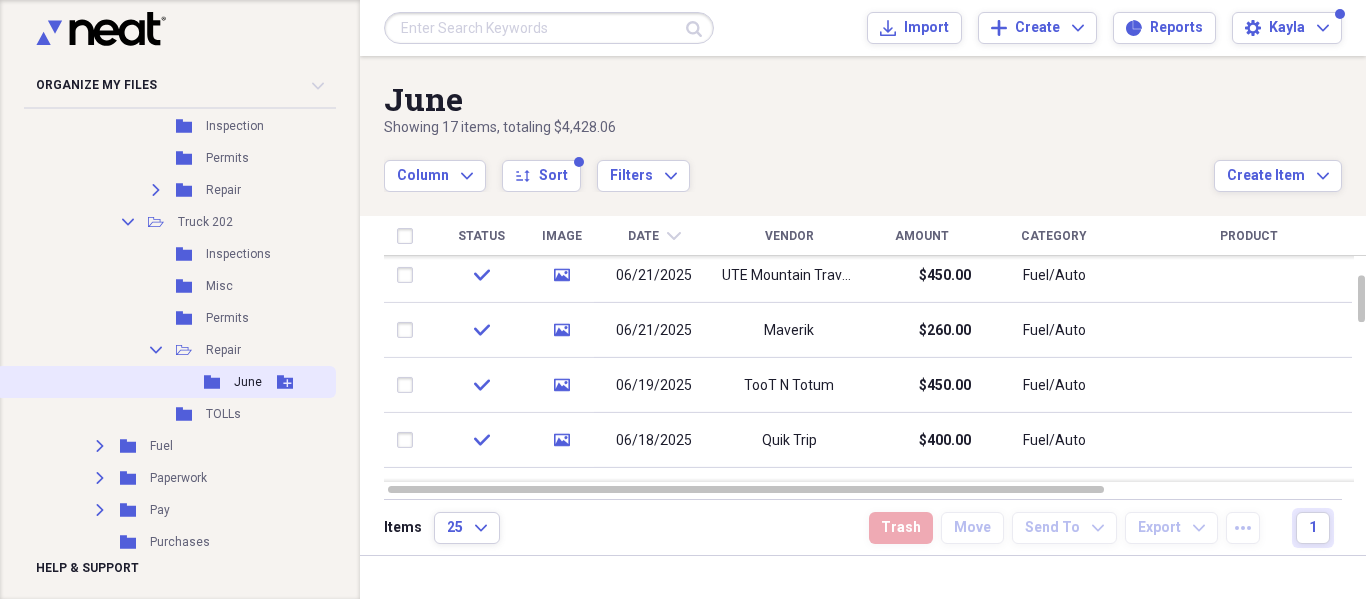 click on "Folder June Add Folder" at bounding box center [166, 382] 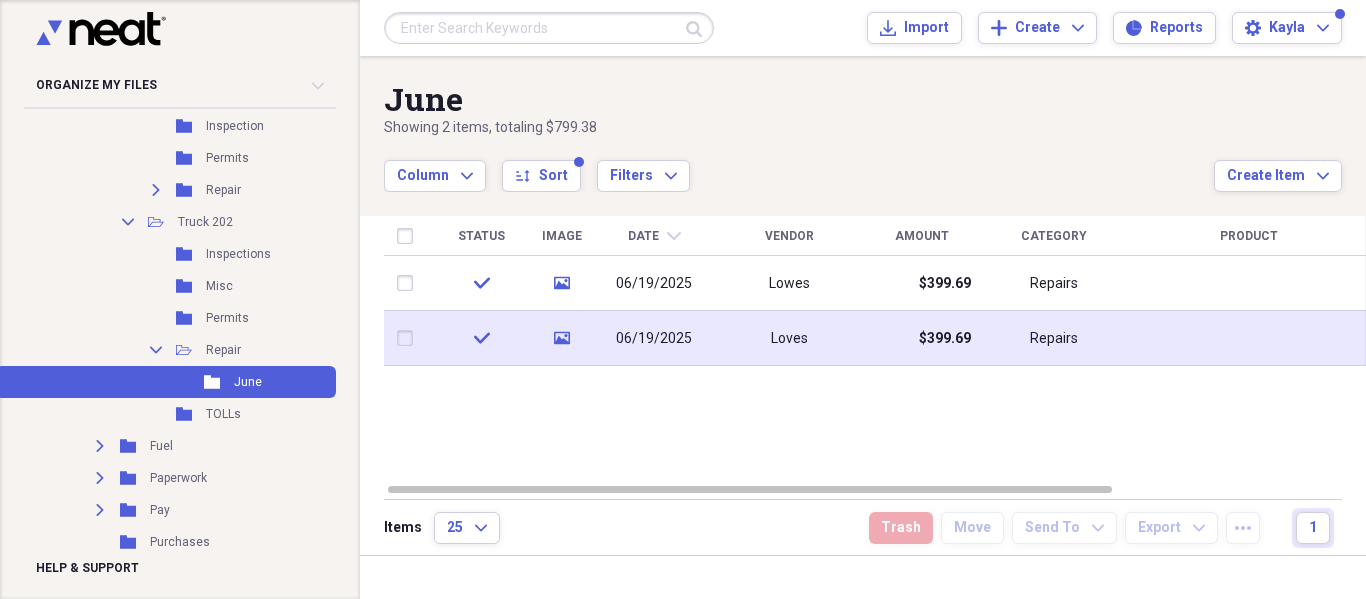 click on "Loves" at bounding box center (789, 338) 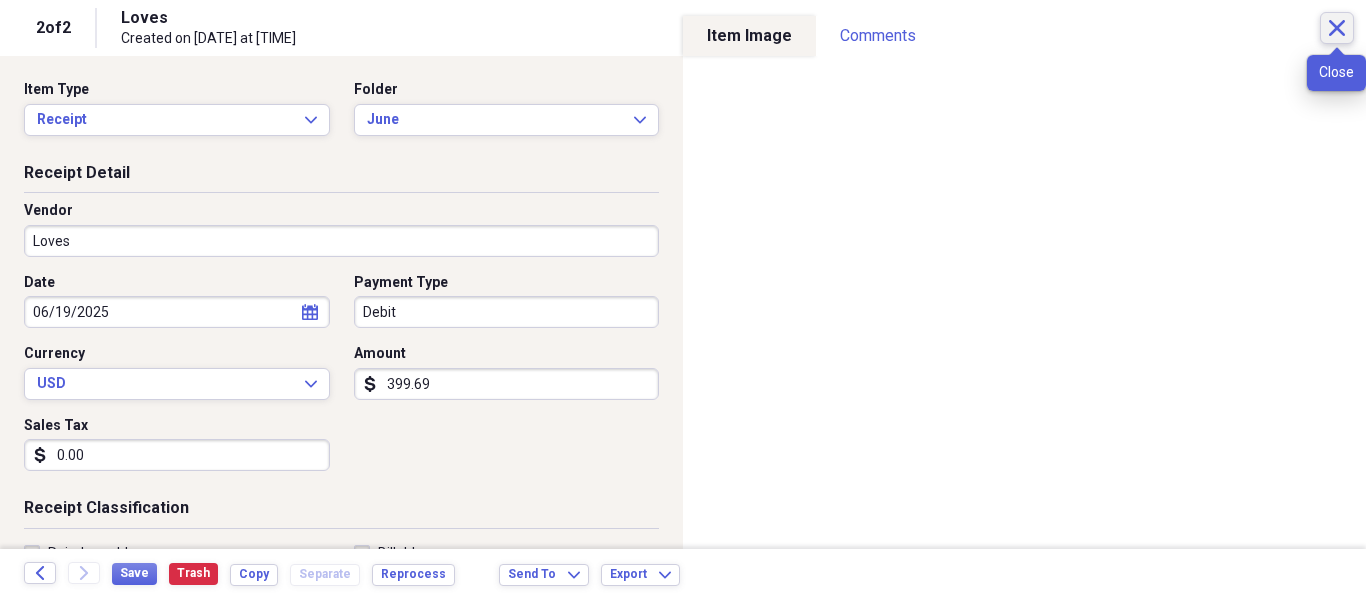 click on "Close" at bounding box center (1337, 28) 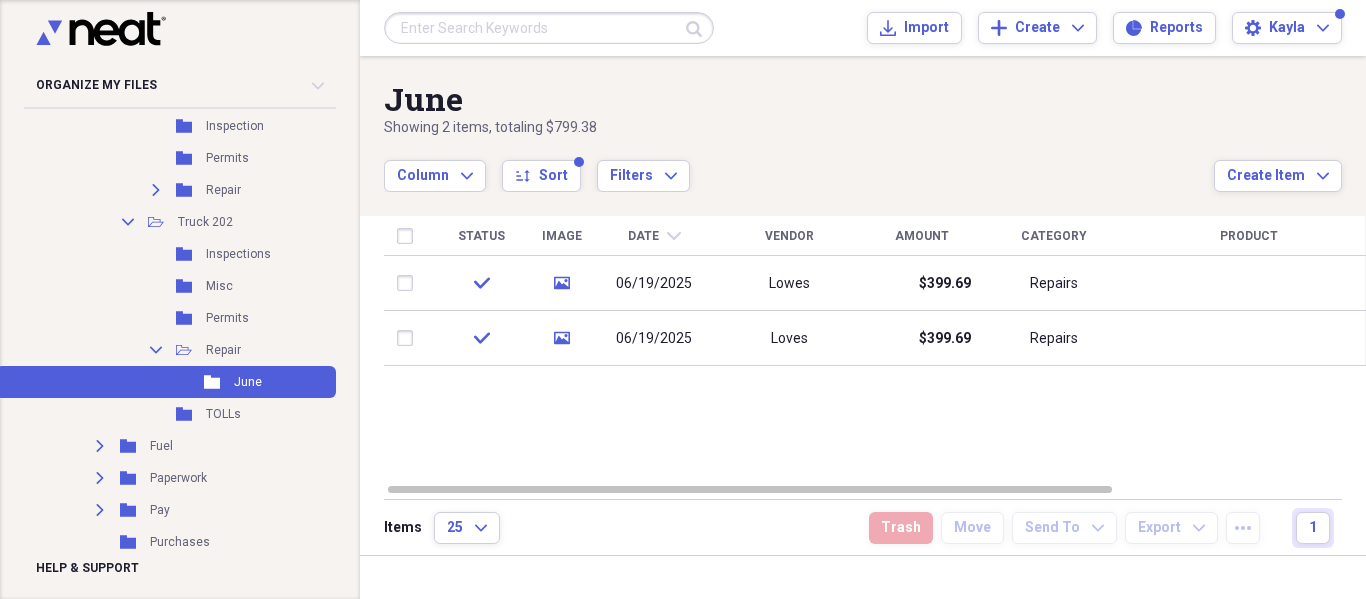 click at bounding box center [549, 28] 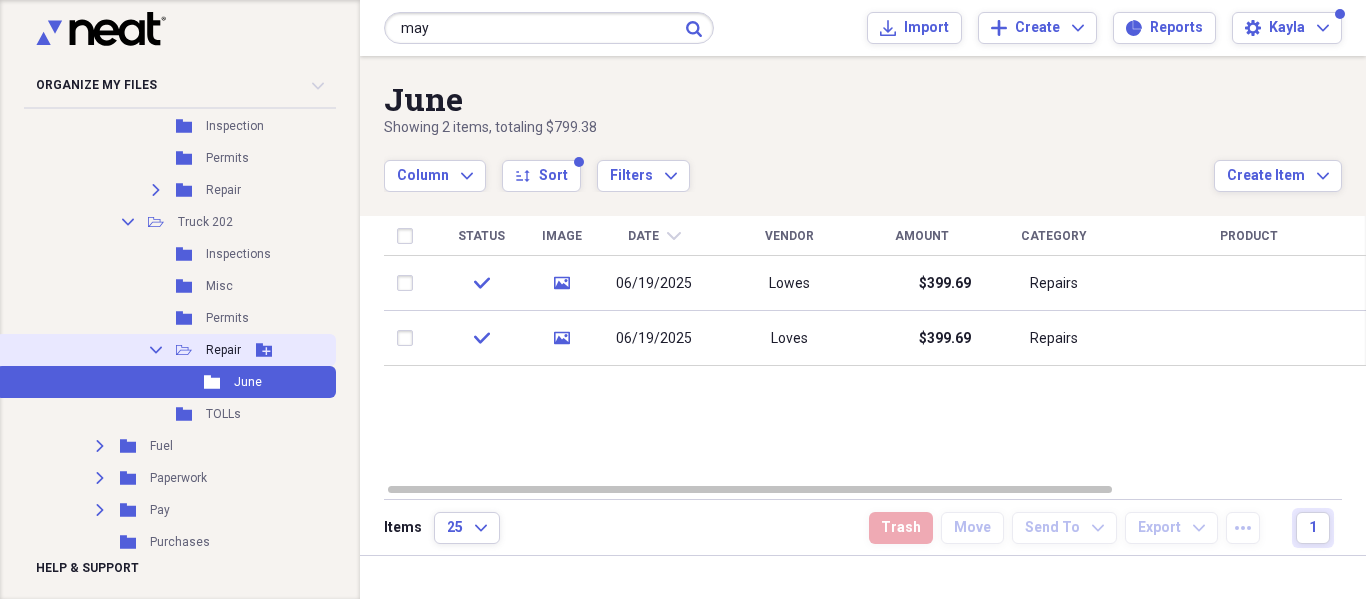 scroll, scrollTop: 0, scrollLeft: 0, axis: both 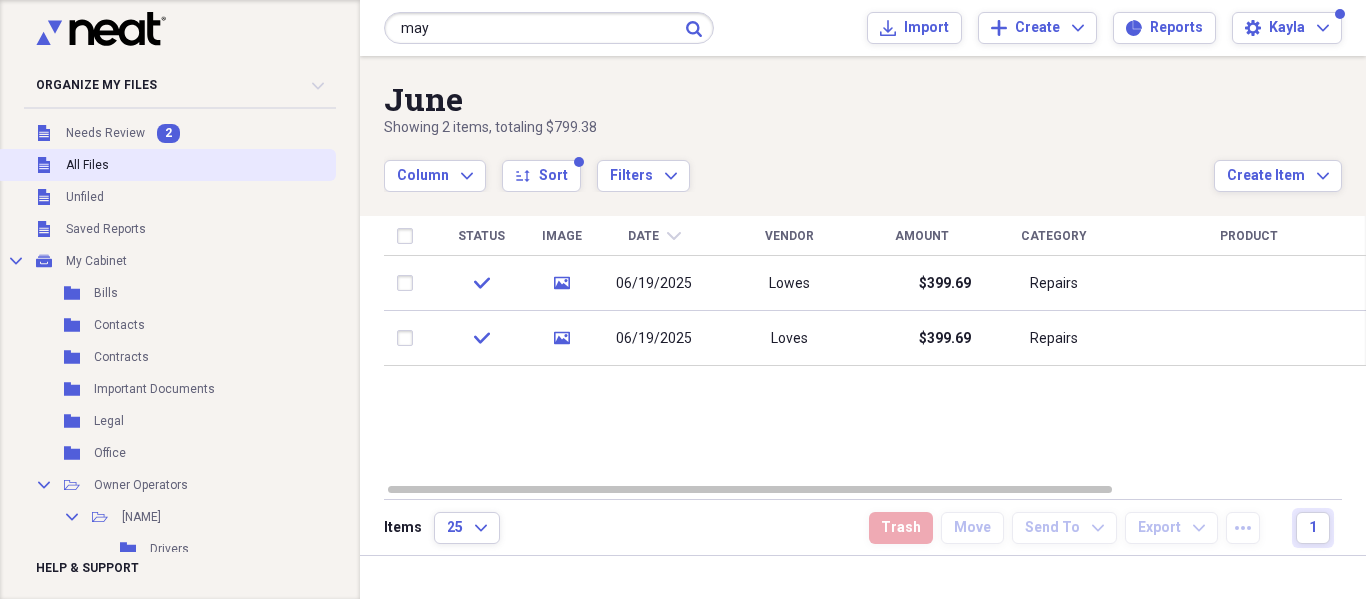 type on "may" 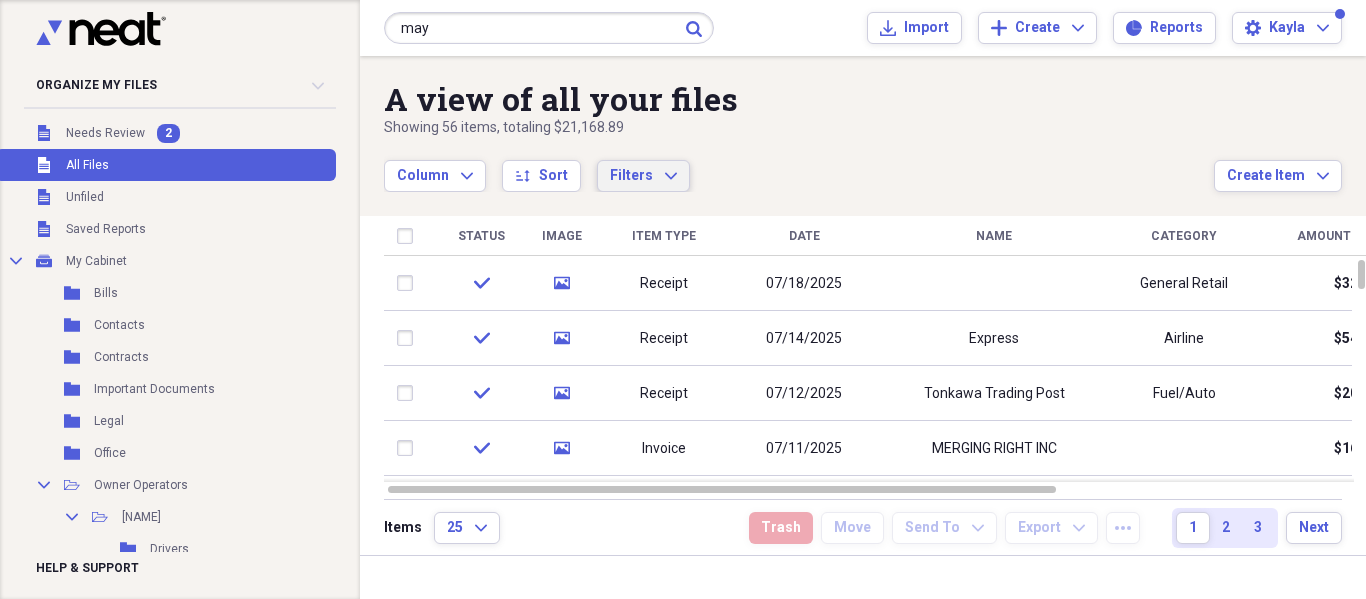 click on "Filters" at bounding box center (631, 175) 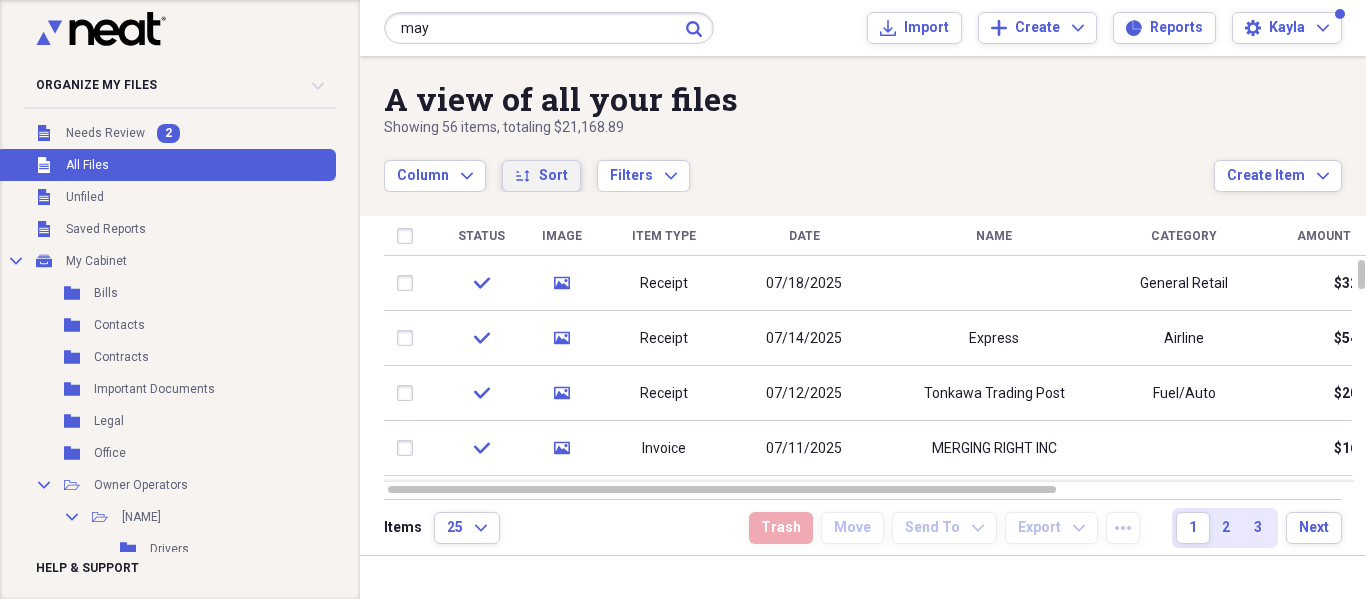 click on "sort Sort" at bounding box center (541, 176) 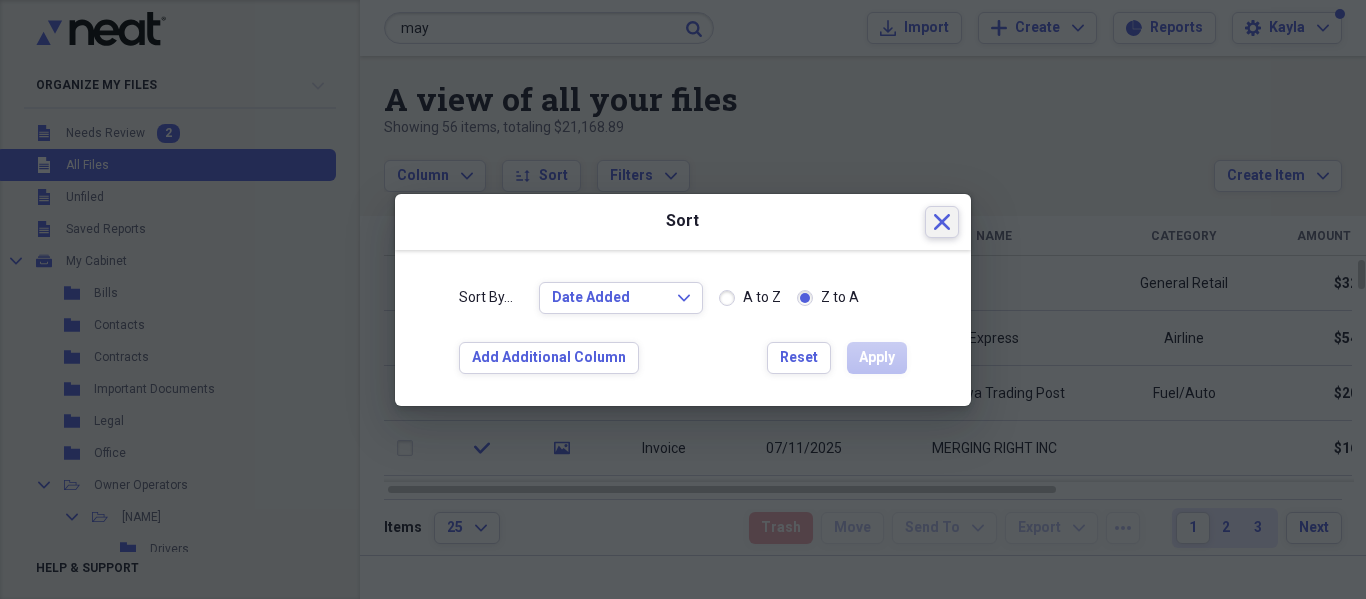 click on "Close" at bounding box center [942, 222] 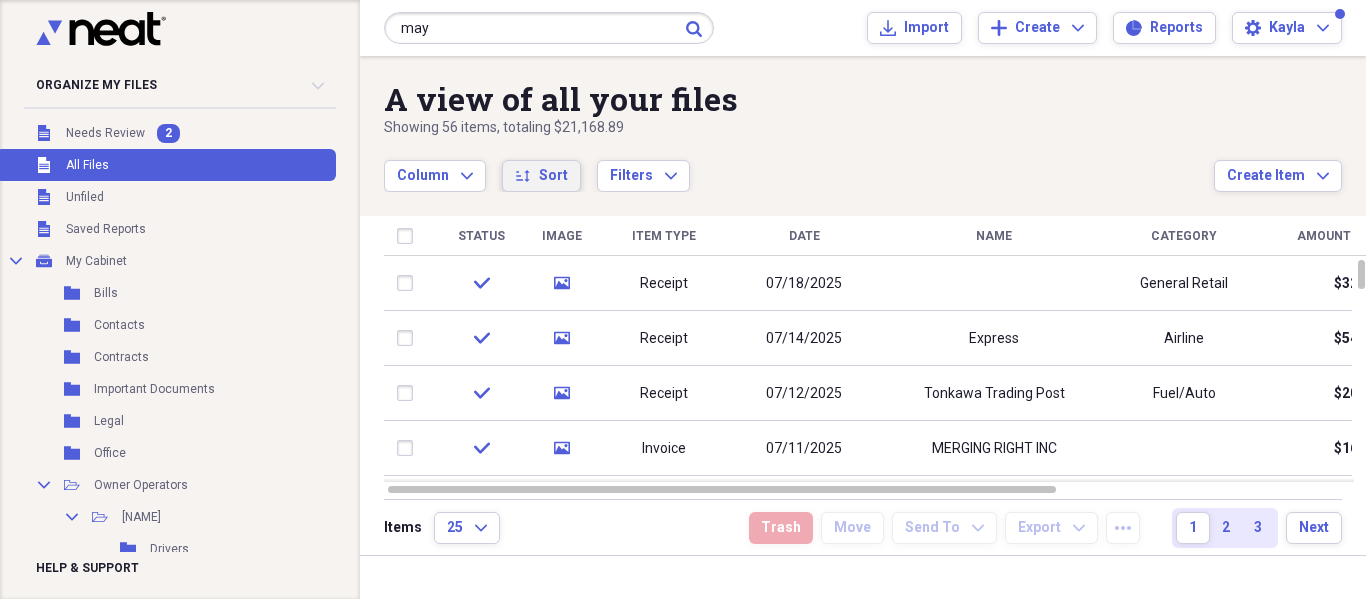 click on "Sort" at bounding box center [553, 176] 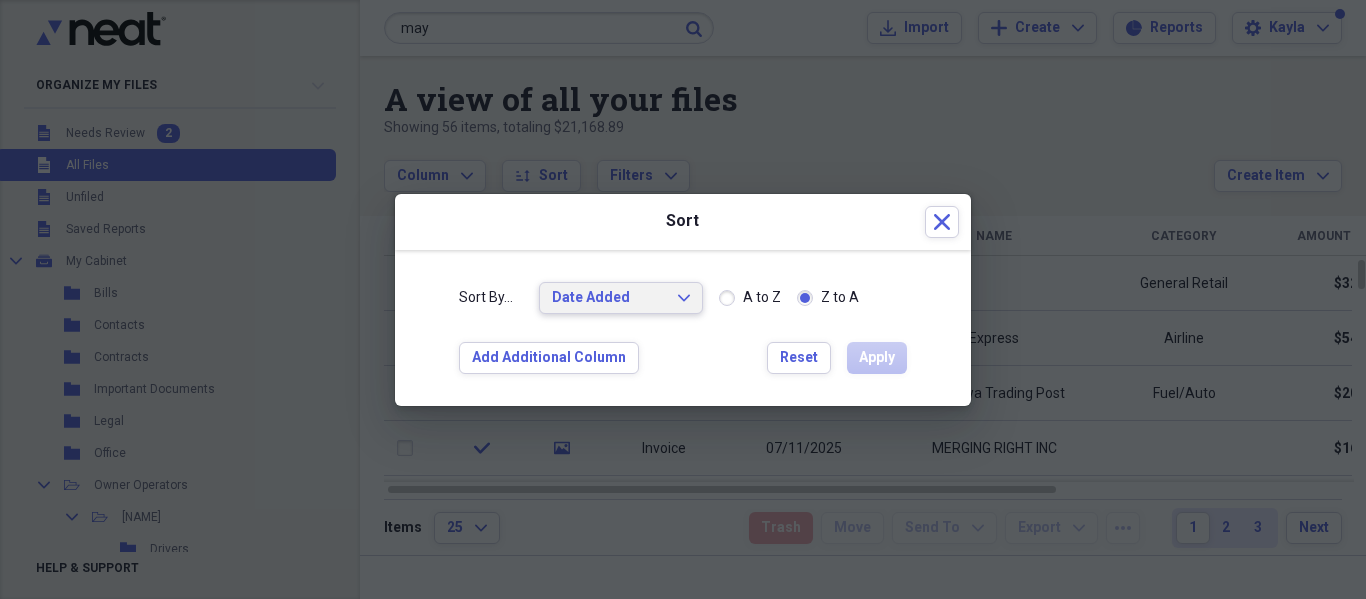 click on "Date Added Expand" at bounding box center (621, 298) 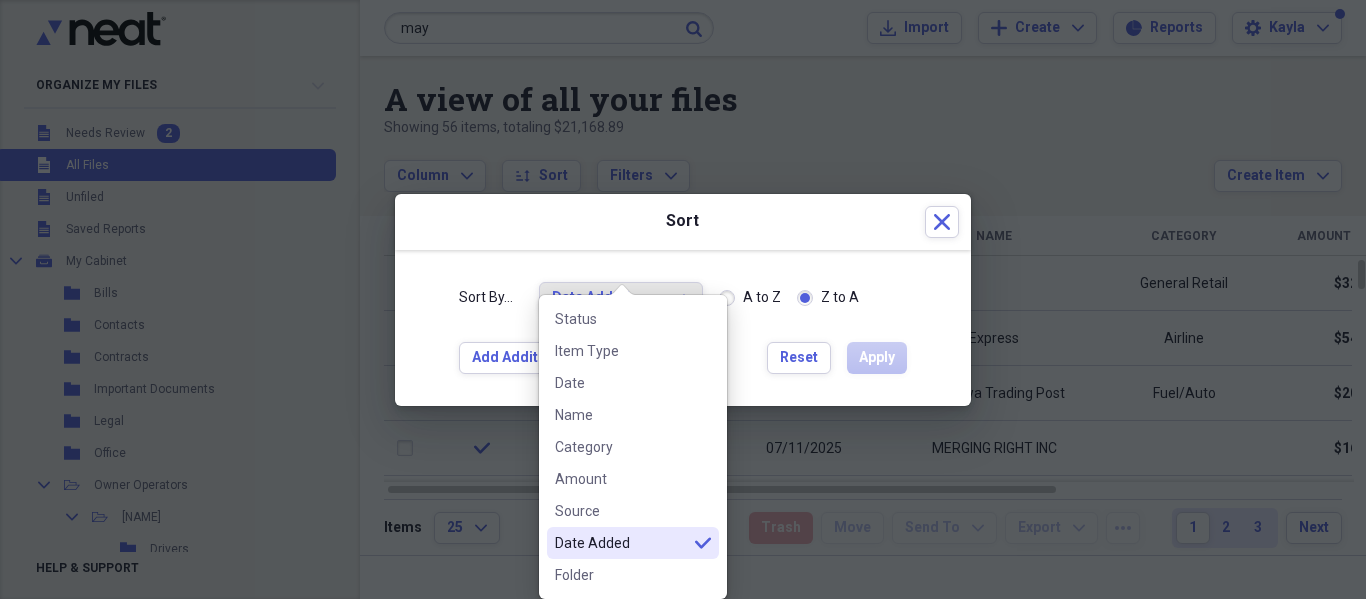 click on "Date Added" at bounding box center (621, 543) 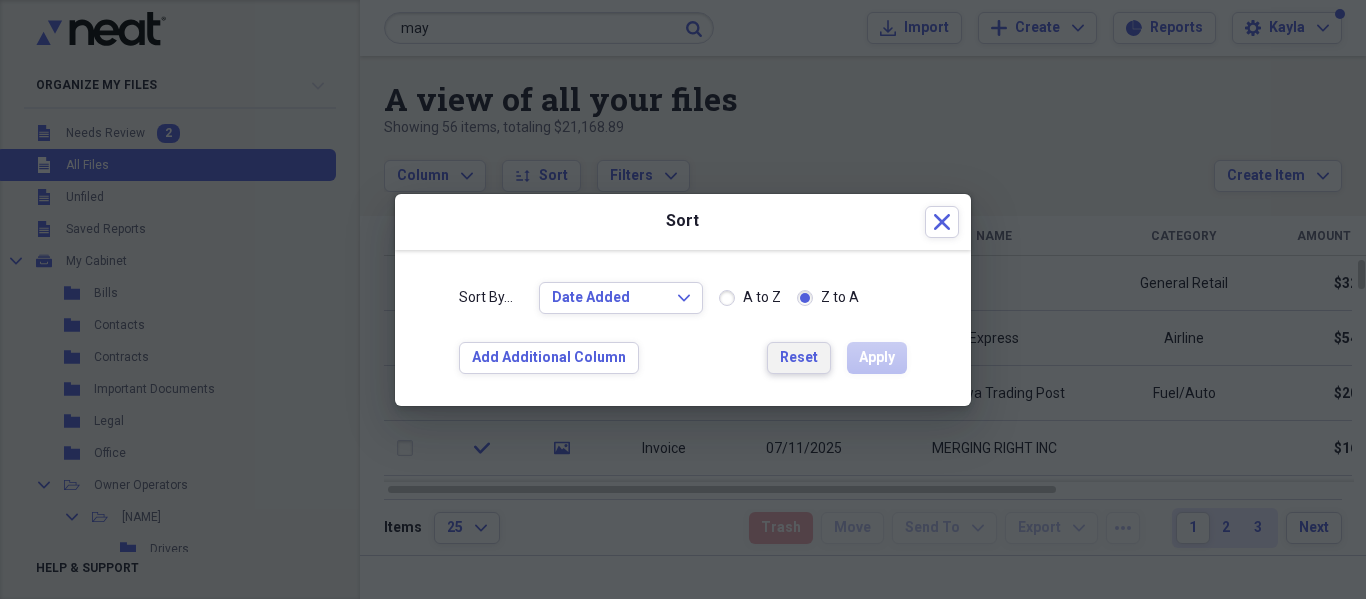 click on "Reset" at bounding box center (799, 358) 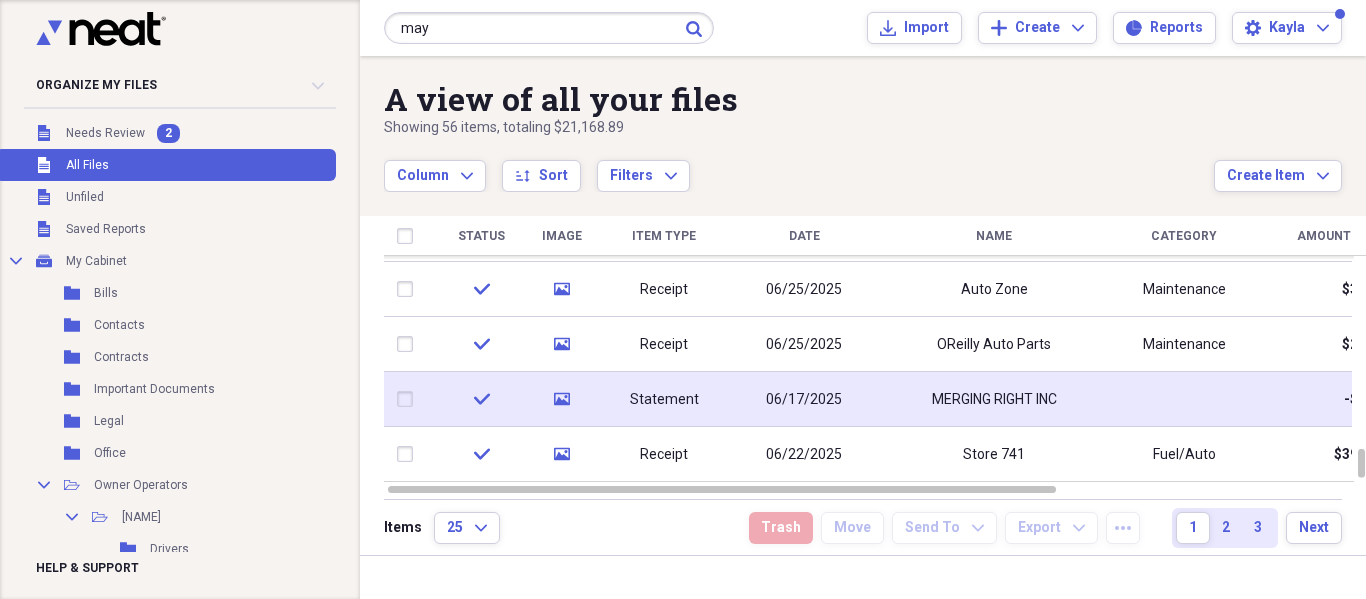 click on "MERGING RIGHT INC" at bounding box center [994, 399] 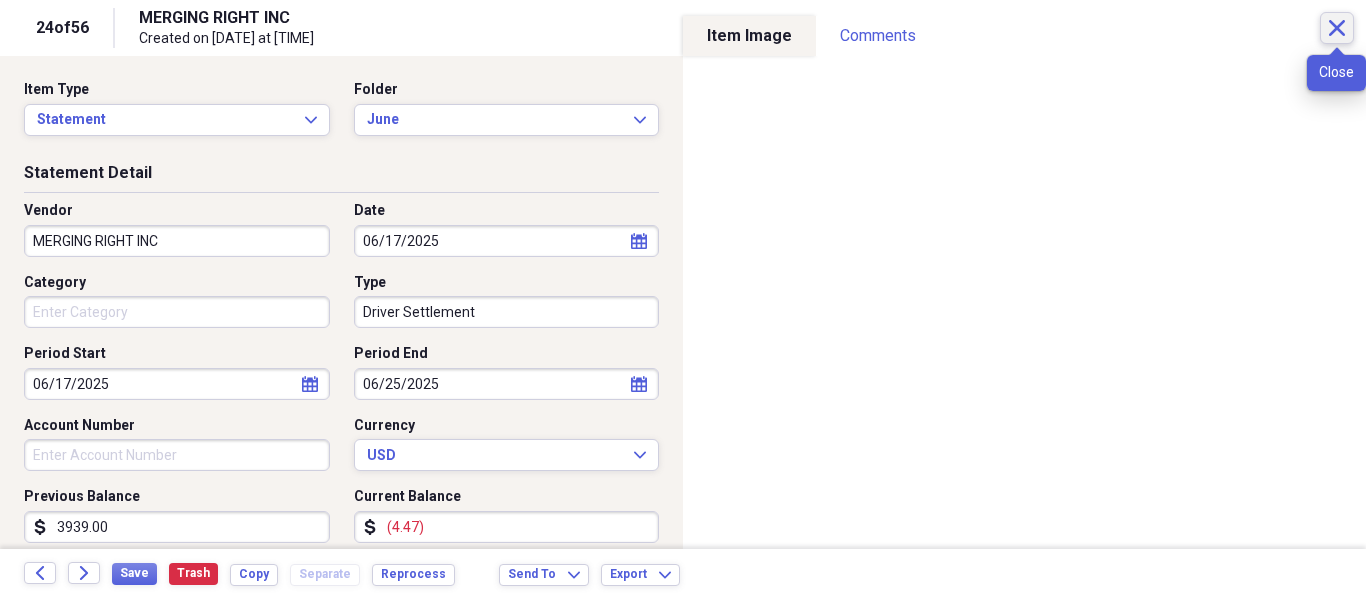 click on "Close" at bounding box center (1337, 28) 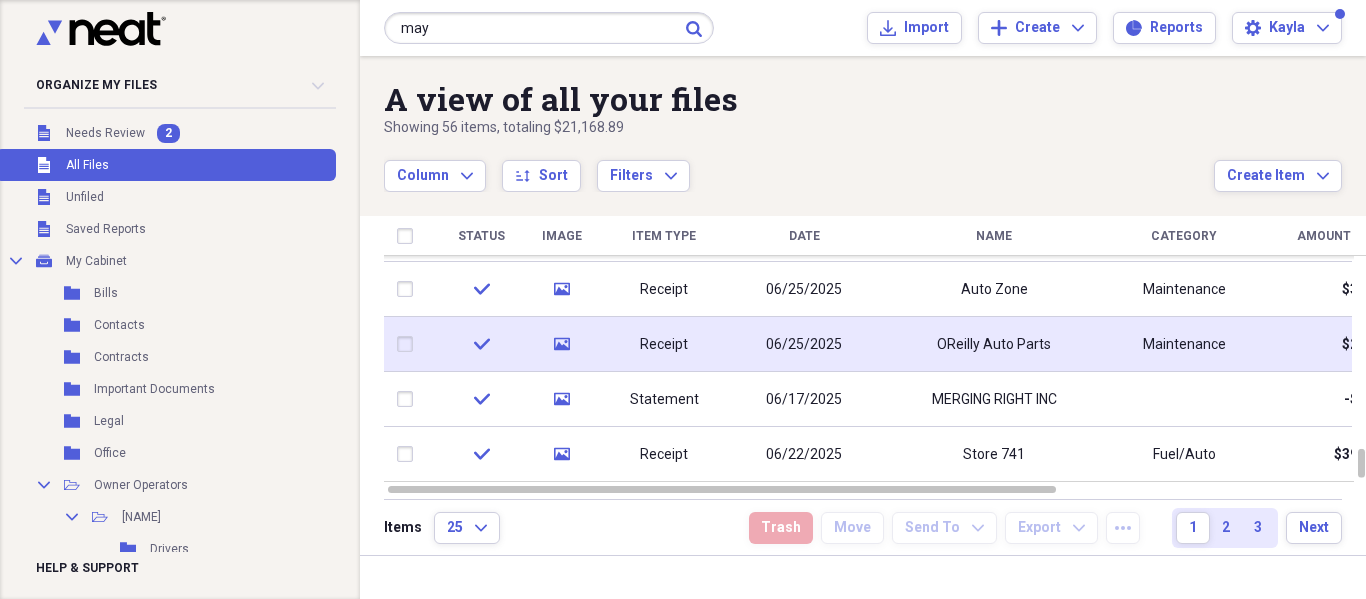click on "OReilly Auto Parts" at bounding box center [994, 344] 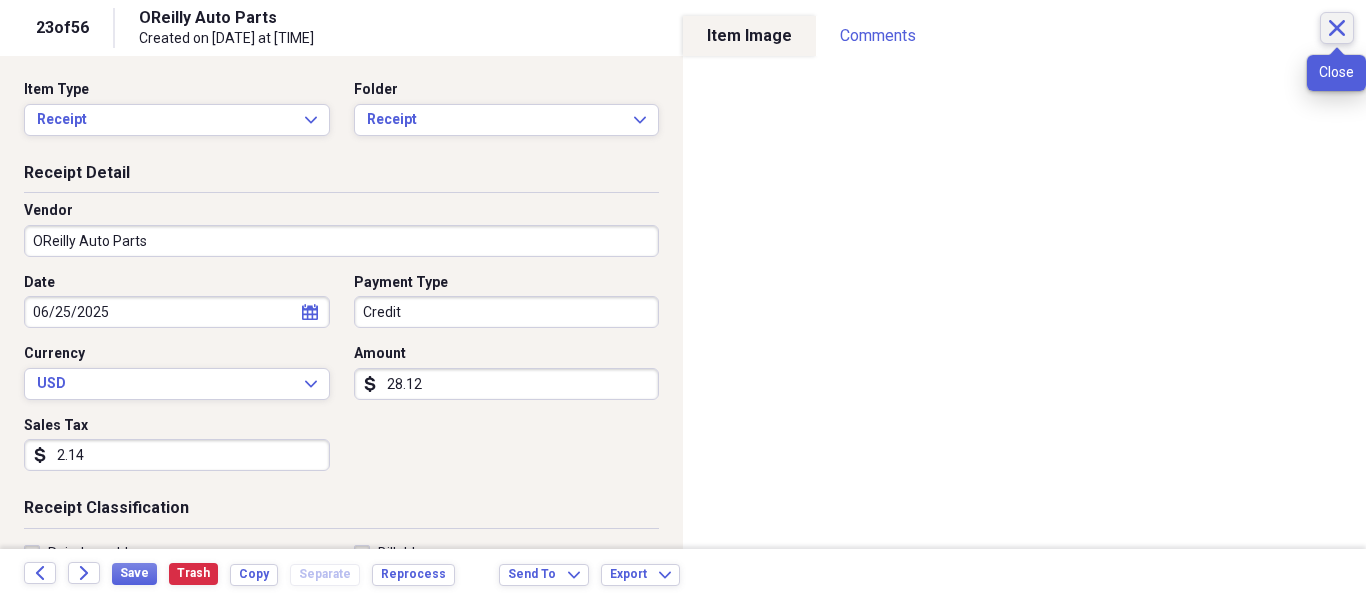click on "Close" at bounding box center (1337, 28) 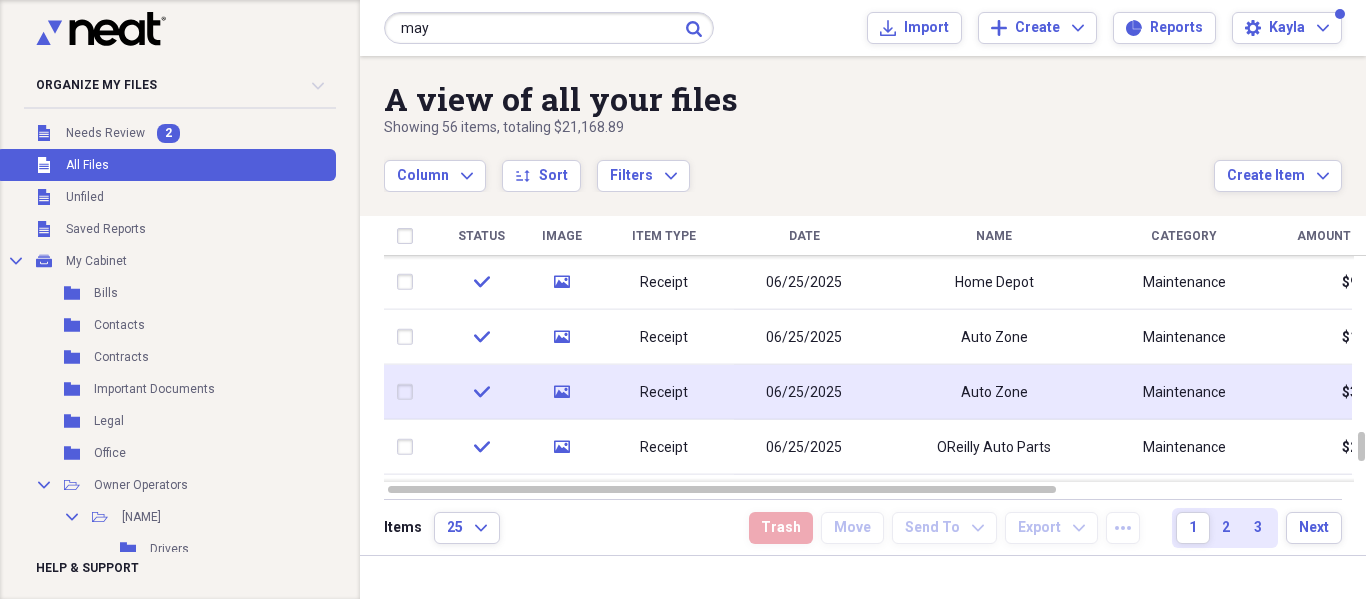 click on "Auto Zone" at bounding box center [994, 392] 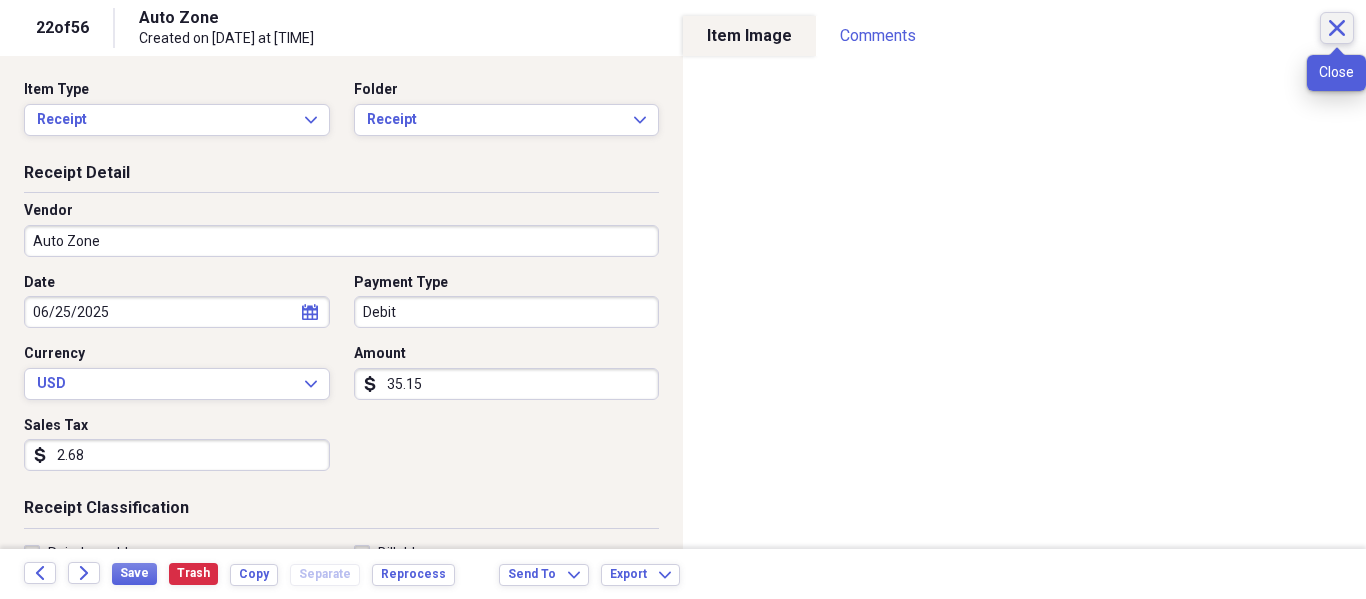 click on "Close" 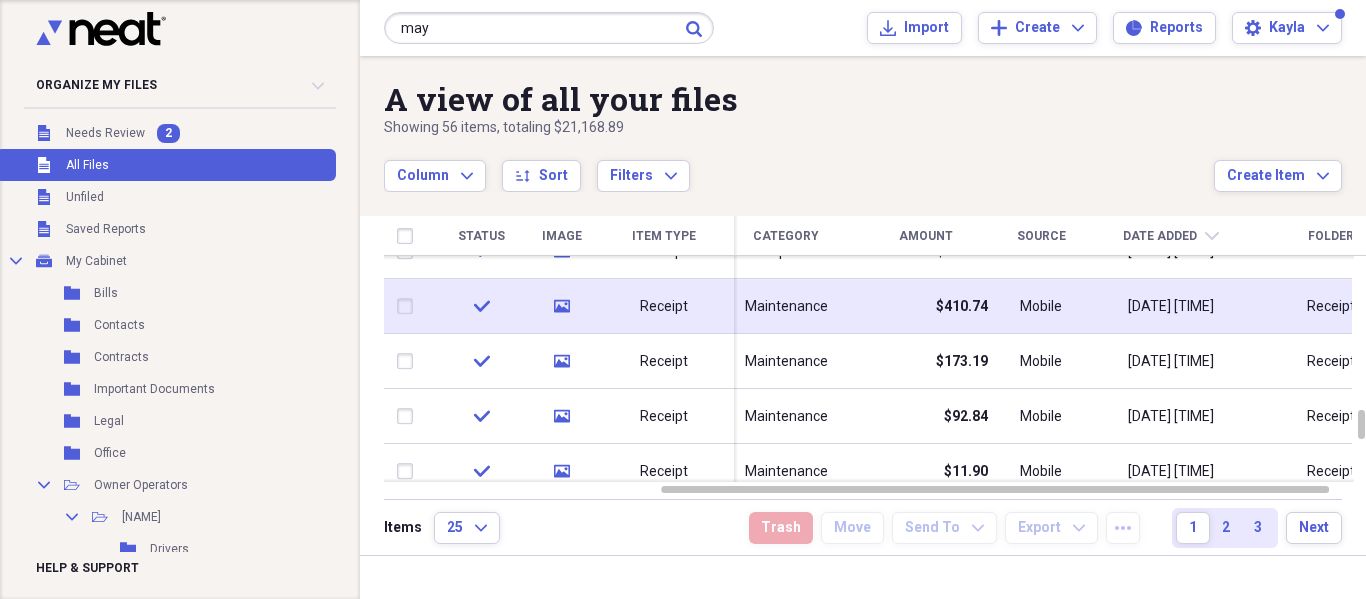 click on "Mobile" at bounding box center (1041, 306) 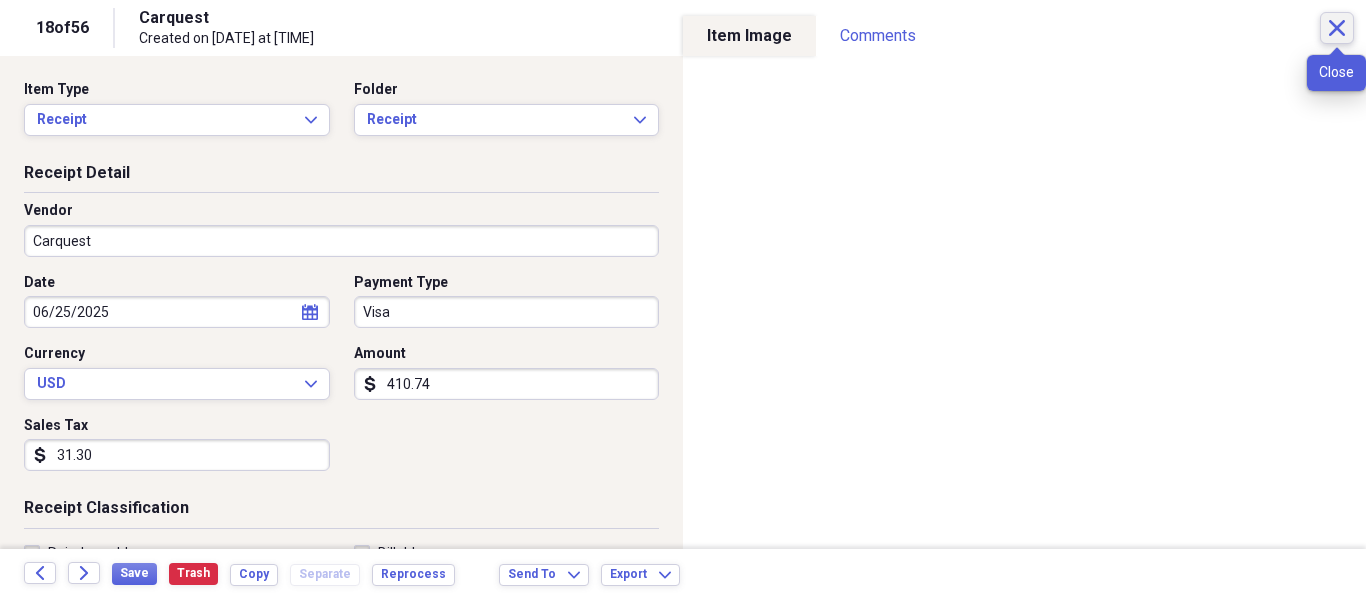click on "Close" at bounding box center (1337, 28) 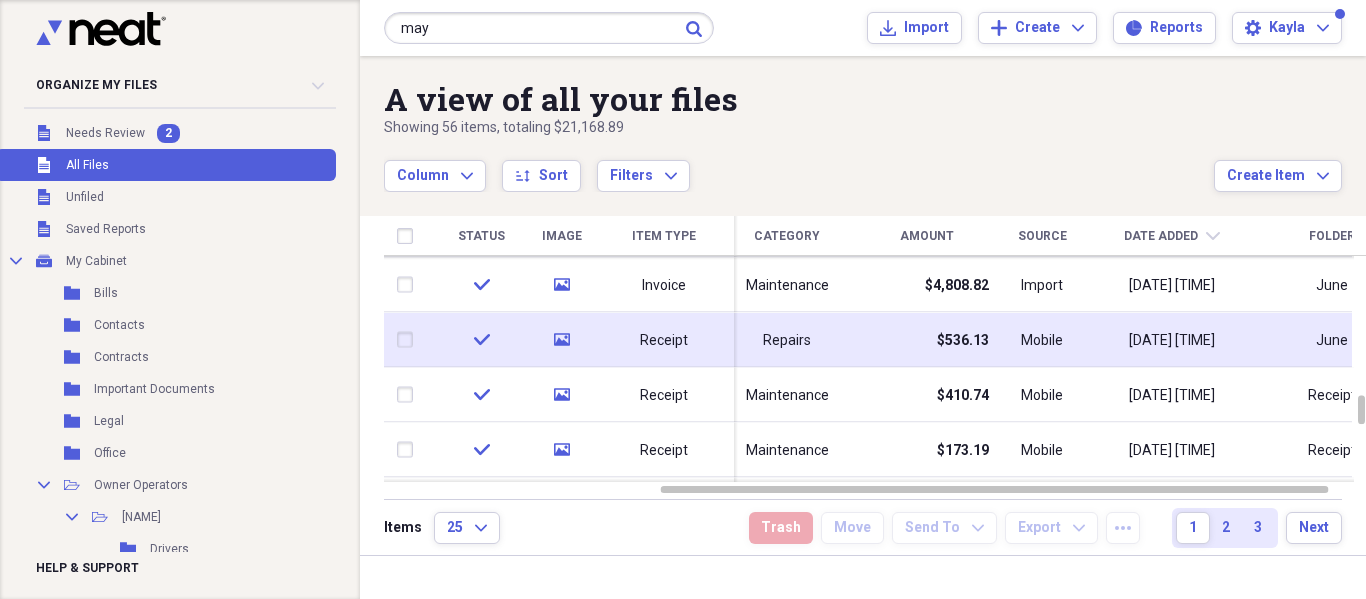 click on "Mobile" at bounding box center [1042, 339] 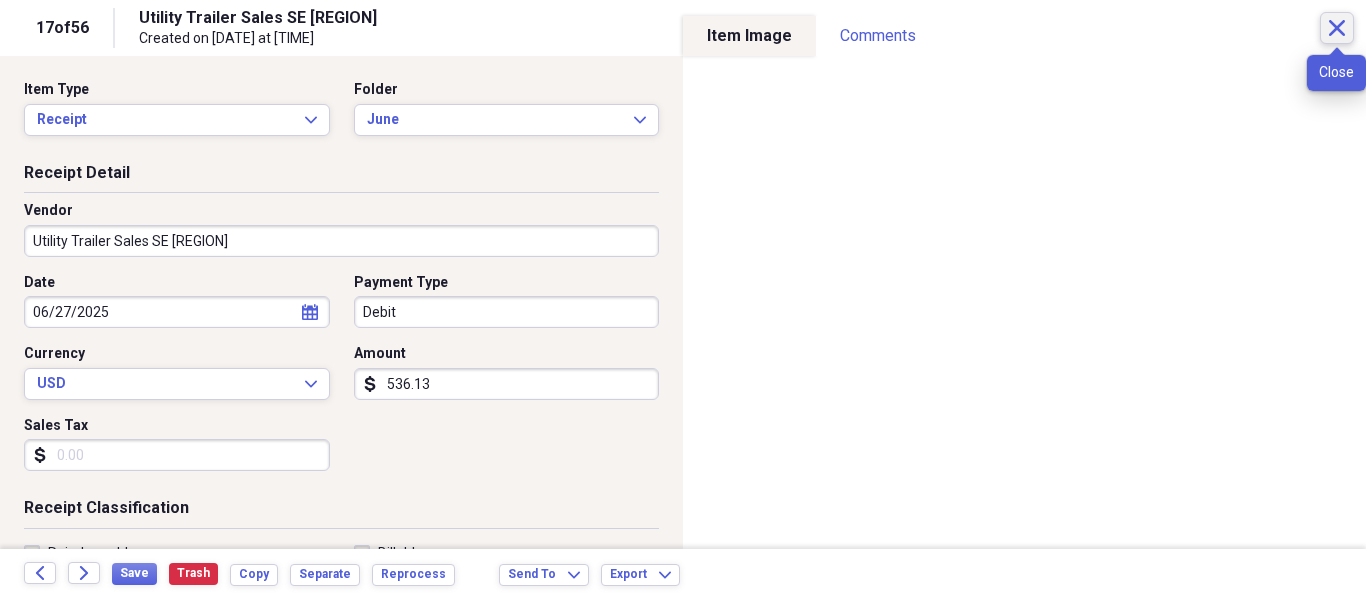 click on "Close" 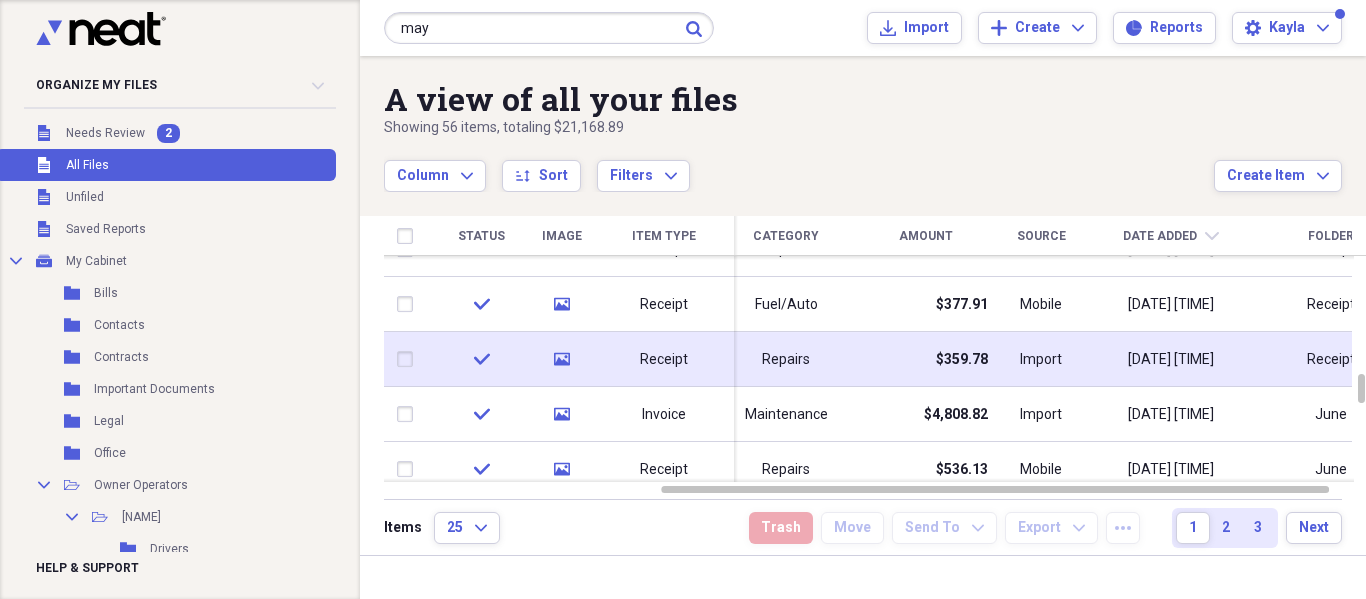 click on "$359.78" at bounding box center (926, 359) 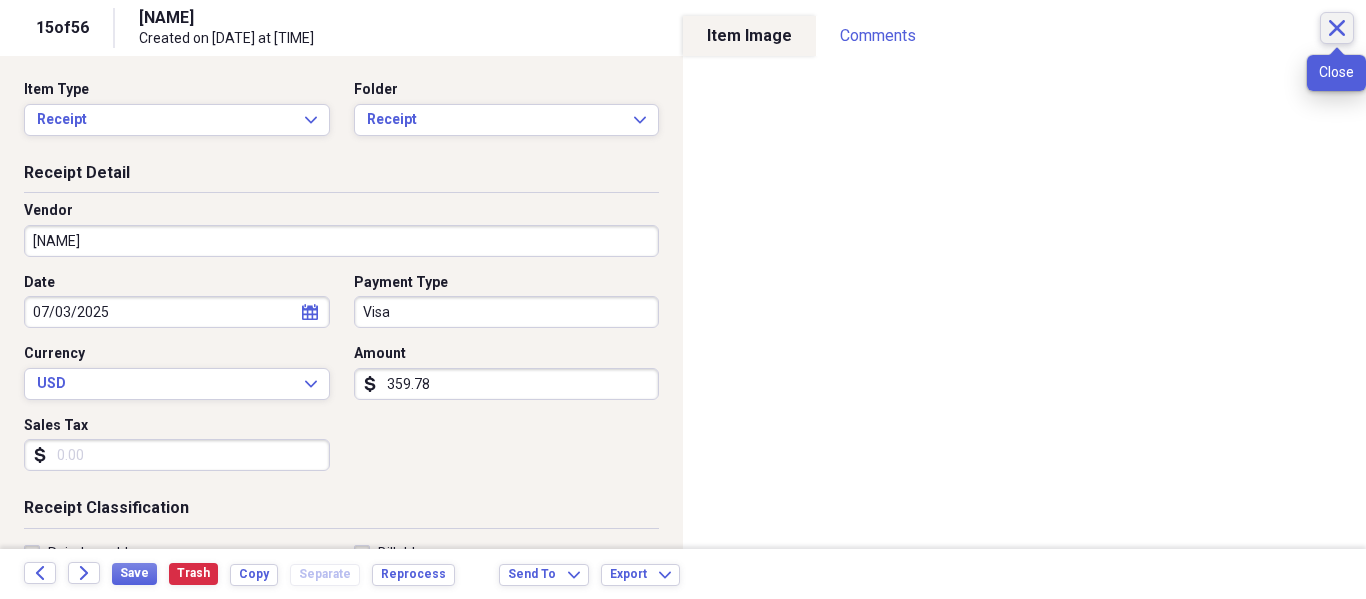 click 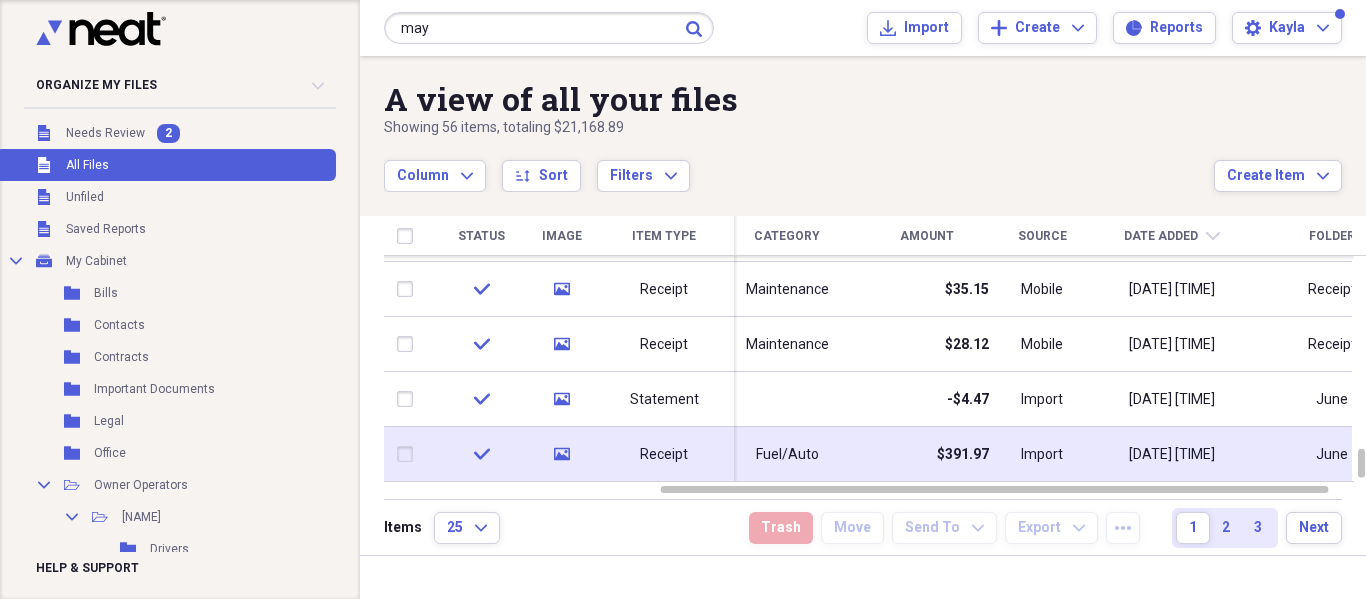 click on "$391.97" at bounding box center (927, 454) 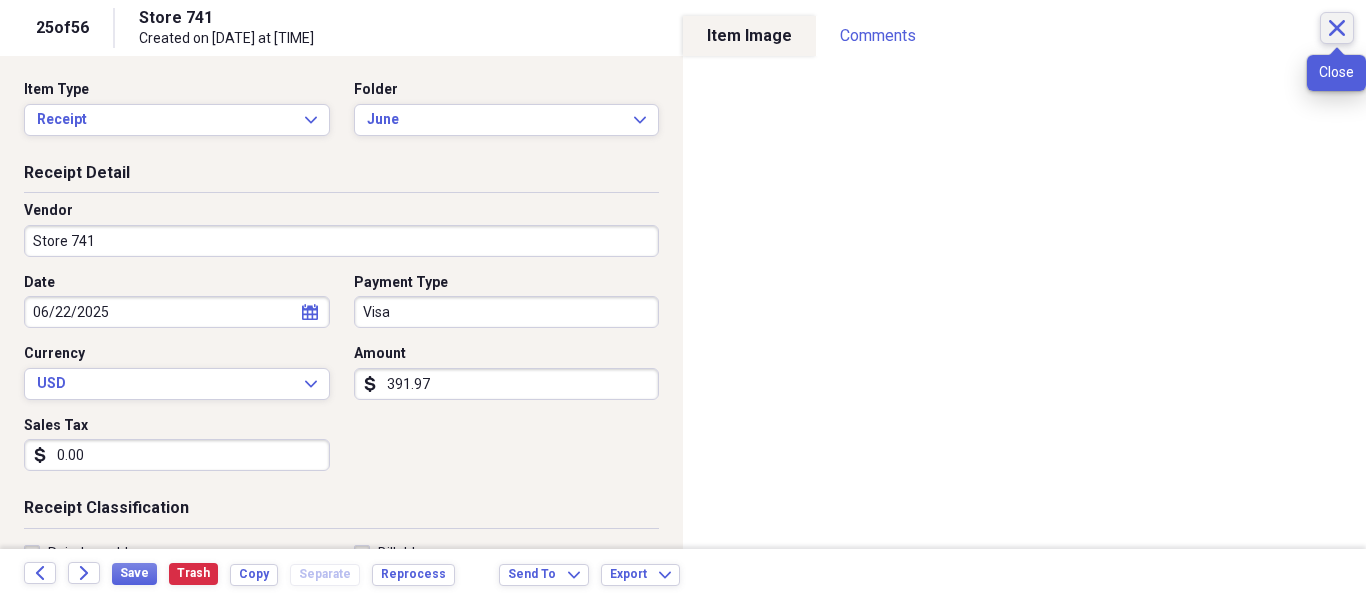 click on "Close" 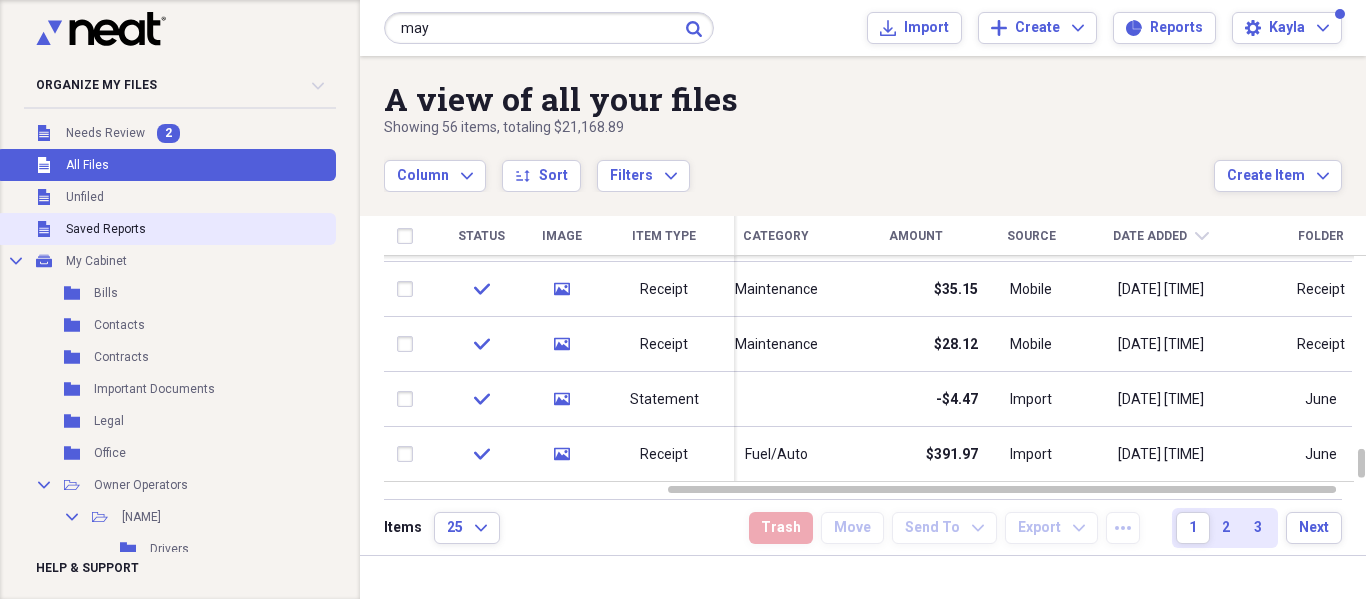 click on "Unfiled Saved Reports" at bounding box center (166, 229) 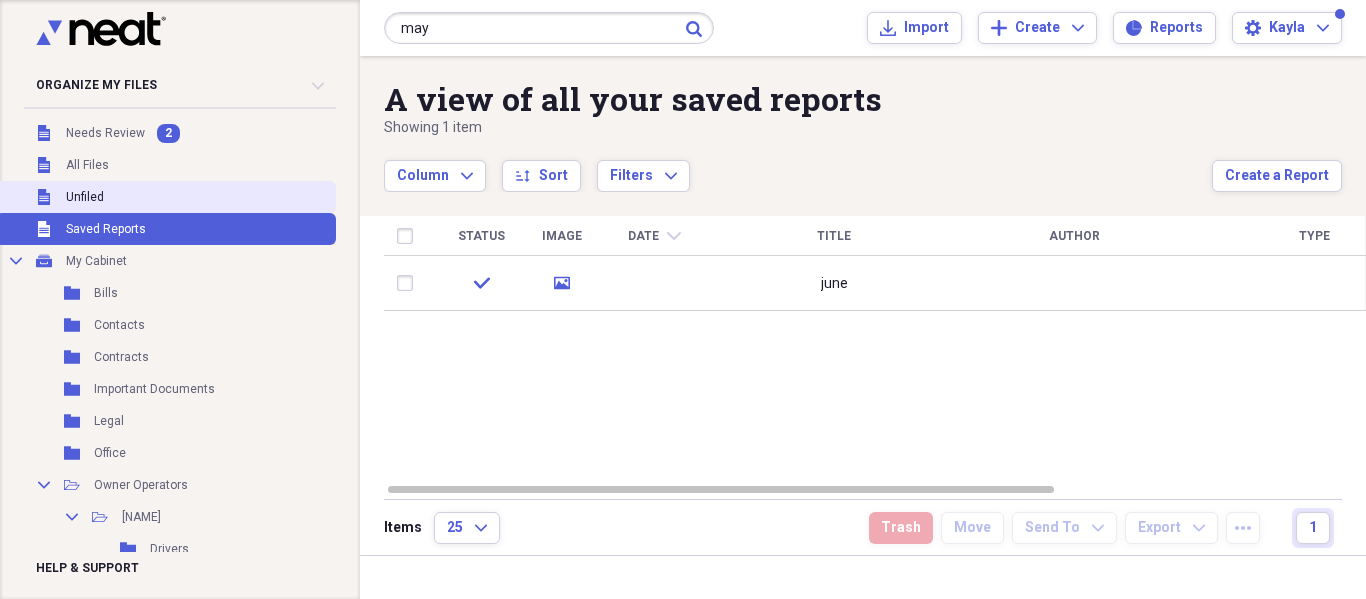 click on "Unfiled Unfiled" at bounding box center [166, 197] 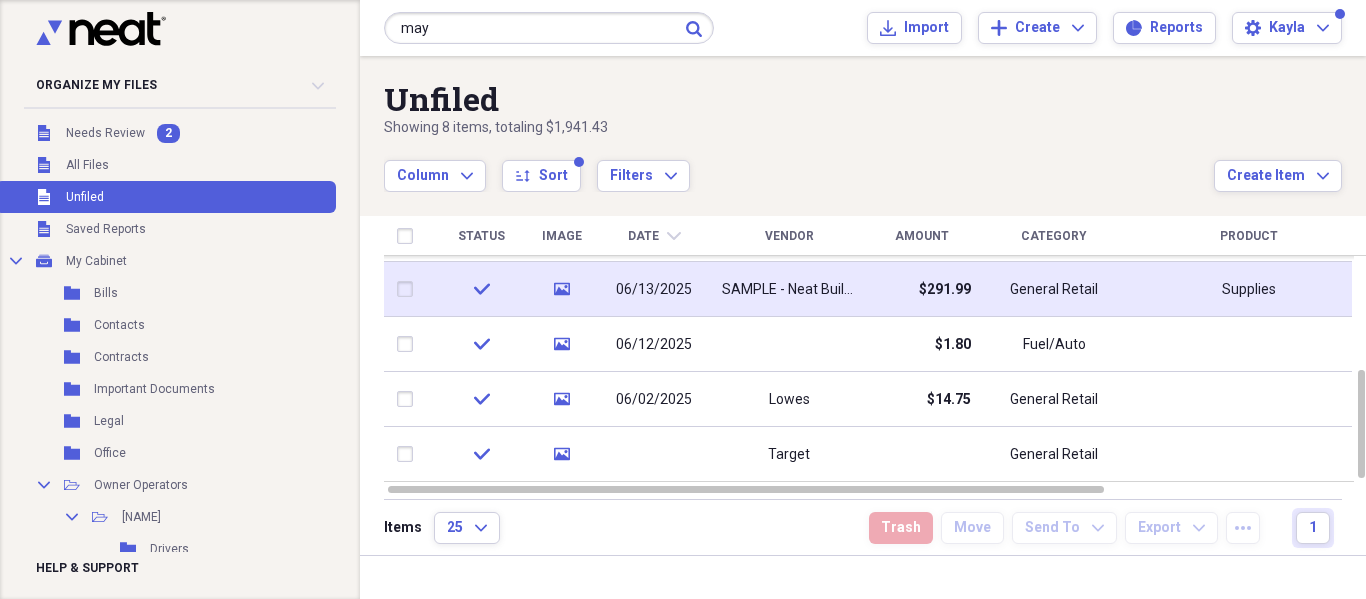 click on "SAMPLE - Neat Building Supply" at bounding box center (789, 289) 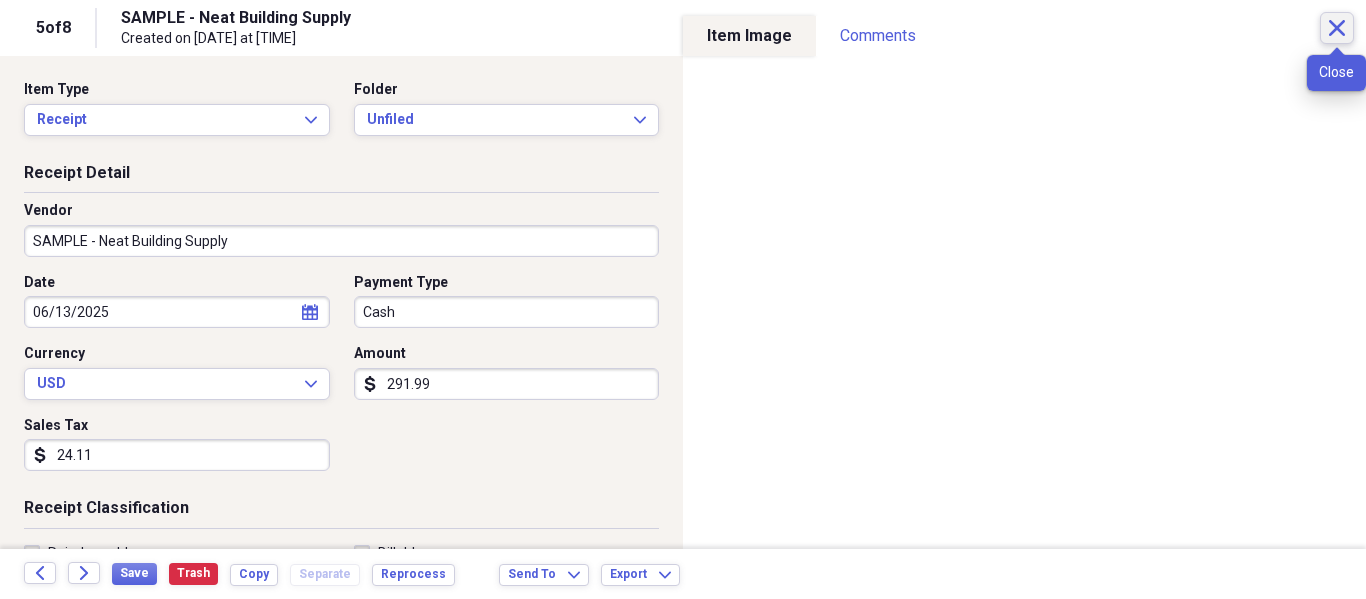 click on "Close" 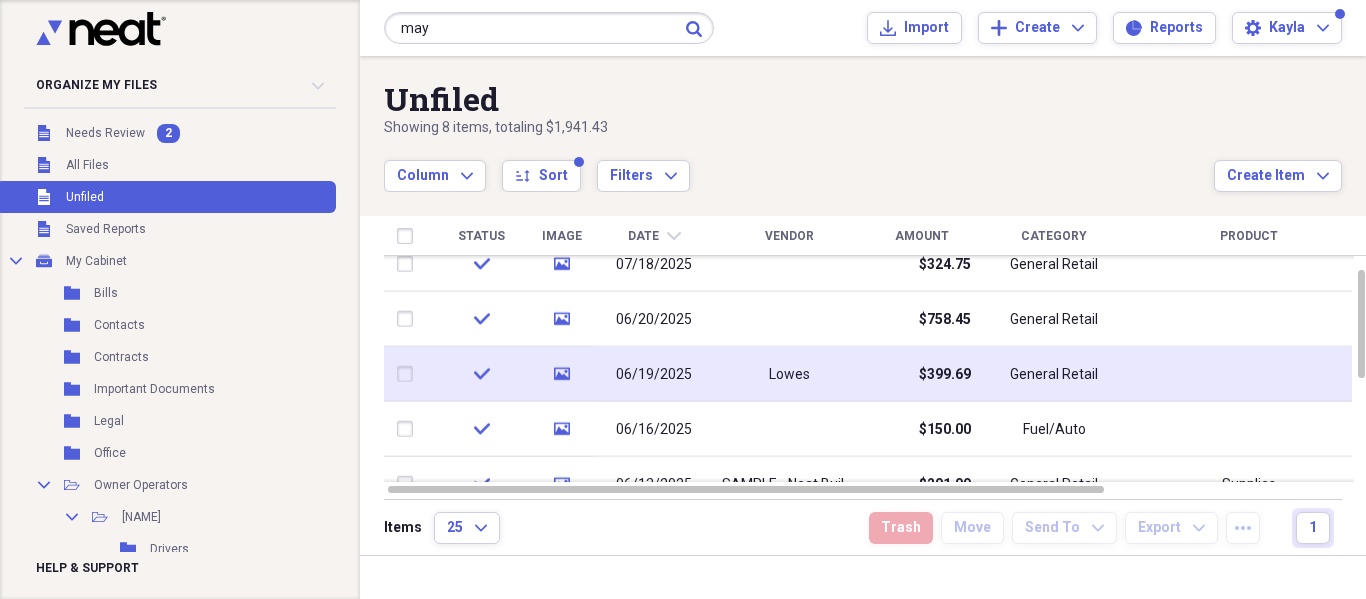 click on "Lowes" at bounding box center (789, 374) 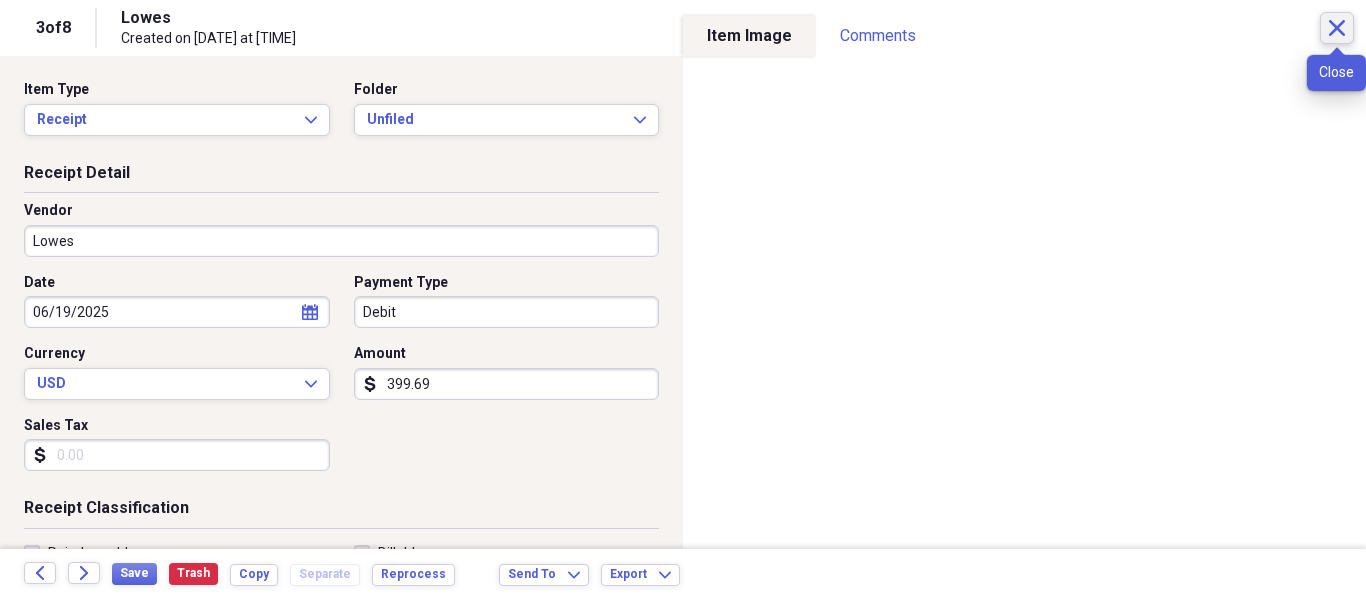 click 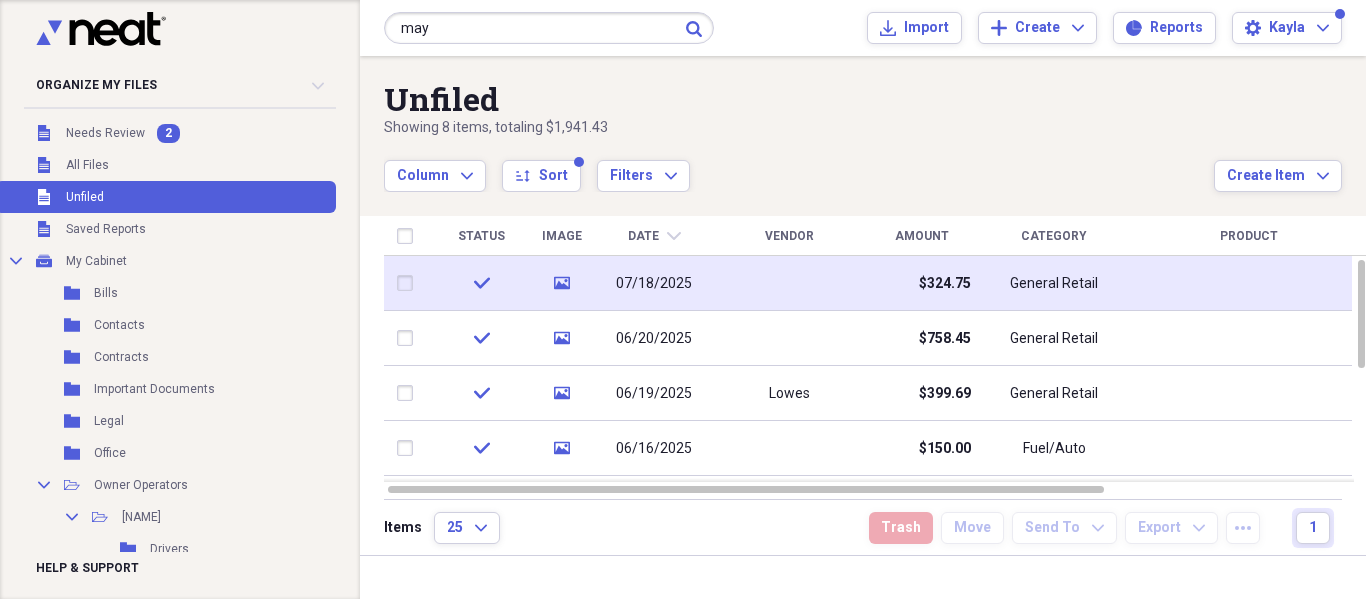 click at bounding box center [789, 283] 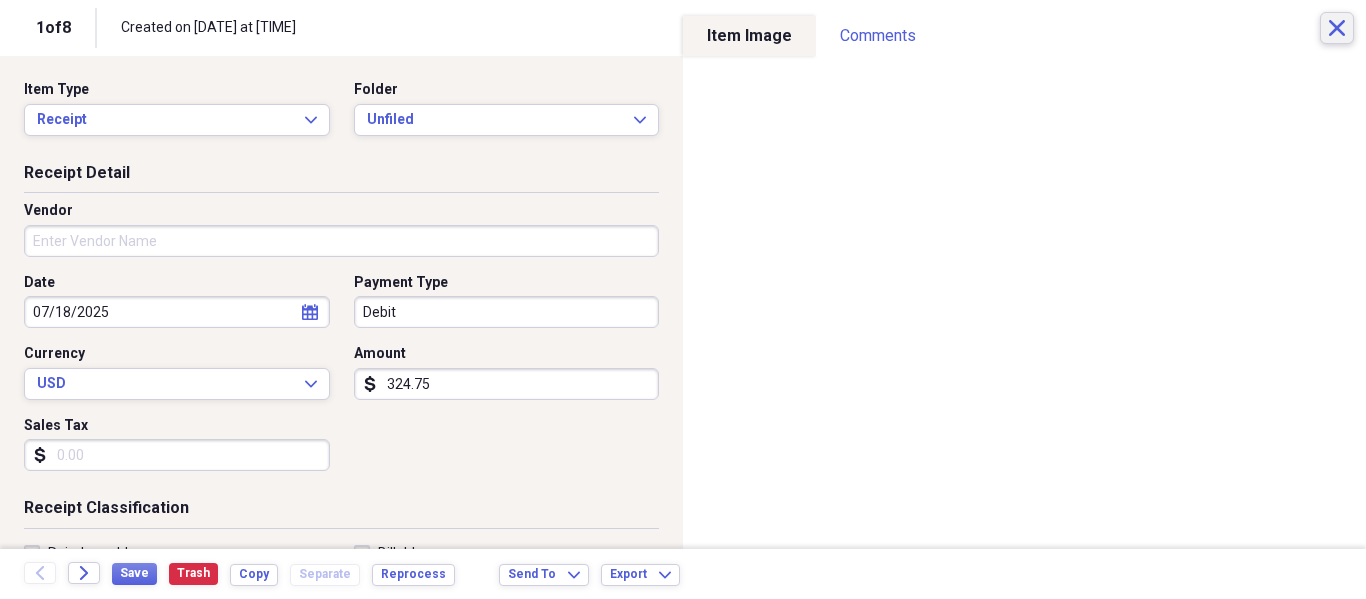 click on "Close" 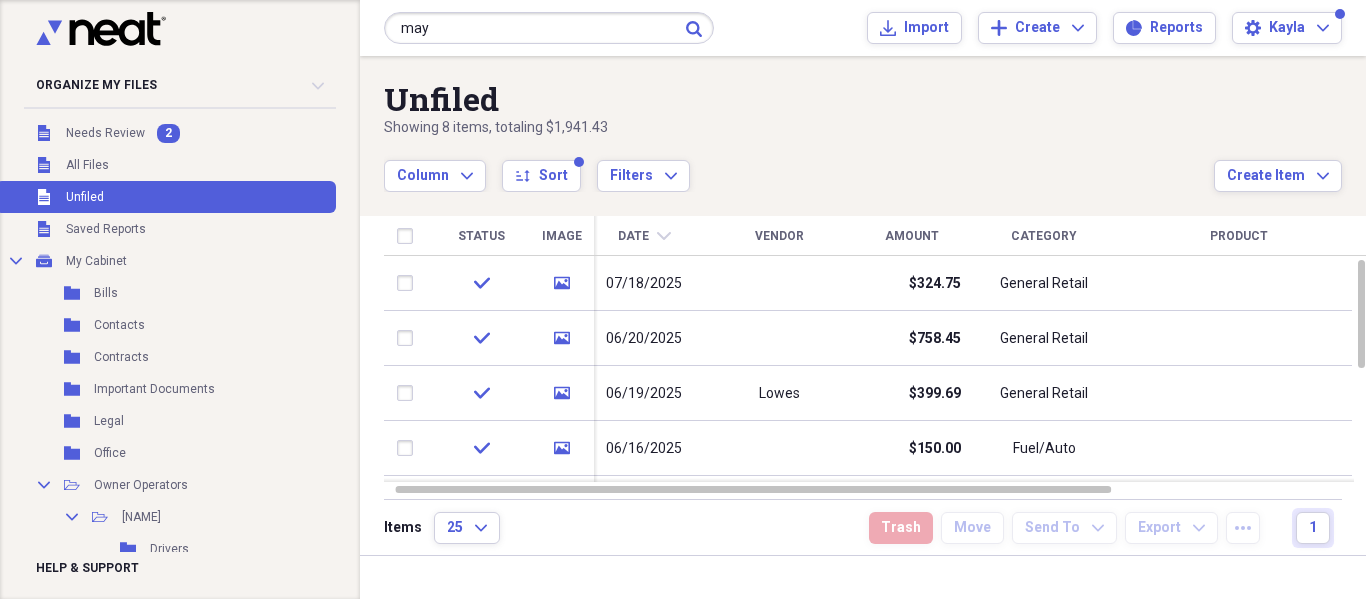 click at bounding box center (779, 338) 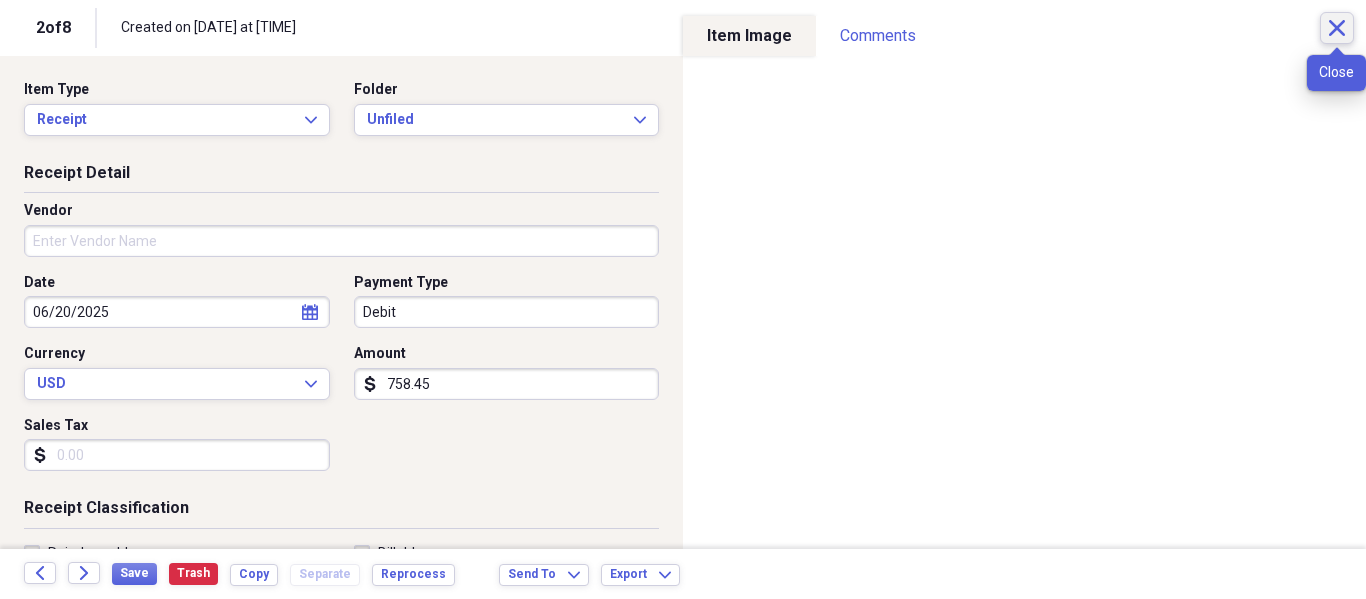 click on "Close" at bounding box center (1337, 28) 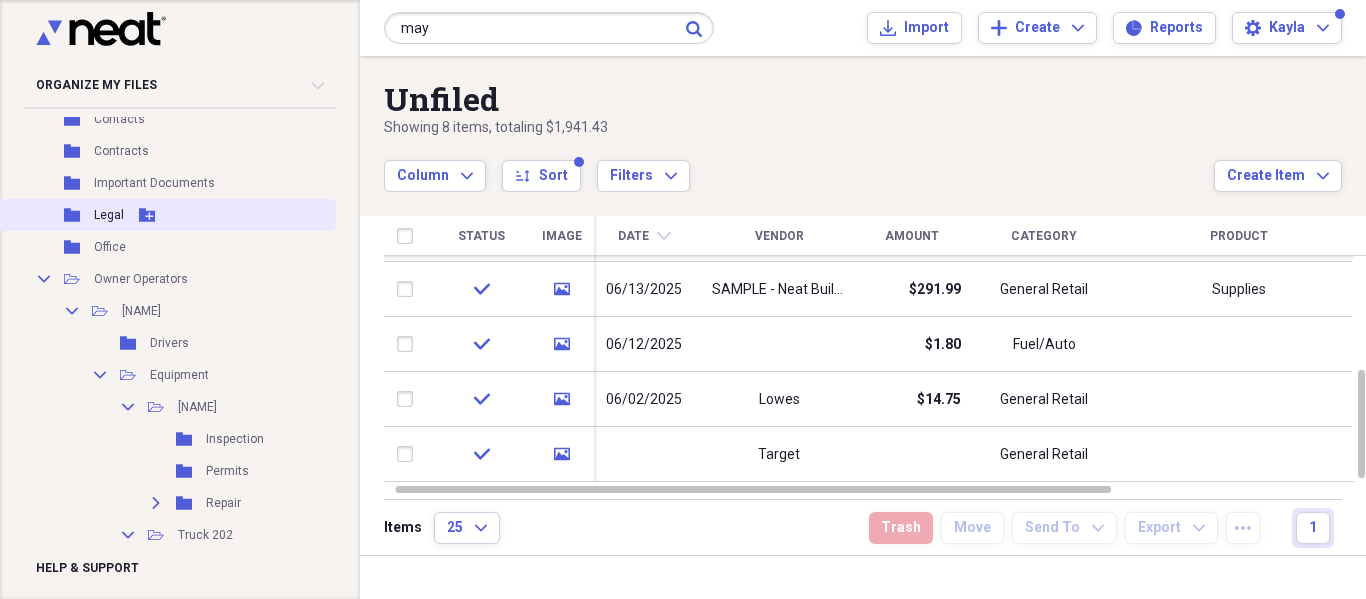 scroll, scrollTop: 215, scrollLeft: 0, axis: vertical 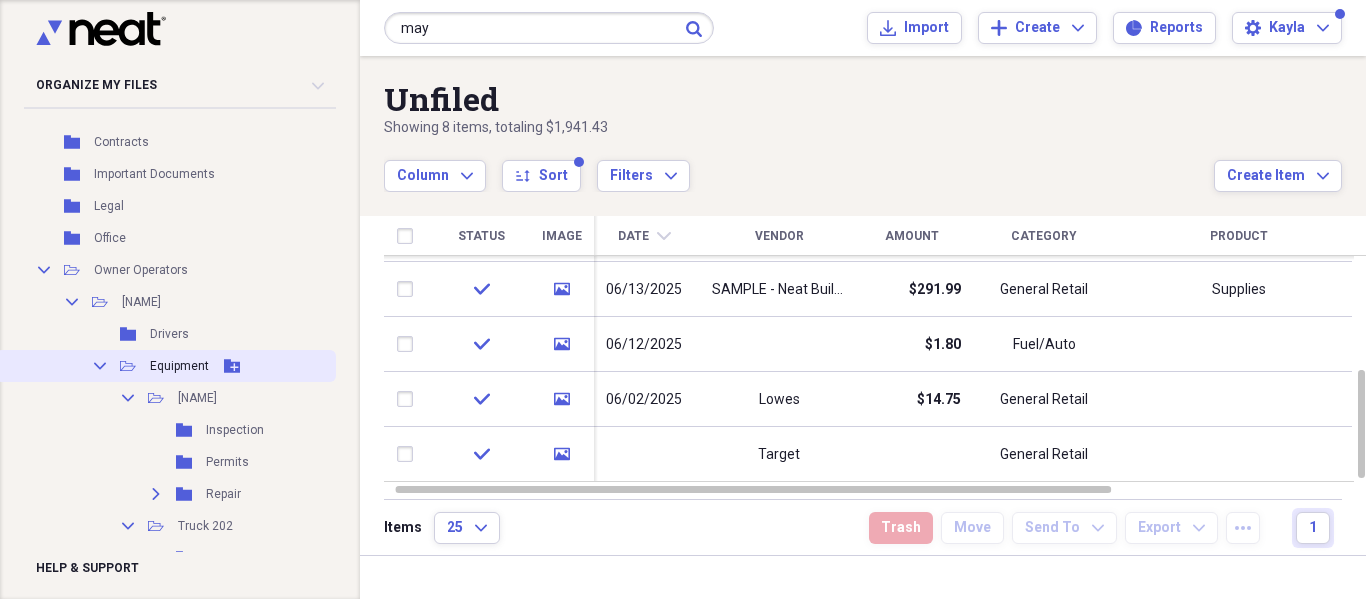 click on "Collapse" at bounding box center [100, 366] 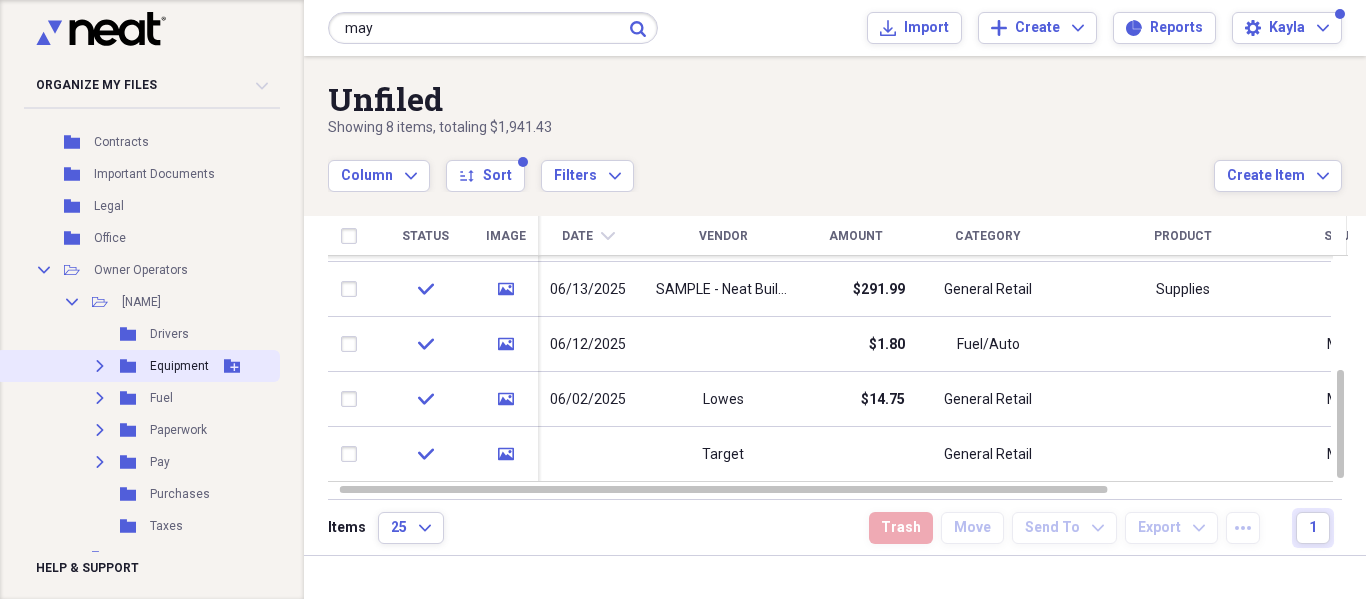 click on "Expand" at bounding box center (100, 366) 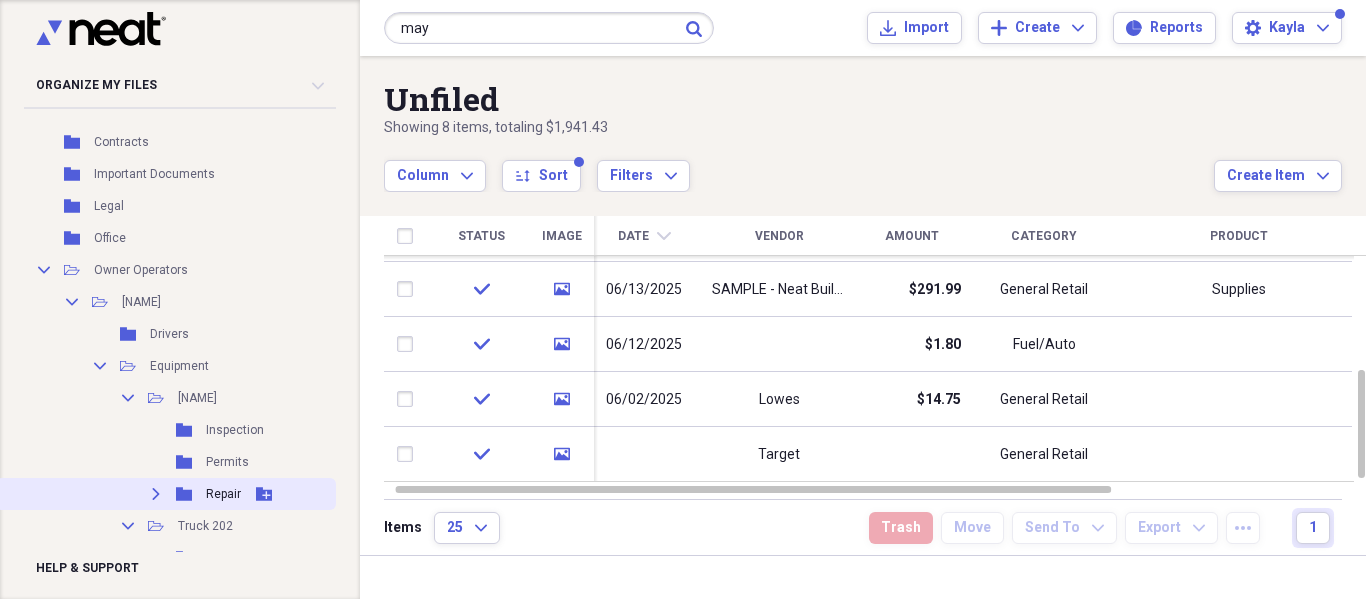 click on "Expand" 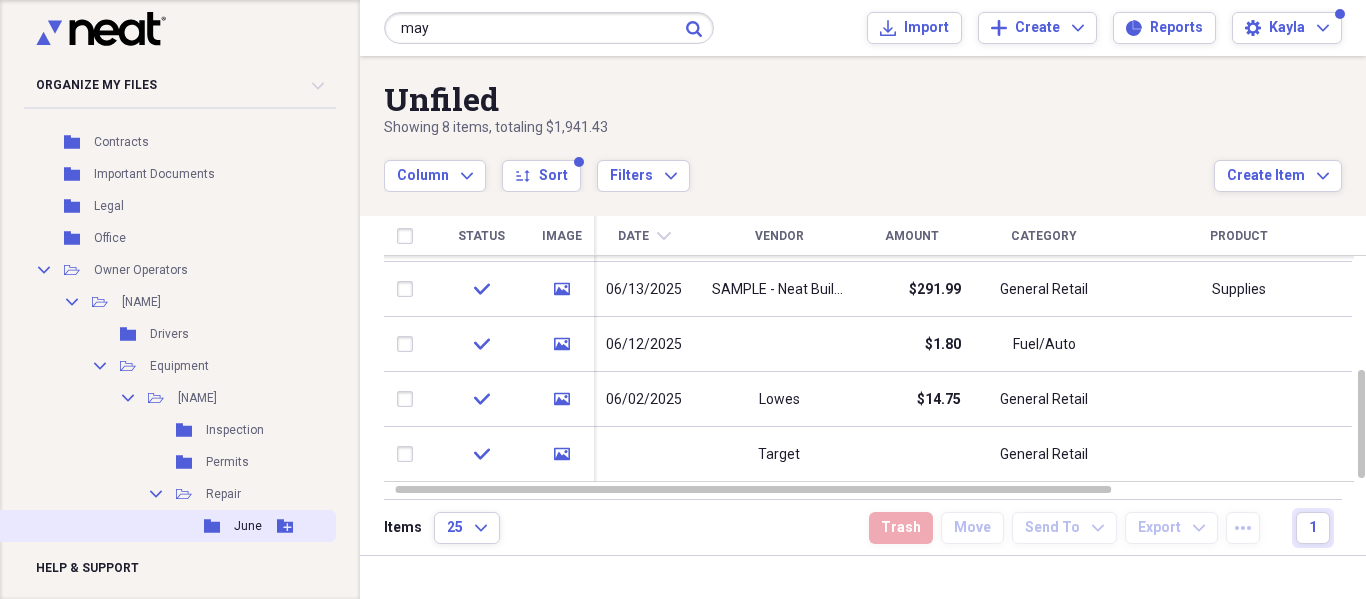 click on "Folder June Add Folder" at bounding box center [166, 526] 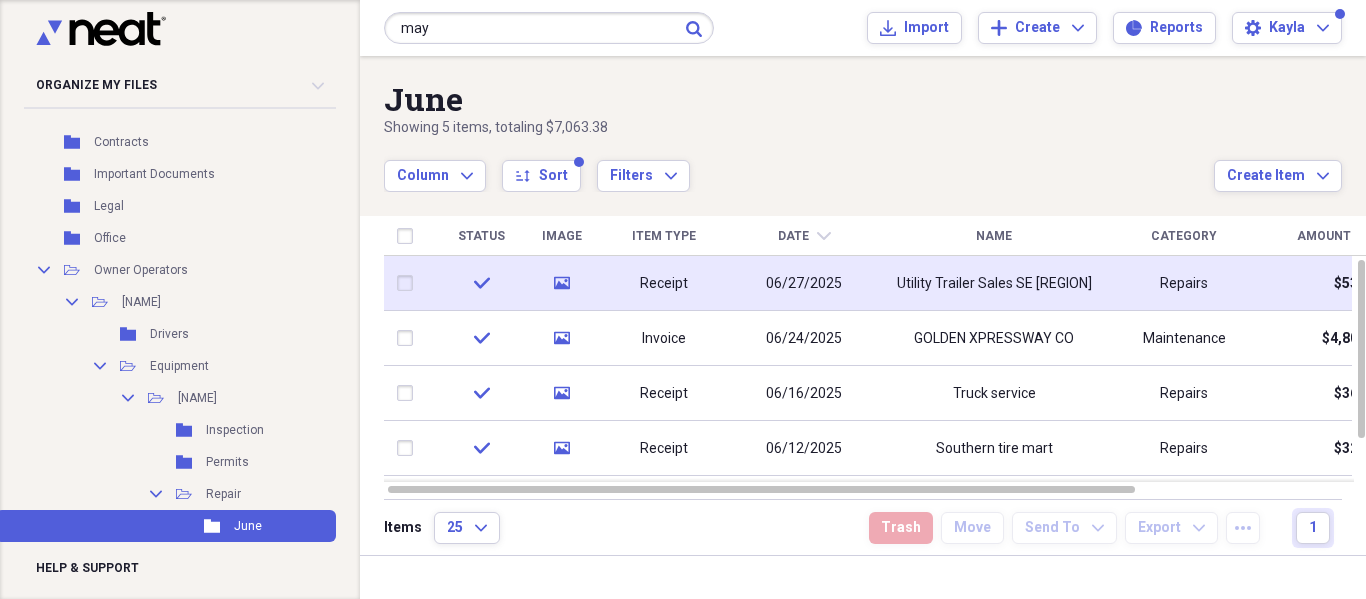 click on "Utility Trailer  Sales SE Texas" at bounding box center (994, 283) 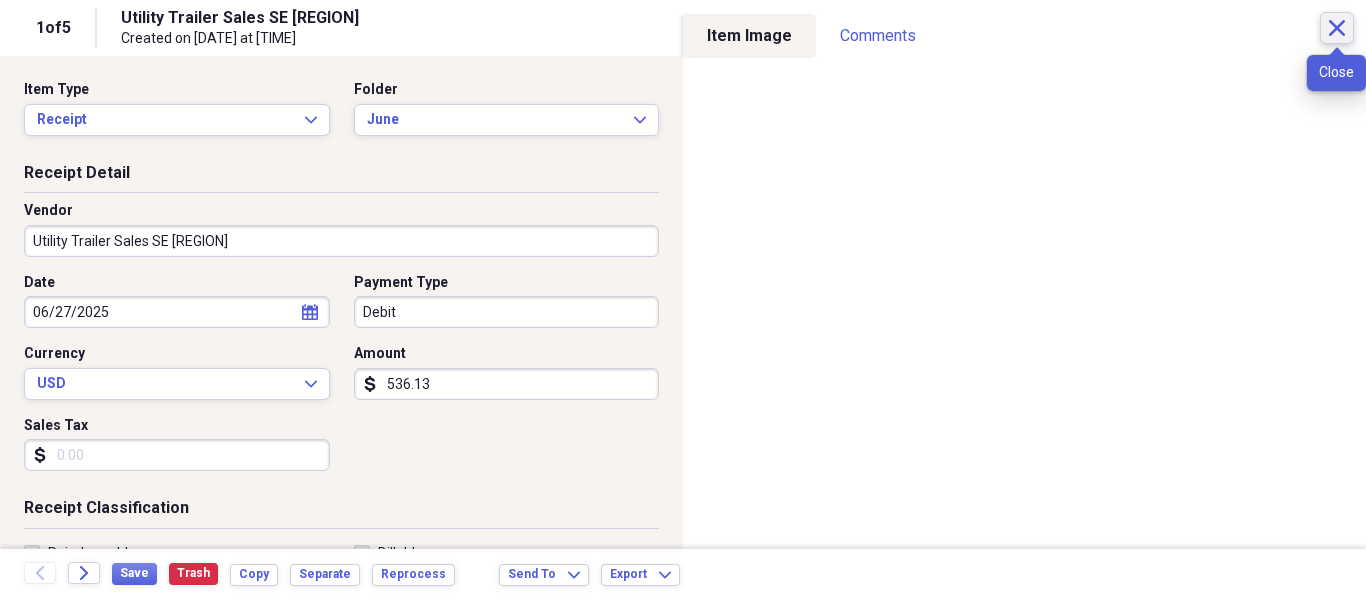click on "Close" 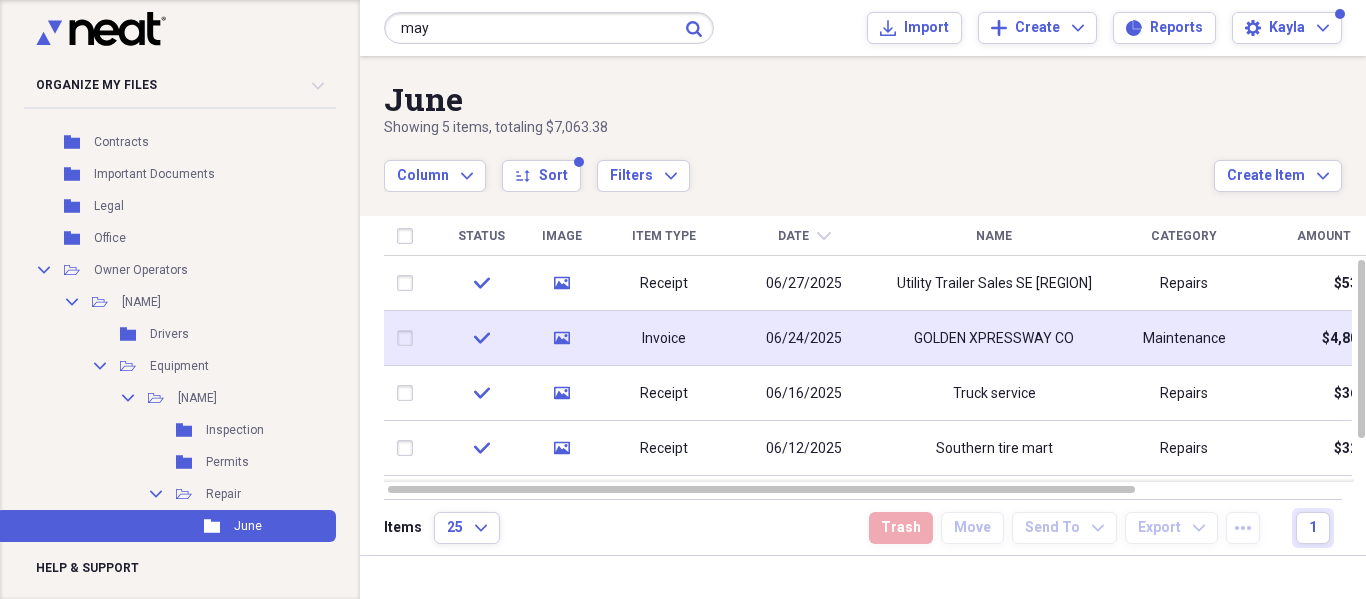click on "GOLDEN XPRESSWAY CO" at bounding box center [994, 338] 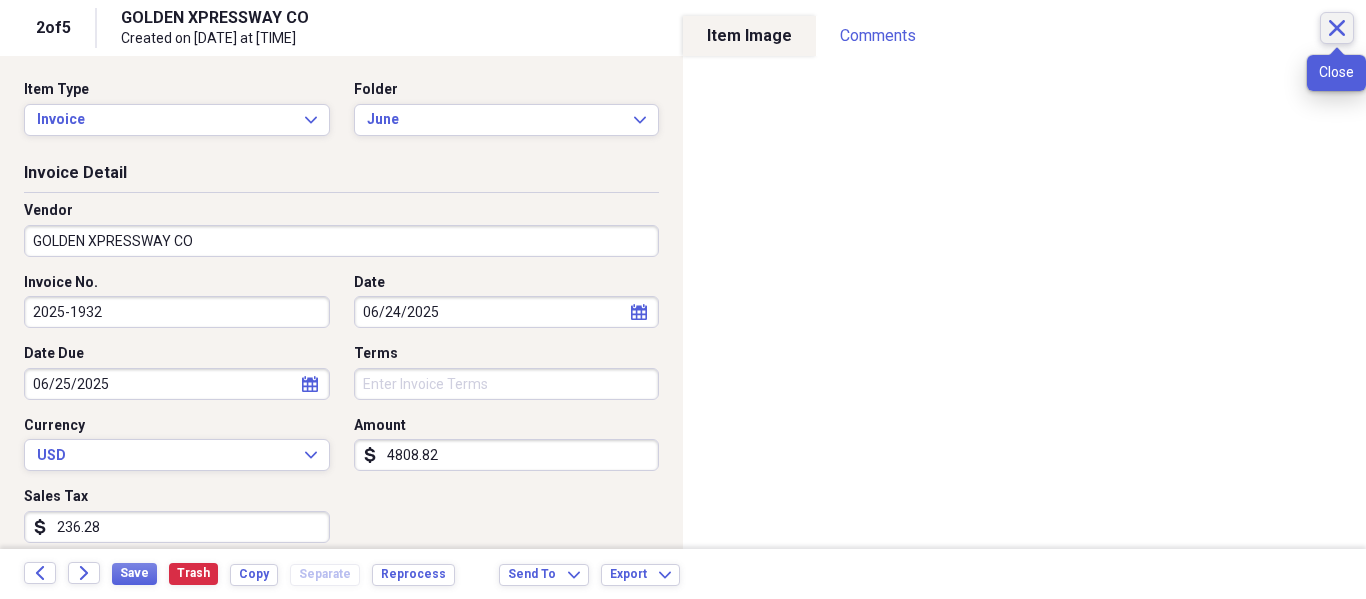 click on "Close" 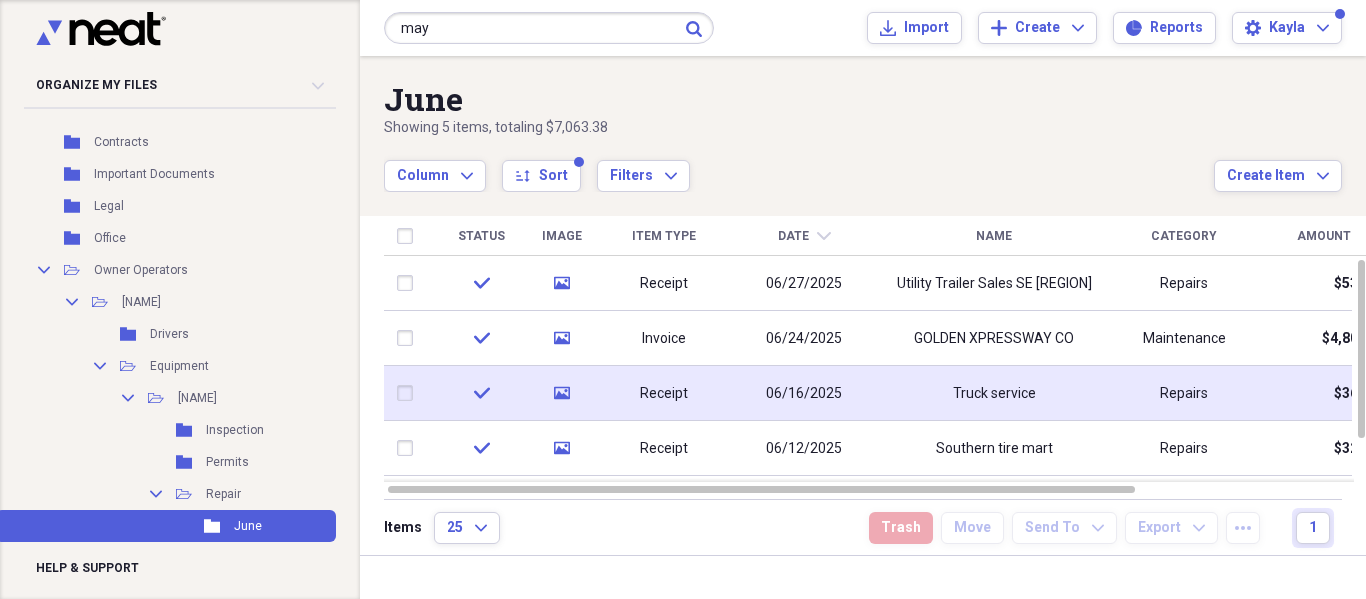 click on "Truck service" at bounding box center [994, 393] 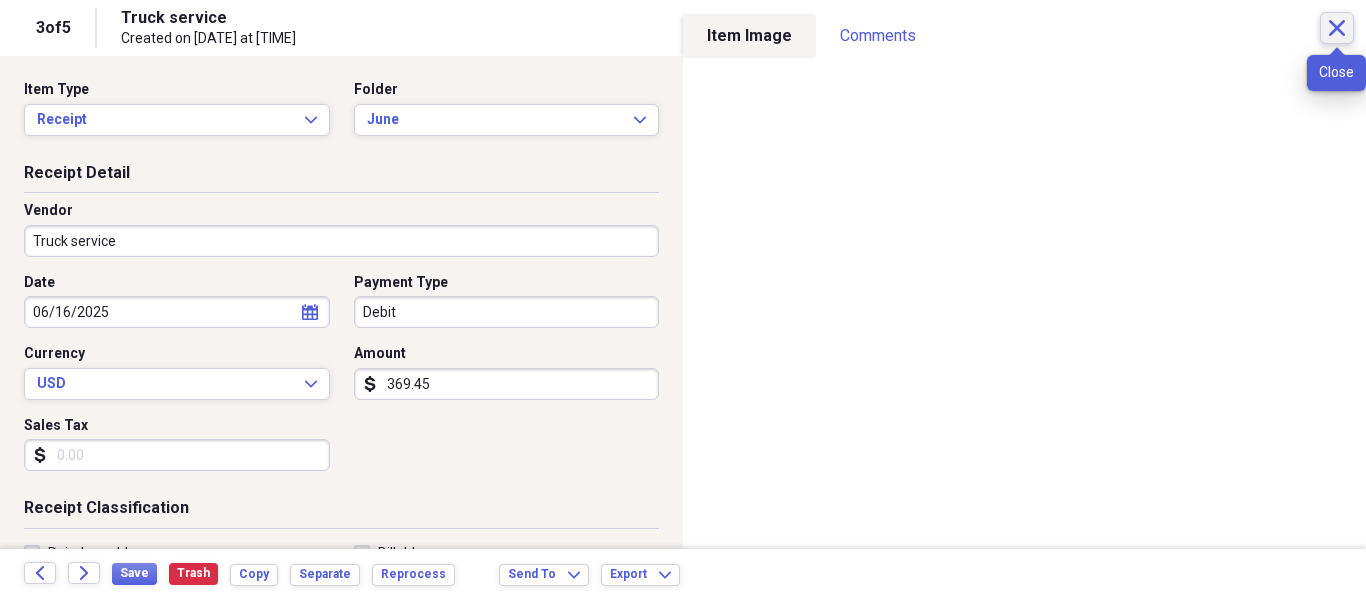 click on "Close" at bounding box center (1337, 28) 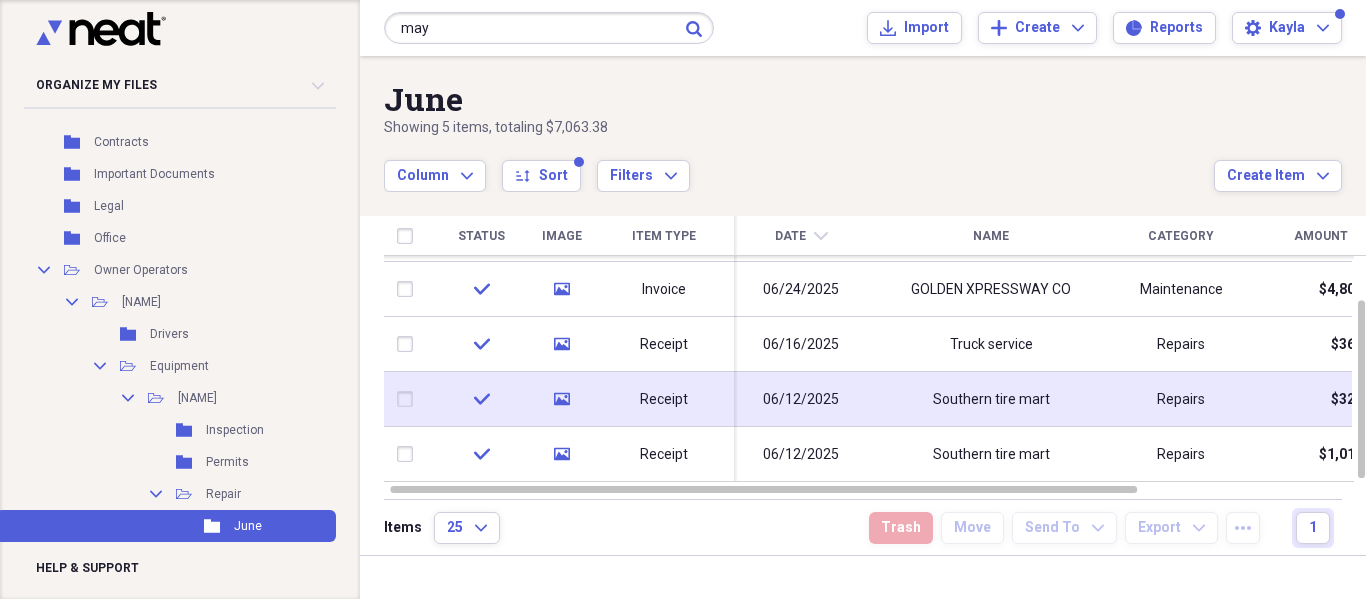 click on "Southern tire mart" at bounding box center [991, 399] 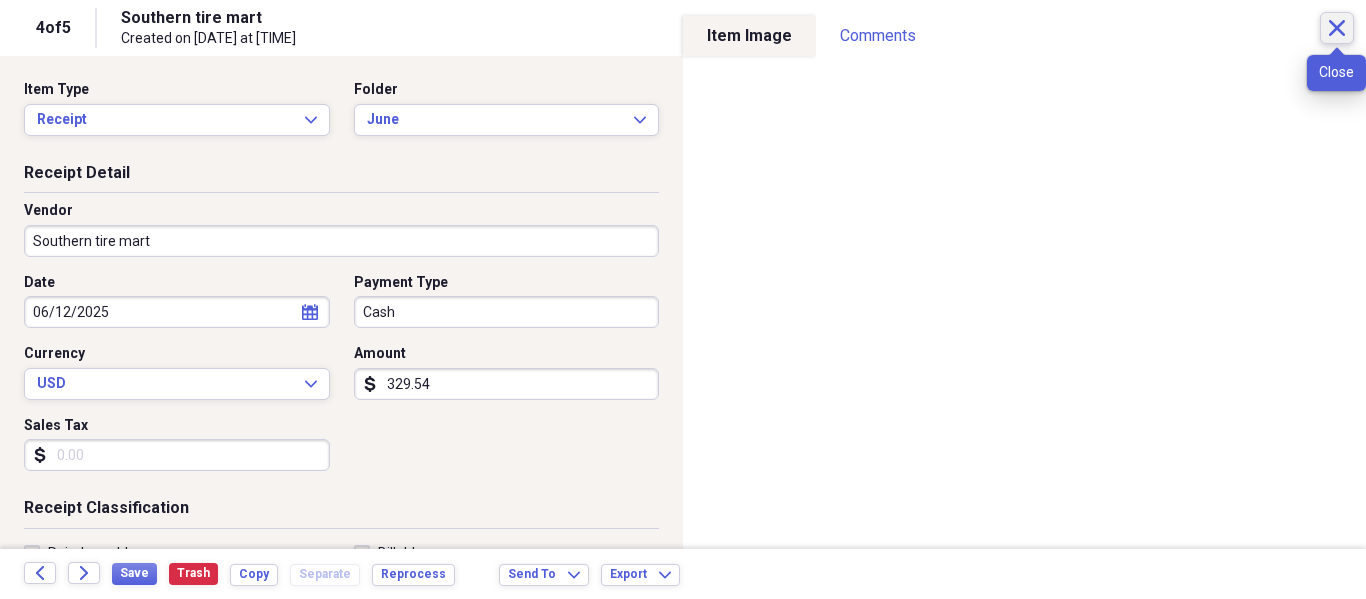 click on "Close" at bounding box center (1337, 28) 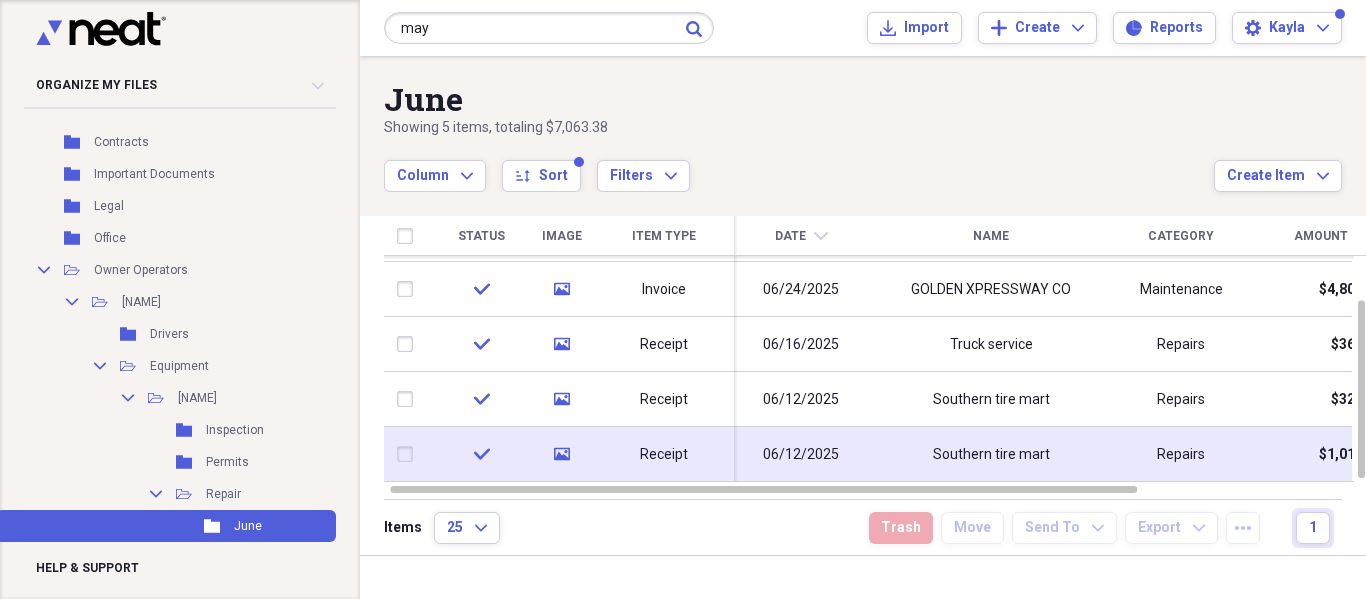 click on "Southern tire mart" at bounding box center (991, 455) 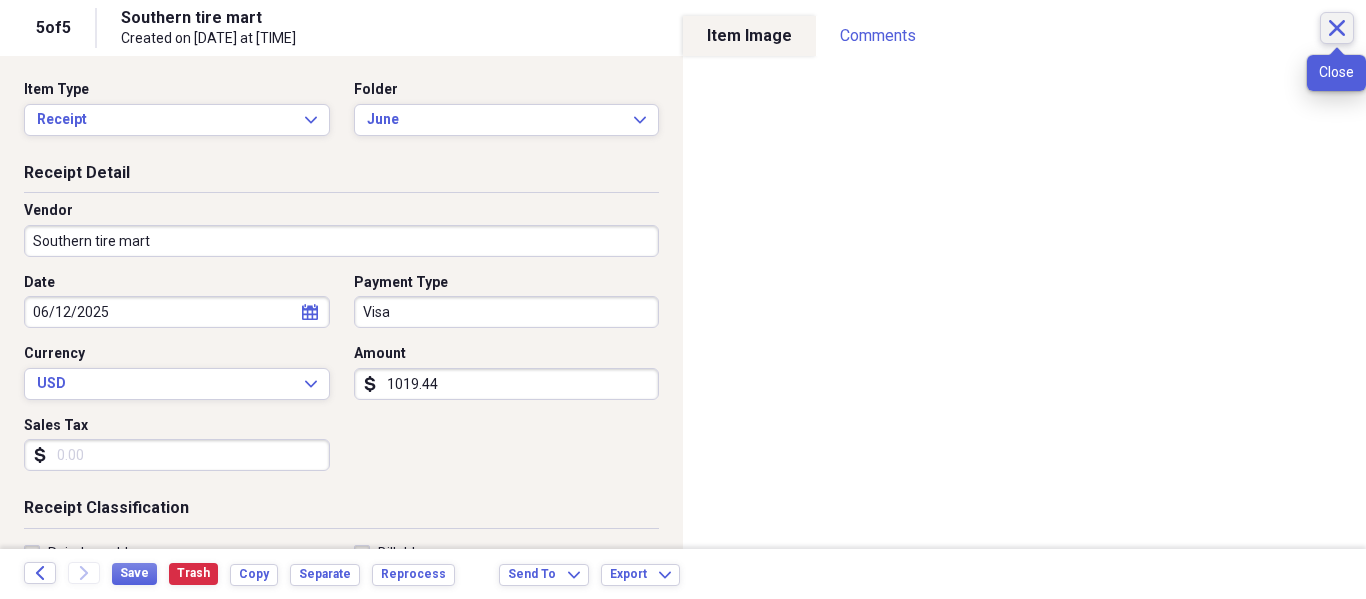 click on "Close" at bounding box center (1337, 28) 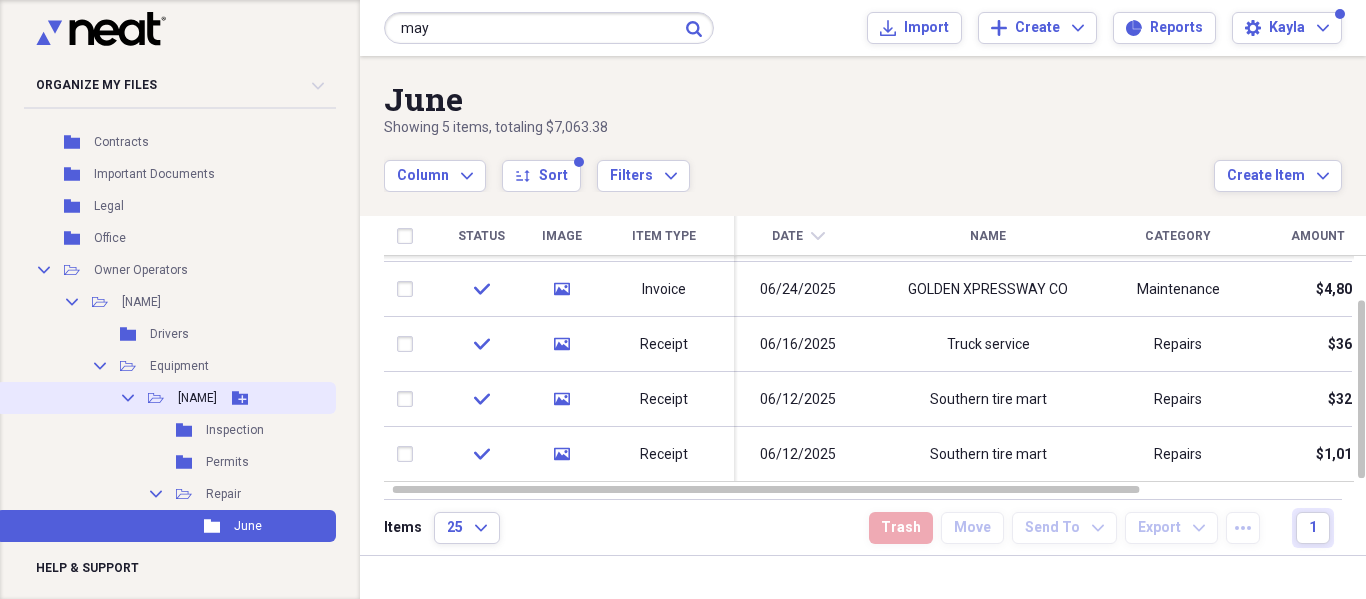 click on "Collapse" at bounding box center (128, 398) 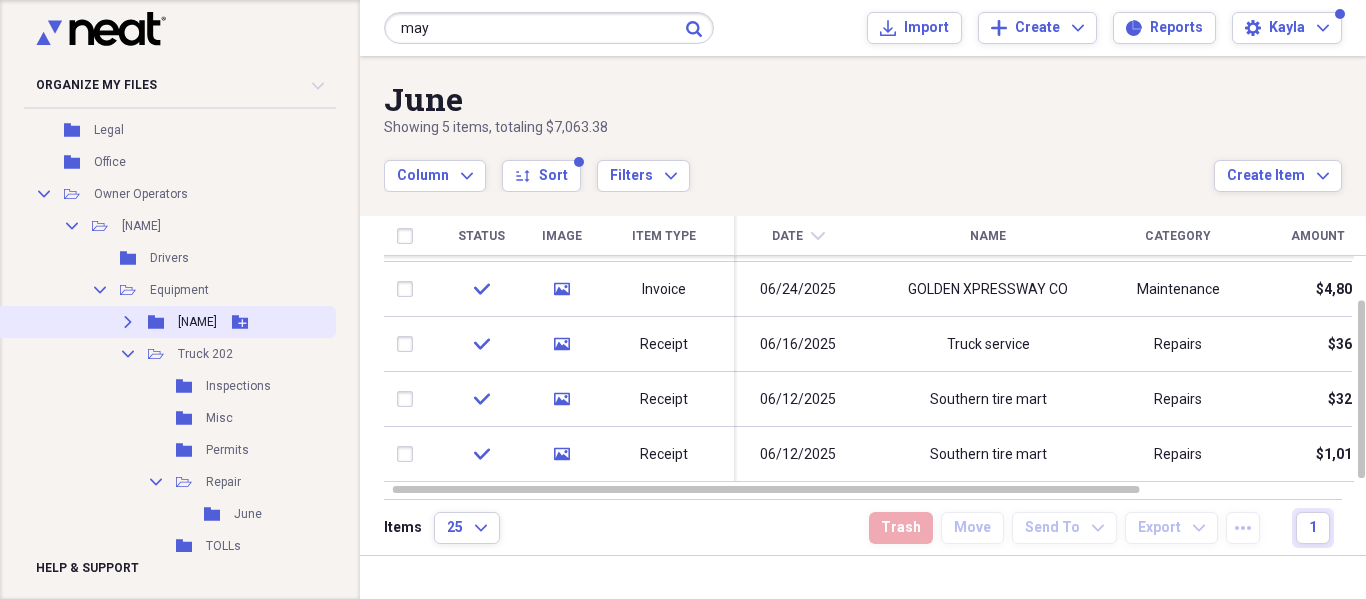 scroll, scrollTop: 293, scrollLeft: 0, axis: vertical 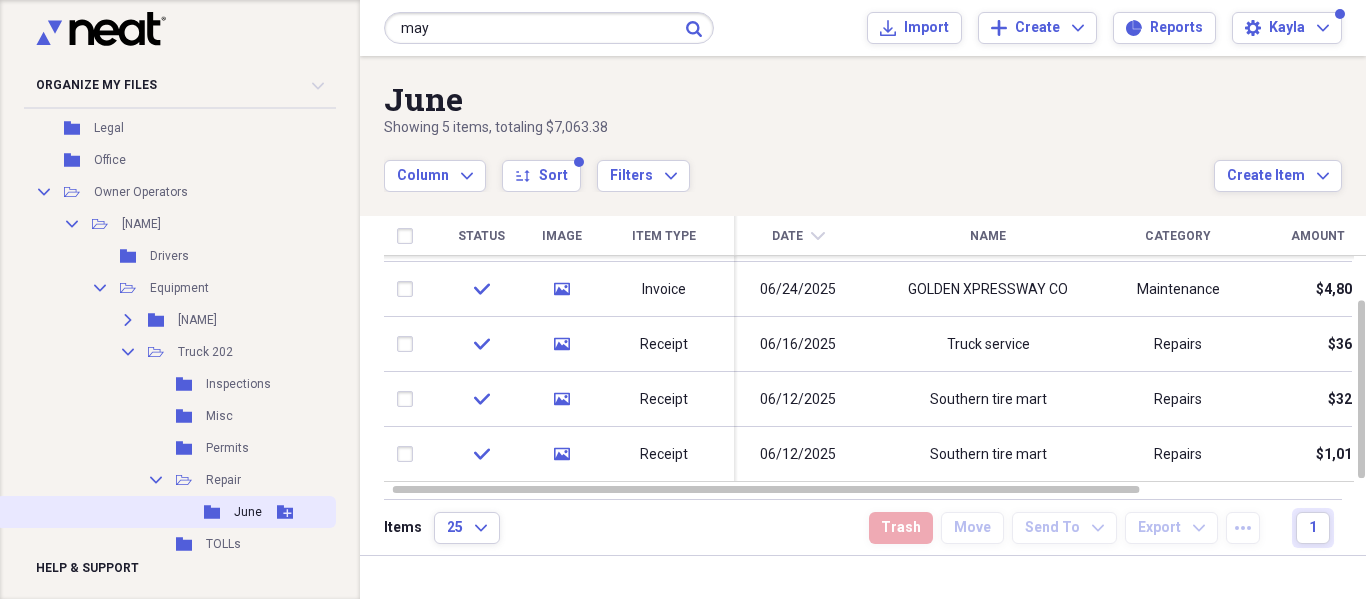 click on "Folder June Add Folder" at bounding box center (166, 512) 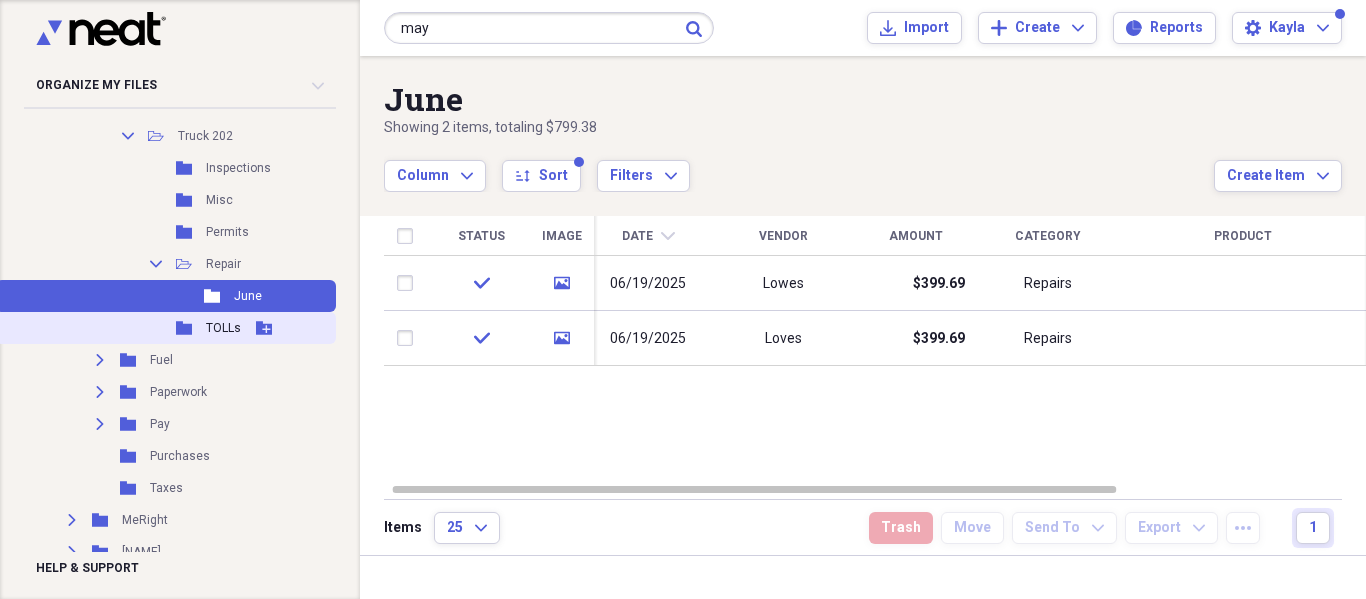 scroll, scrollTop: 516, scrollLeft: 0, axis: vertical 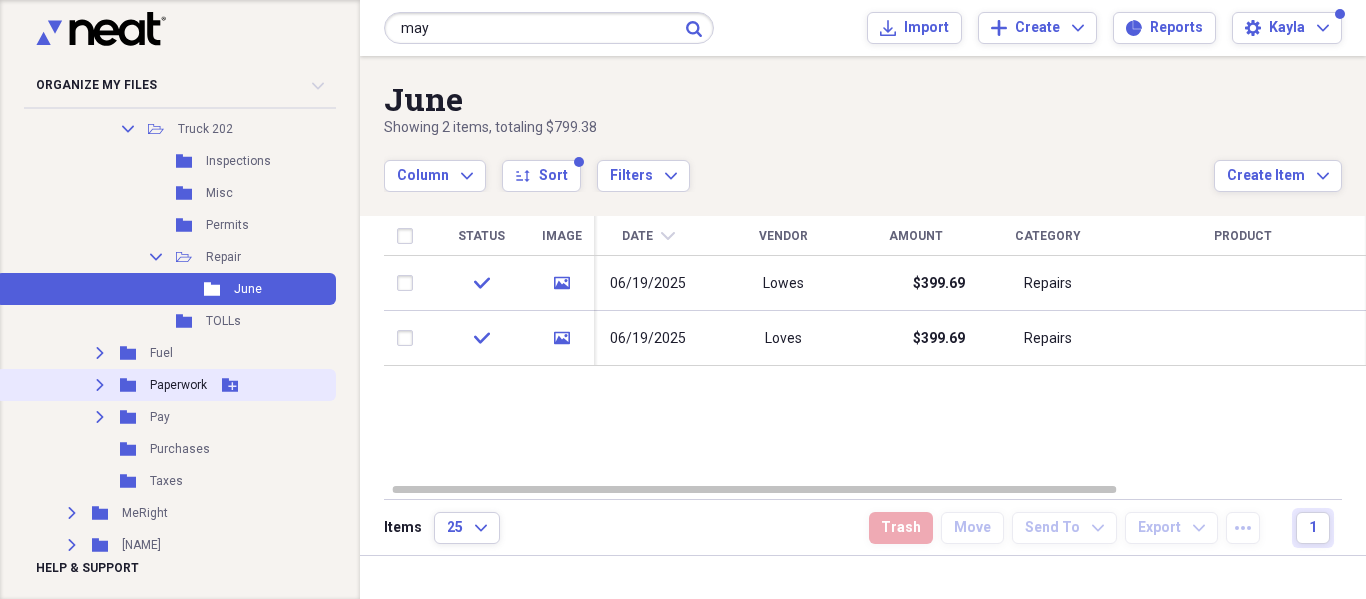 click 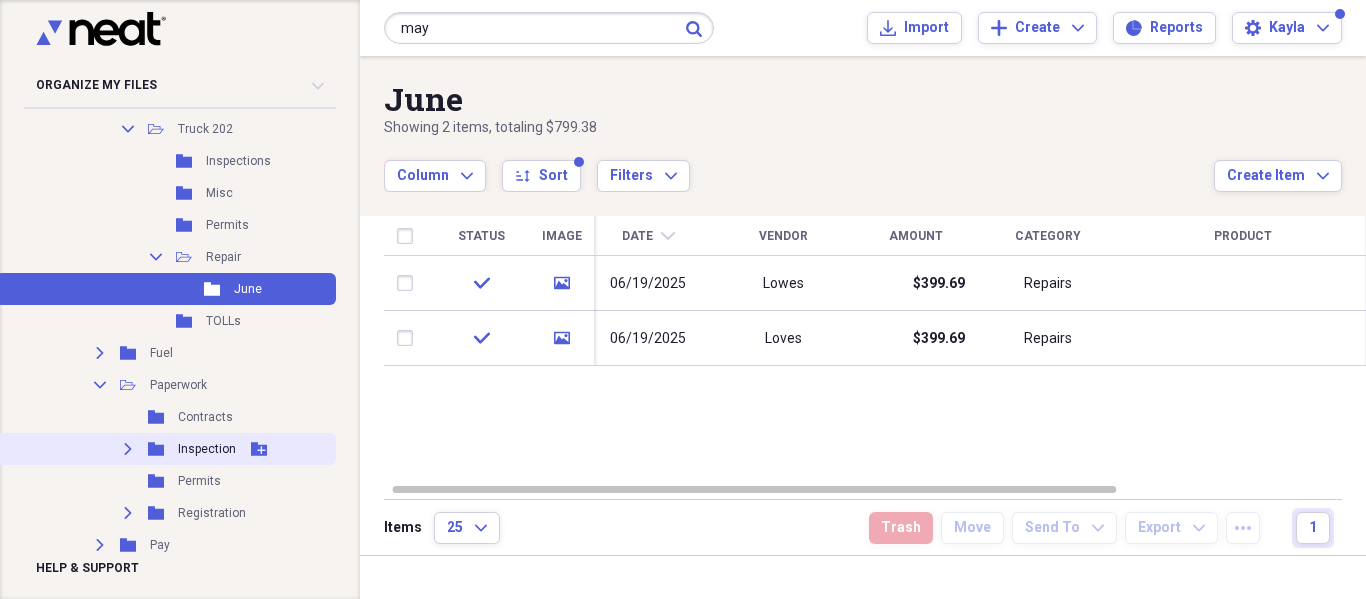 click on "Expand Folder Inspection Add Folder" at bounding box center (166, 449) 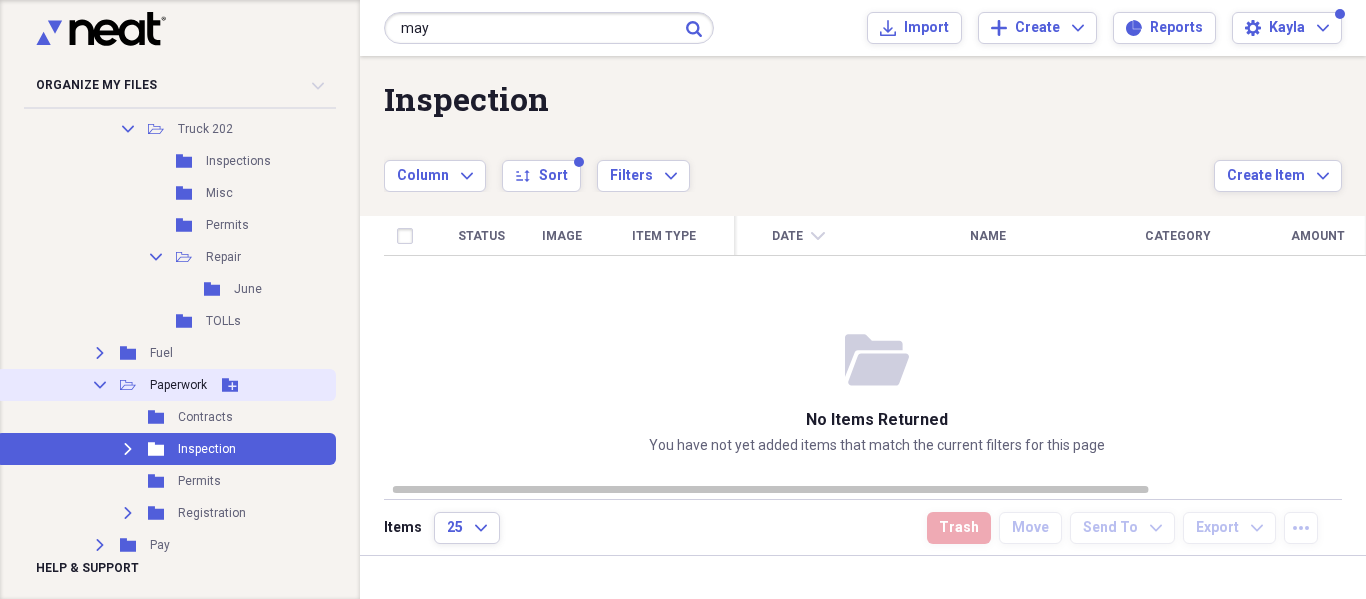 click on "Collapse" at bounding box center (100, 385) 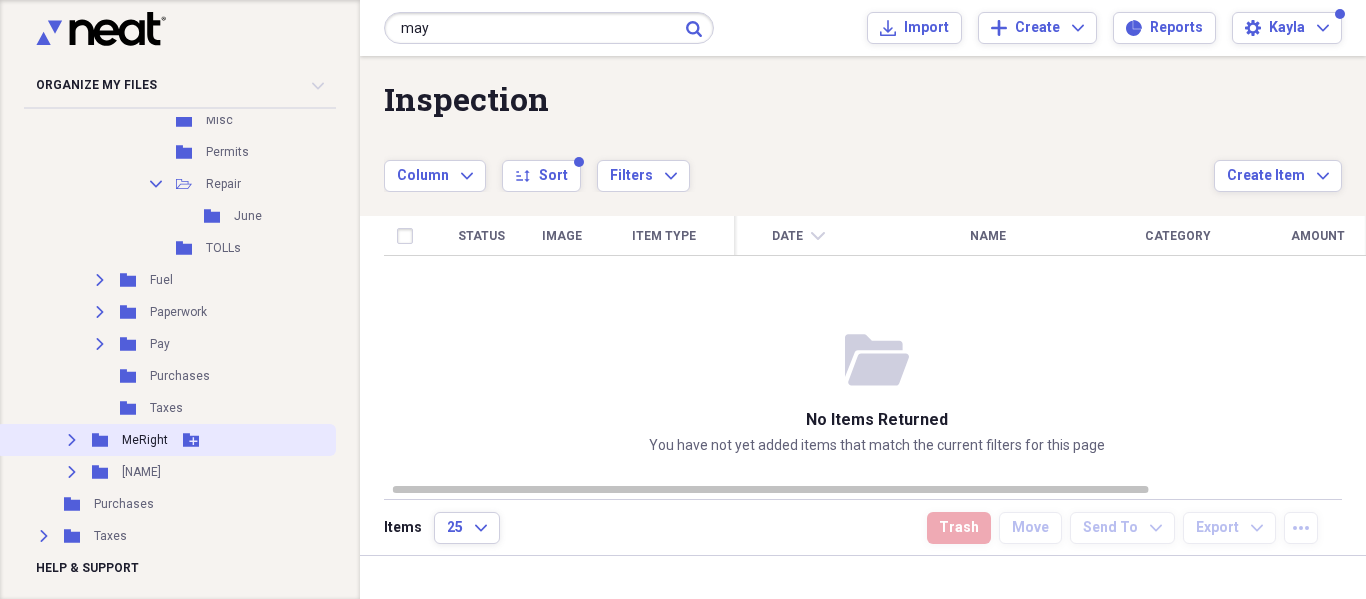 scroll, scrollTop: 591, scrollLeft: 0, axis: vertical 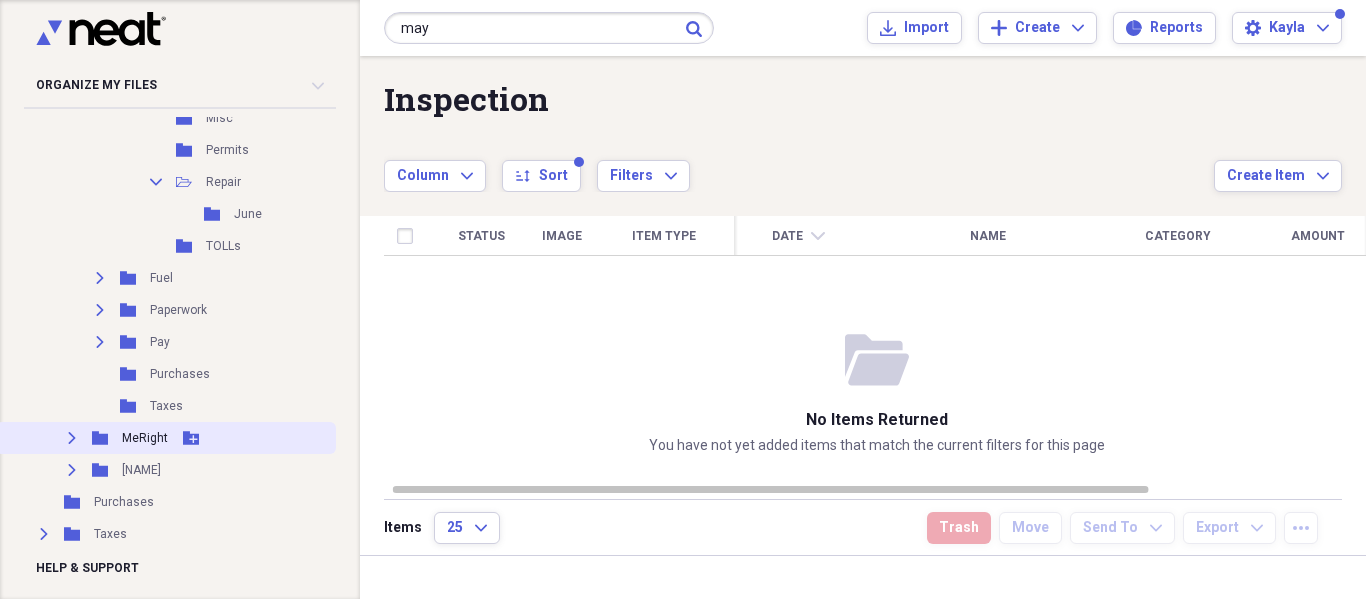 click on "Expand Folder MeRight Add Folder" at bounding box center (166, 438) 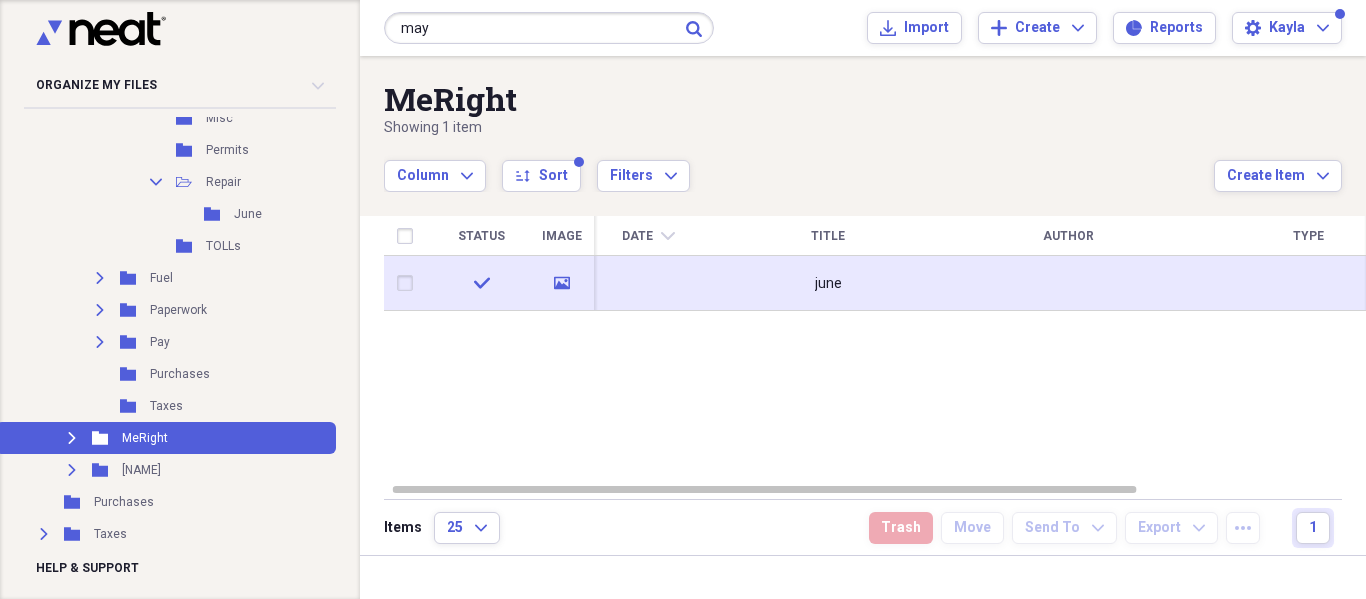 click at bounding box center [648, 283] 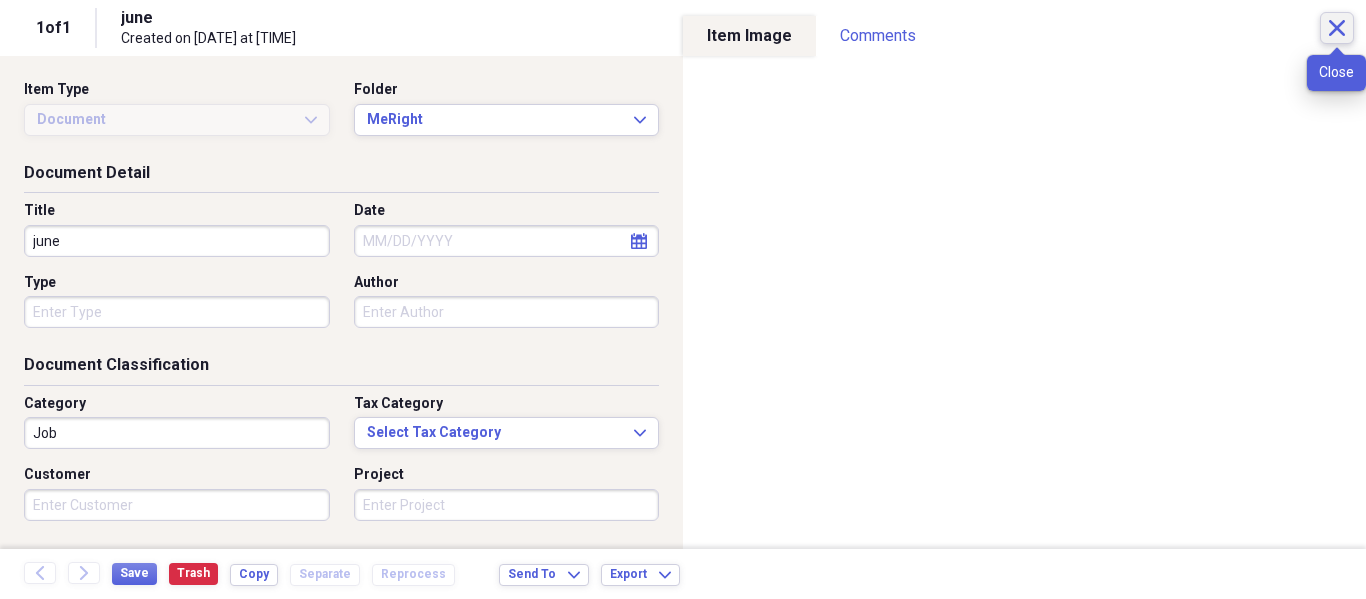 click on "Close" at bounding box center (1337, 28) 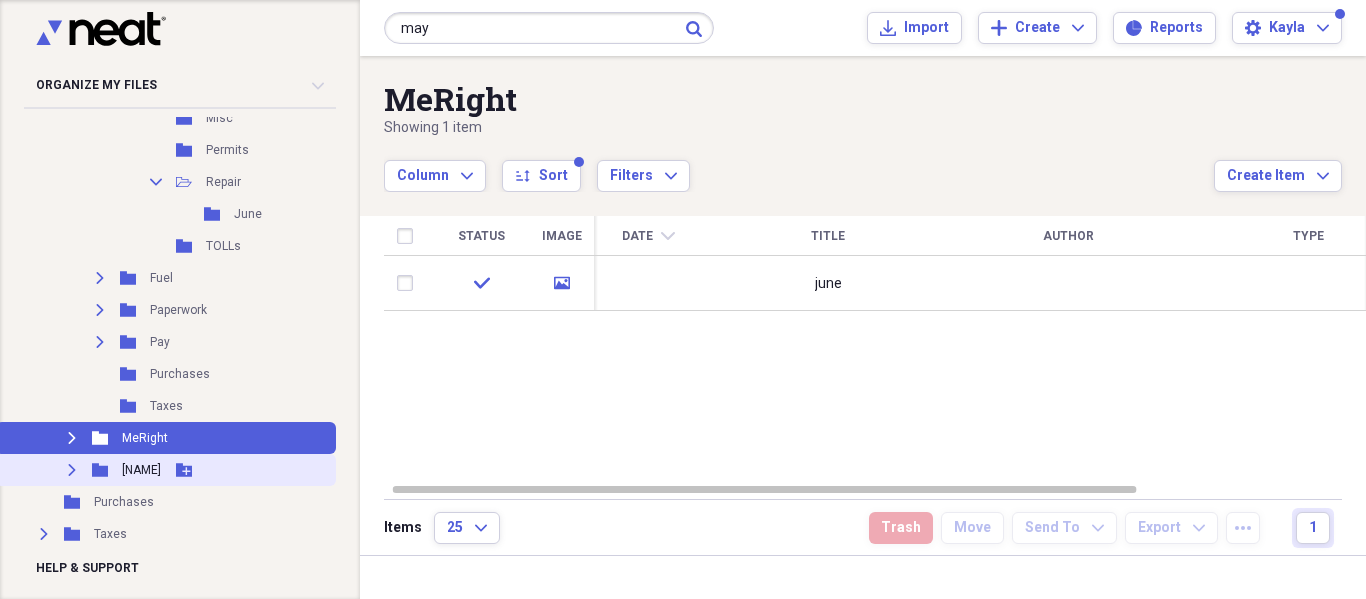 click on "SaYess Trucking LLC" at bounding box center (141, 470) 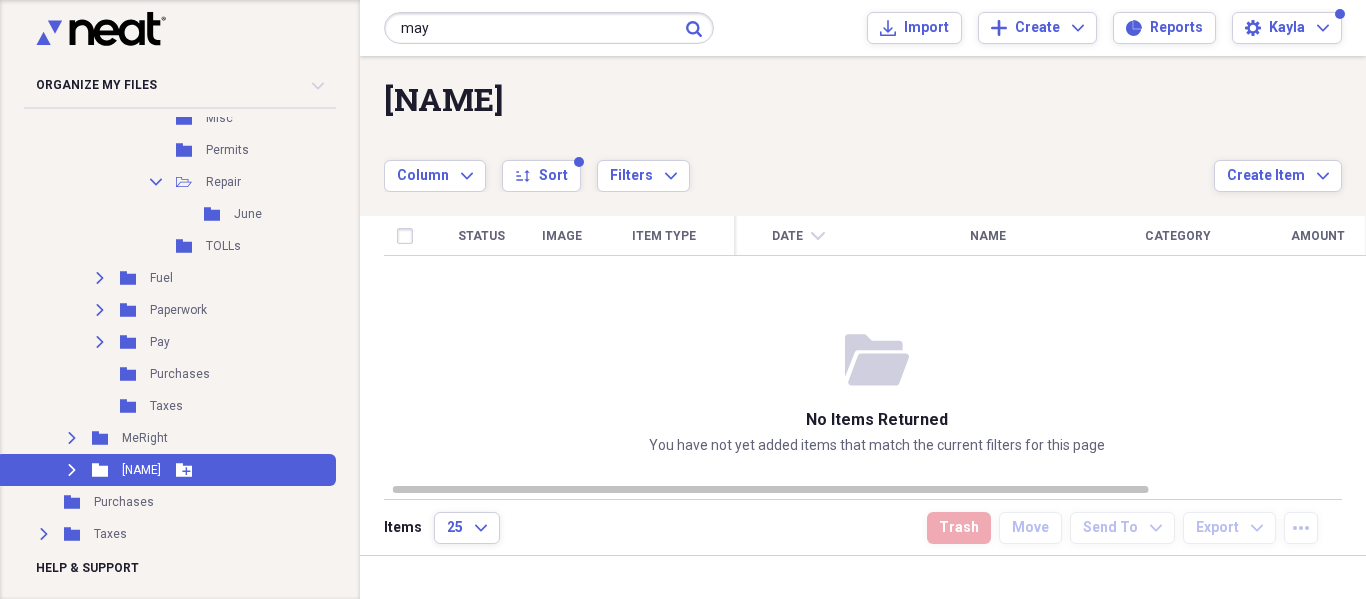 click on "Expand" at bounding box center [72, 470] 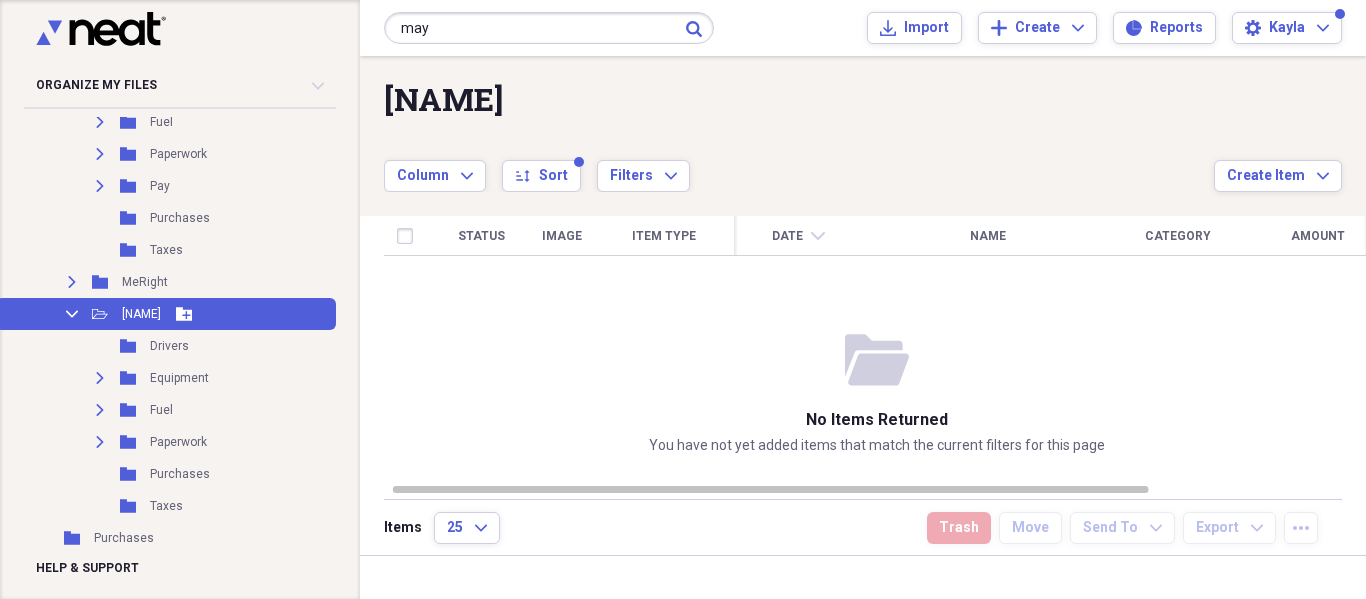 scroll, scrollTop: 751, scrollLeft: 0, axis: vertical 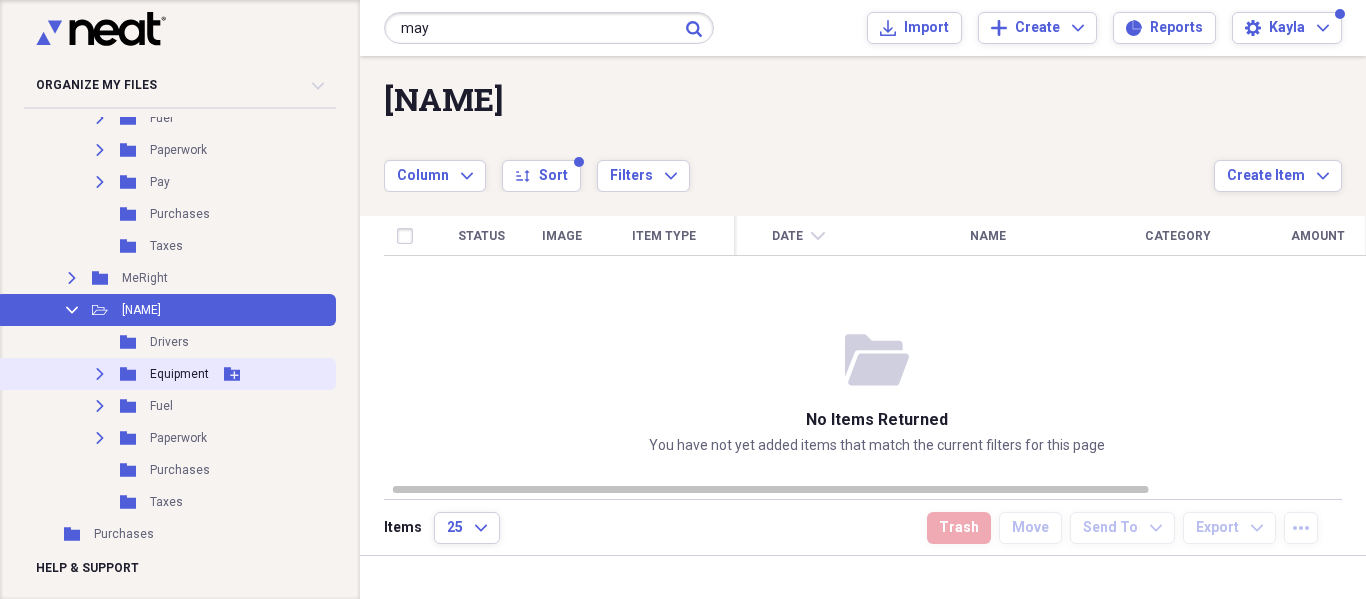 click on "Expand" at bounding box center (100, 374) 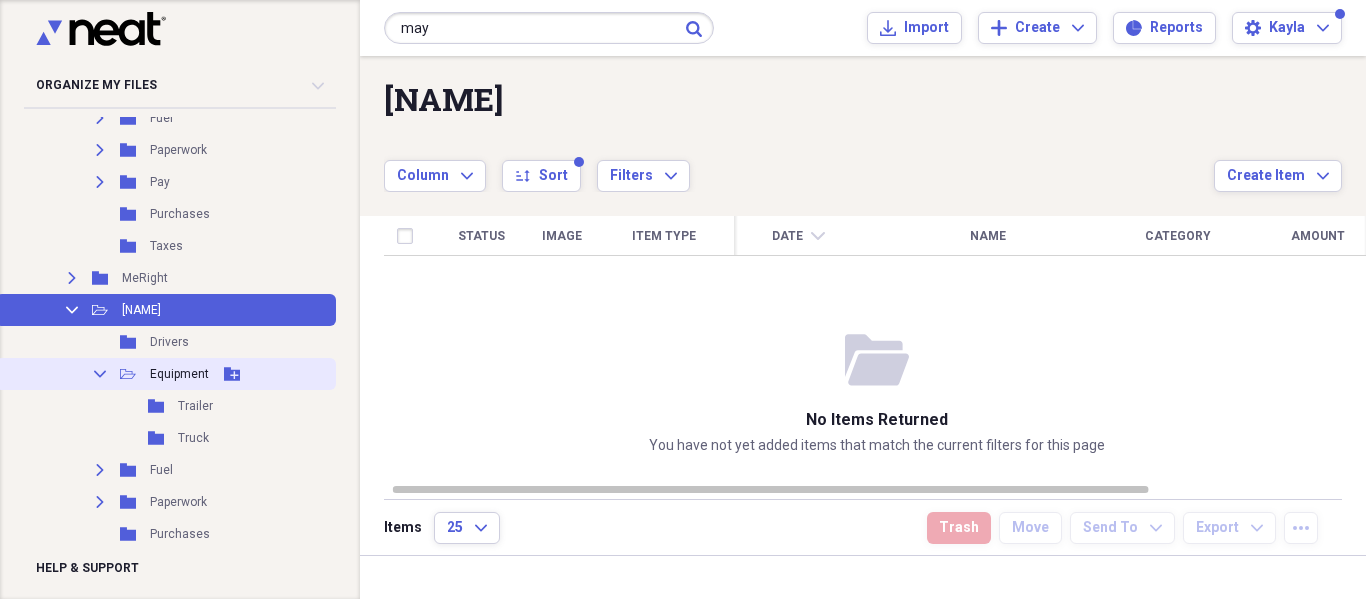 click on "Collapse" at bounding box center (100, 374) 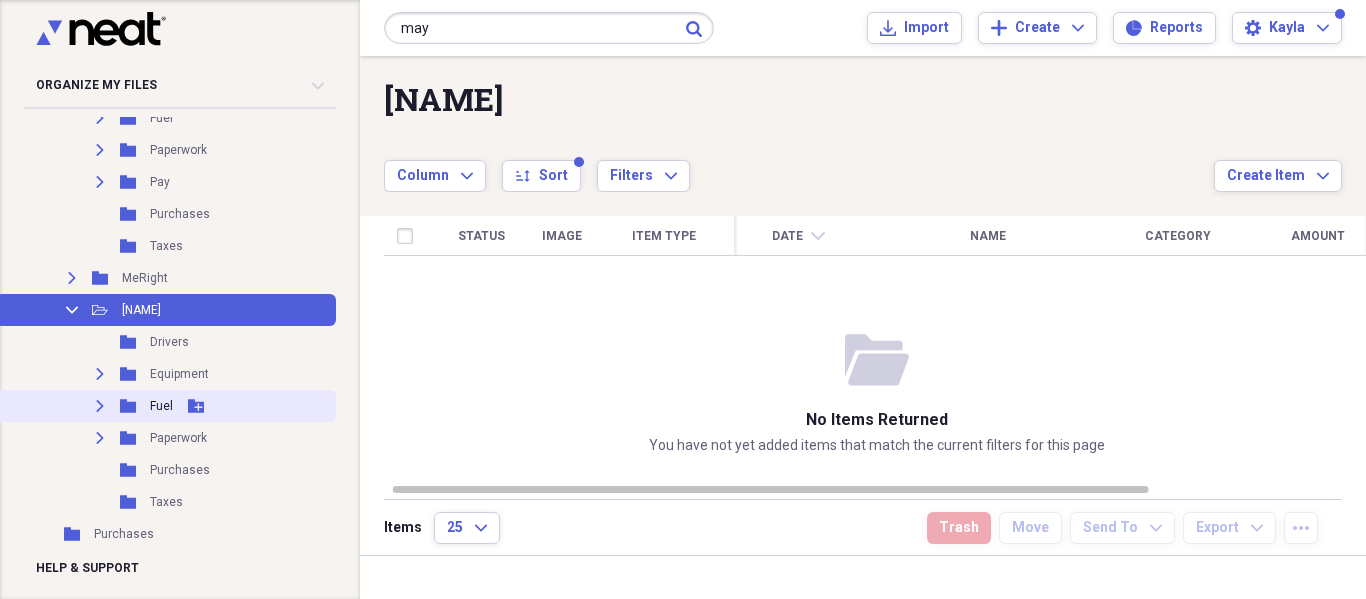 click on "Expand" 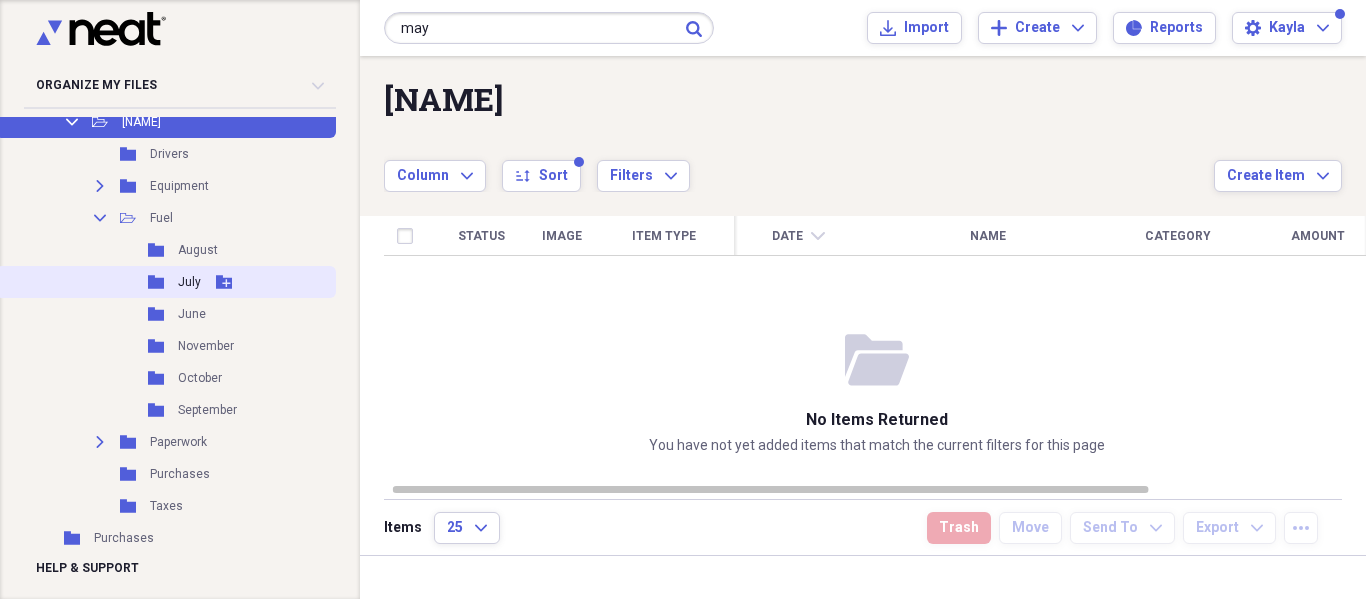 scroll, scrollTop: 945, scrollLeft: 0, axis: vertical 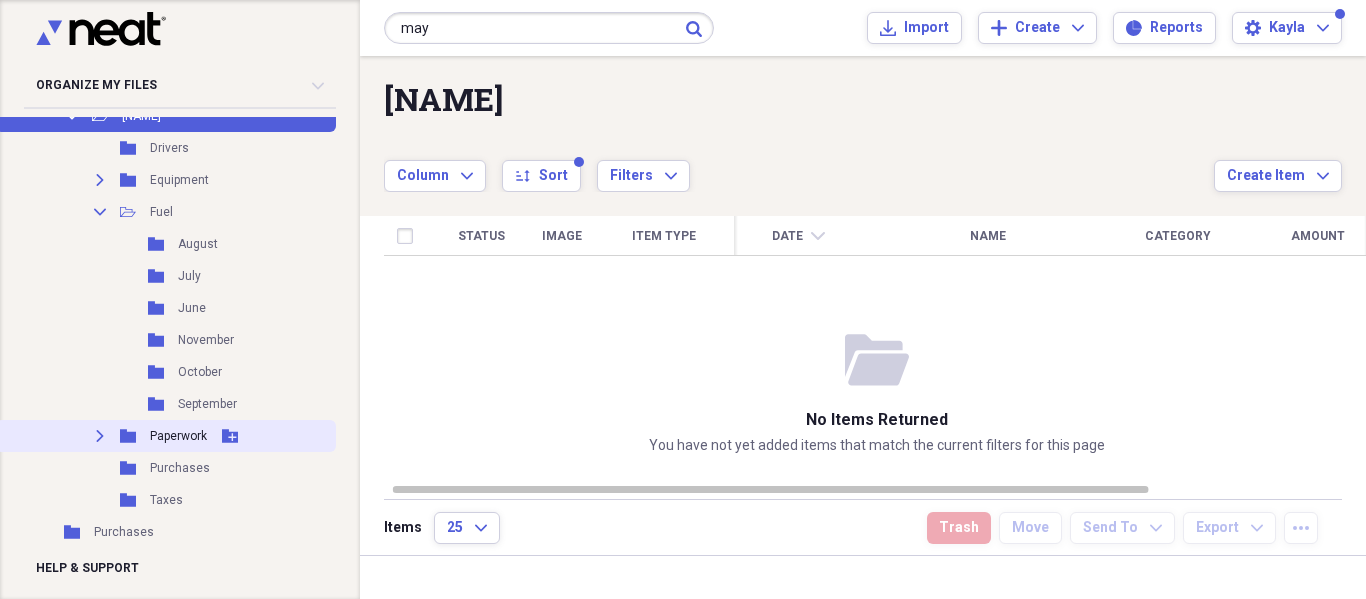 click on "Expand" 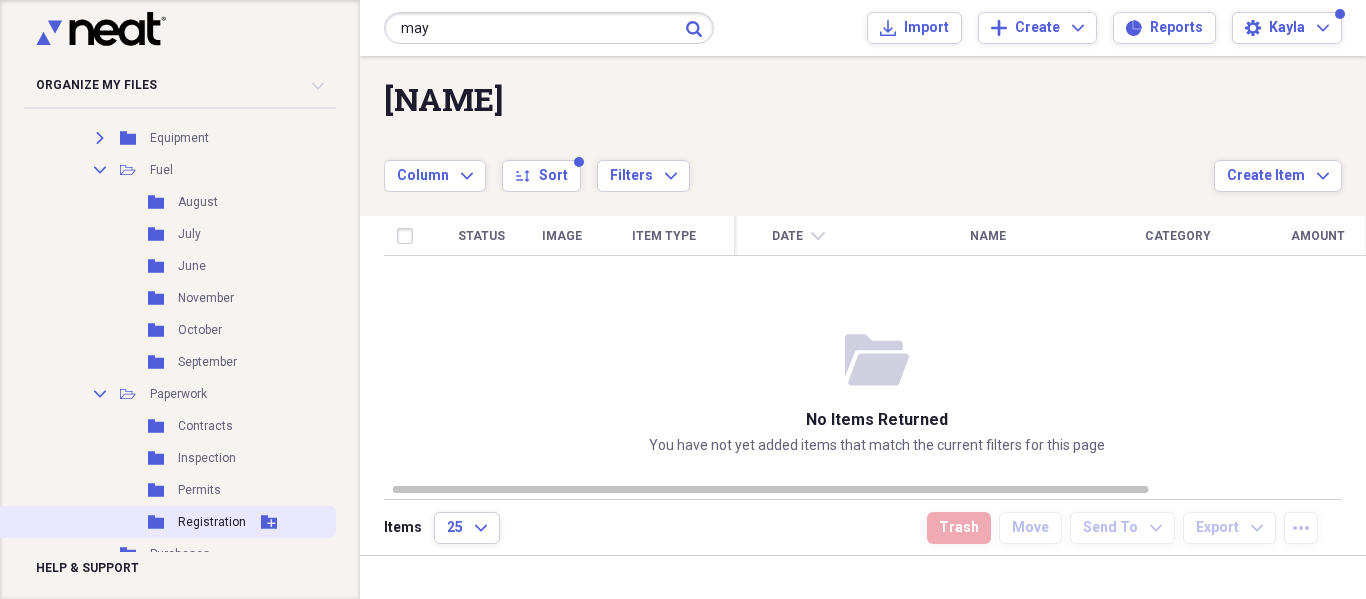 scroll, scrollTop: 961, scrollLeft: 0, axis: vertical 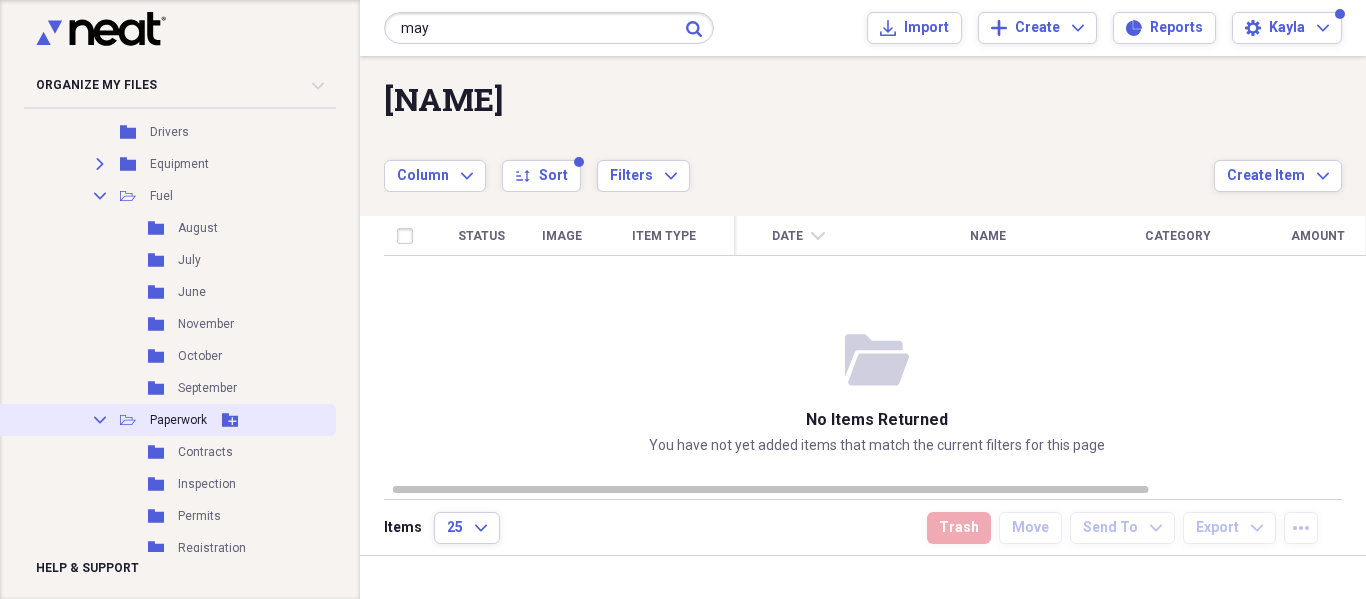 click on "Collapse" at bounding box center [100, 420] 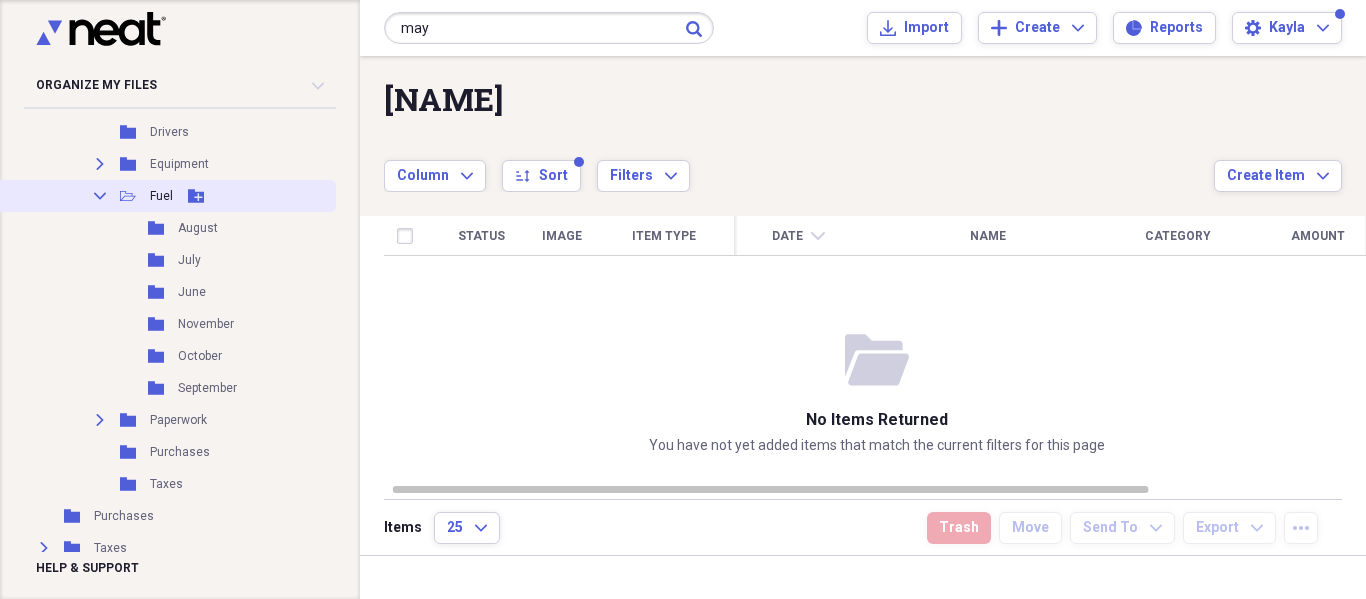 click on "Collapse" at bounding box center [100, 196] 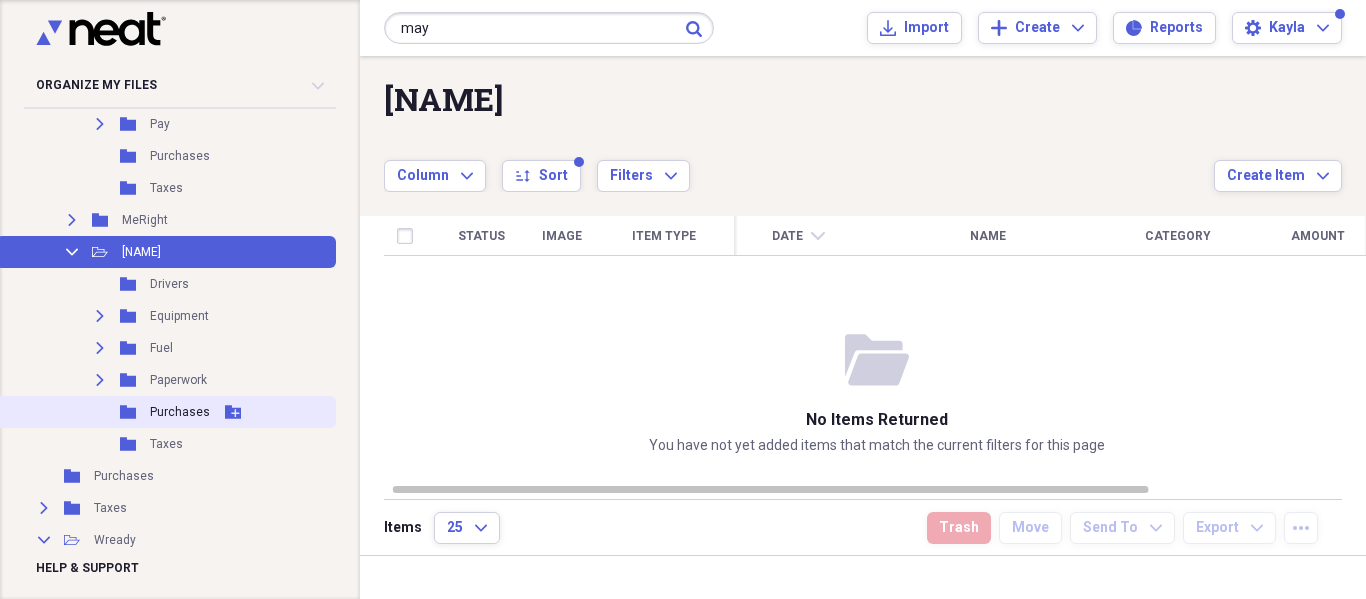 scroll, scrollTop: 805, scrollLeft: 0, axis: vertical 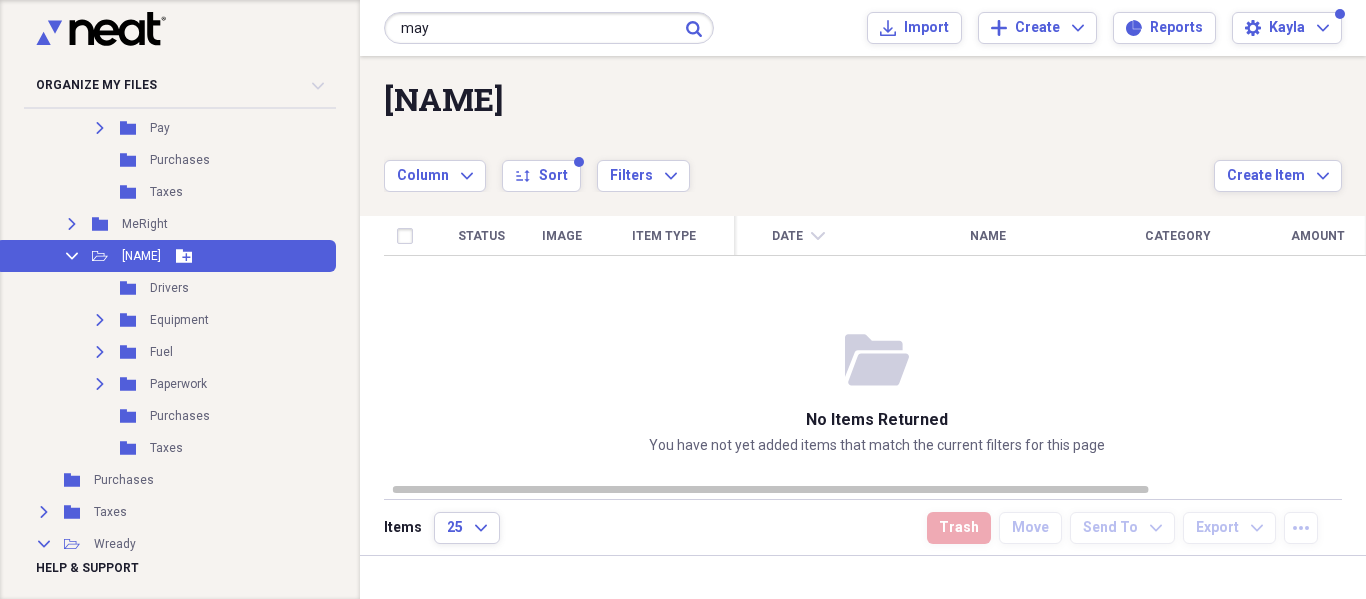 click on "Collapse" 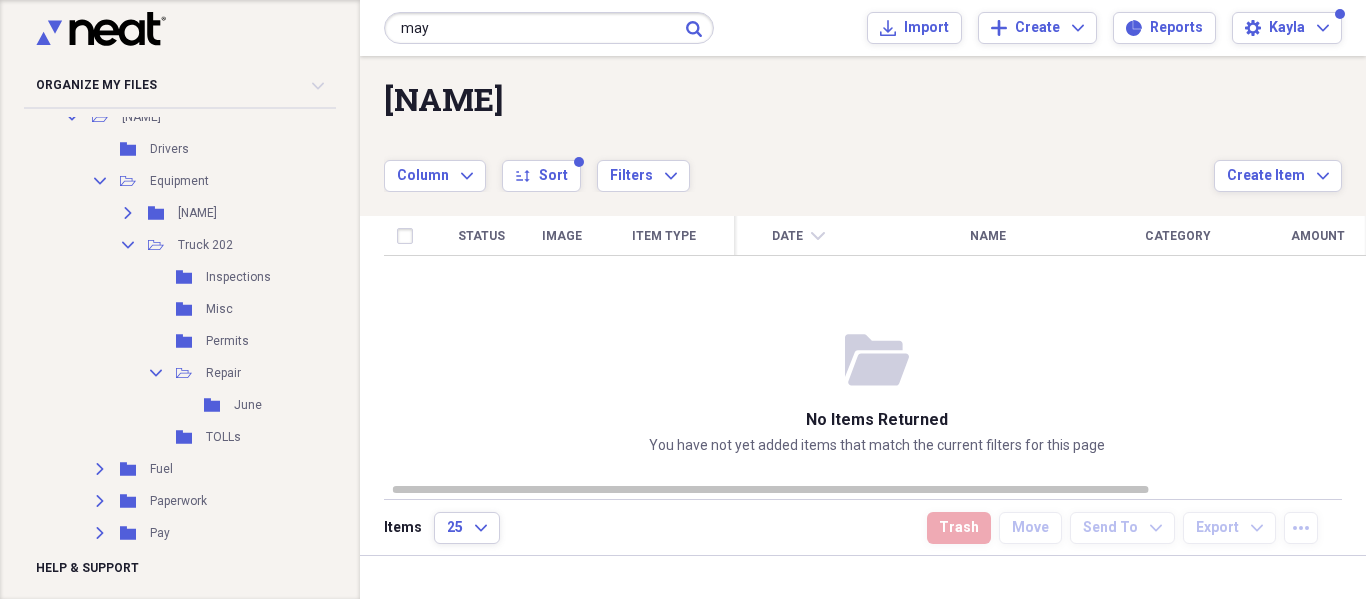 scroll, scrollTop: 396, scrollLeft: 0, axis: vertical 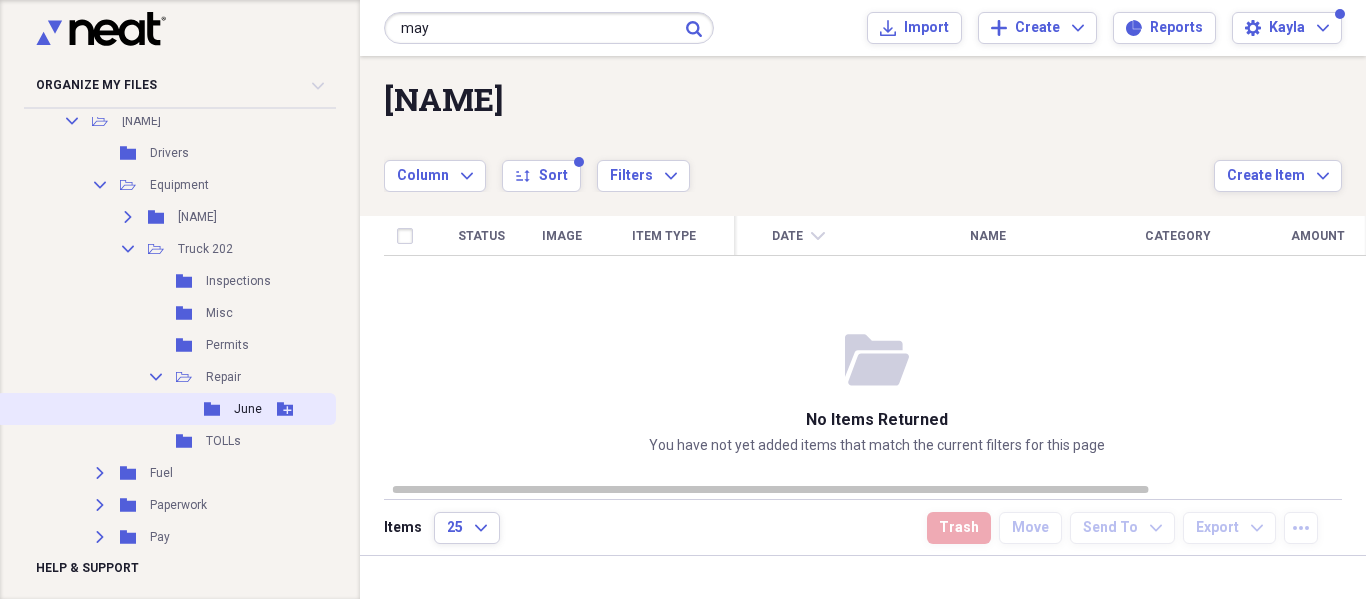 click on "Folder June Add Folder" at bounding box center (166, 409) 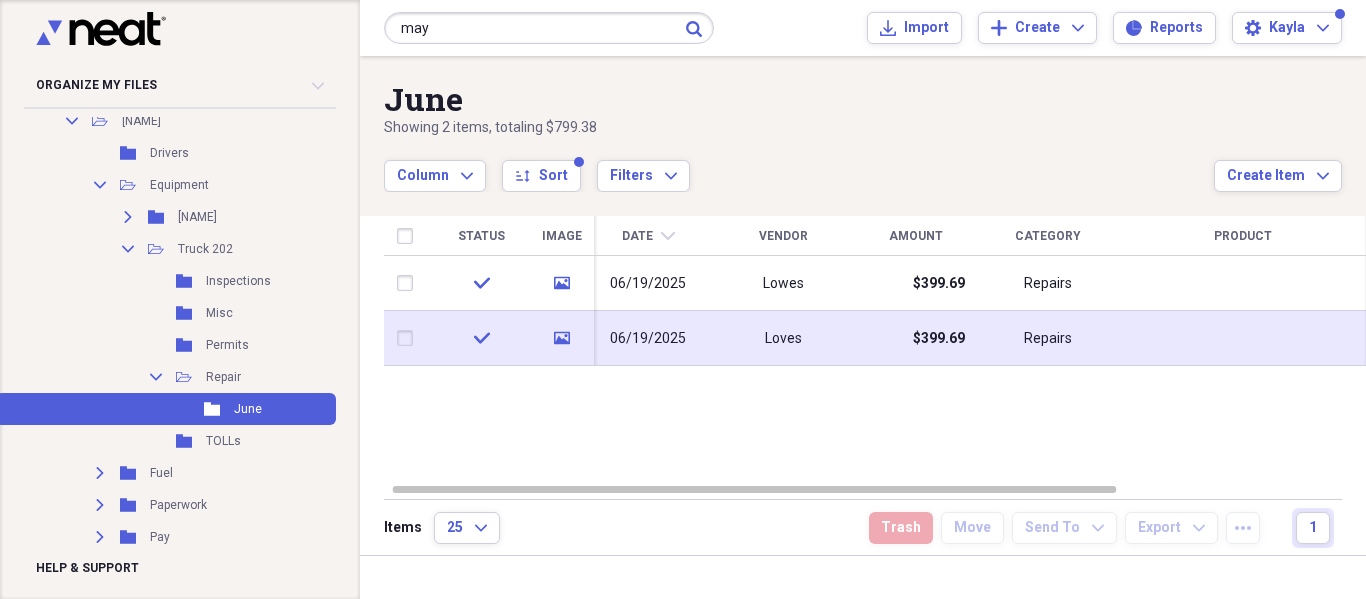 click on "06/19/2025" at bounding box center [648, 338] 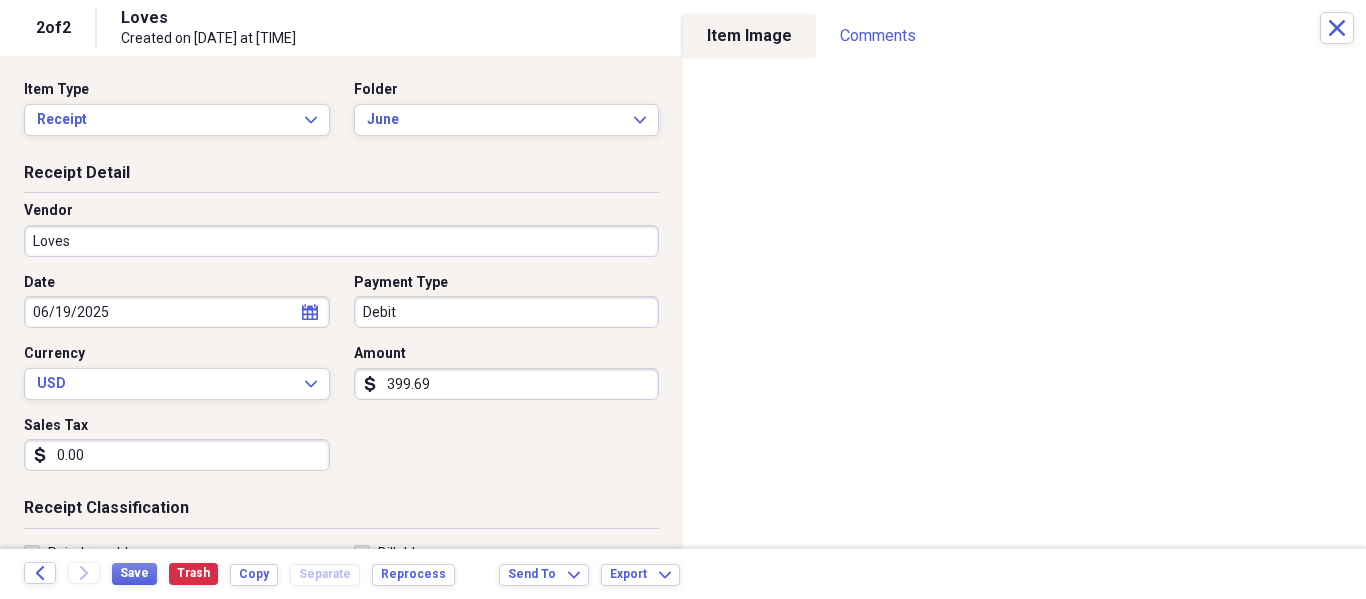 click on "2  of  2 Loves Created on 06/19/2025 at 12:07 pm Close" at bounding box center [683, 28] 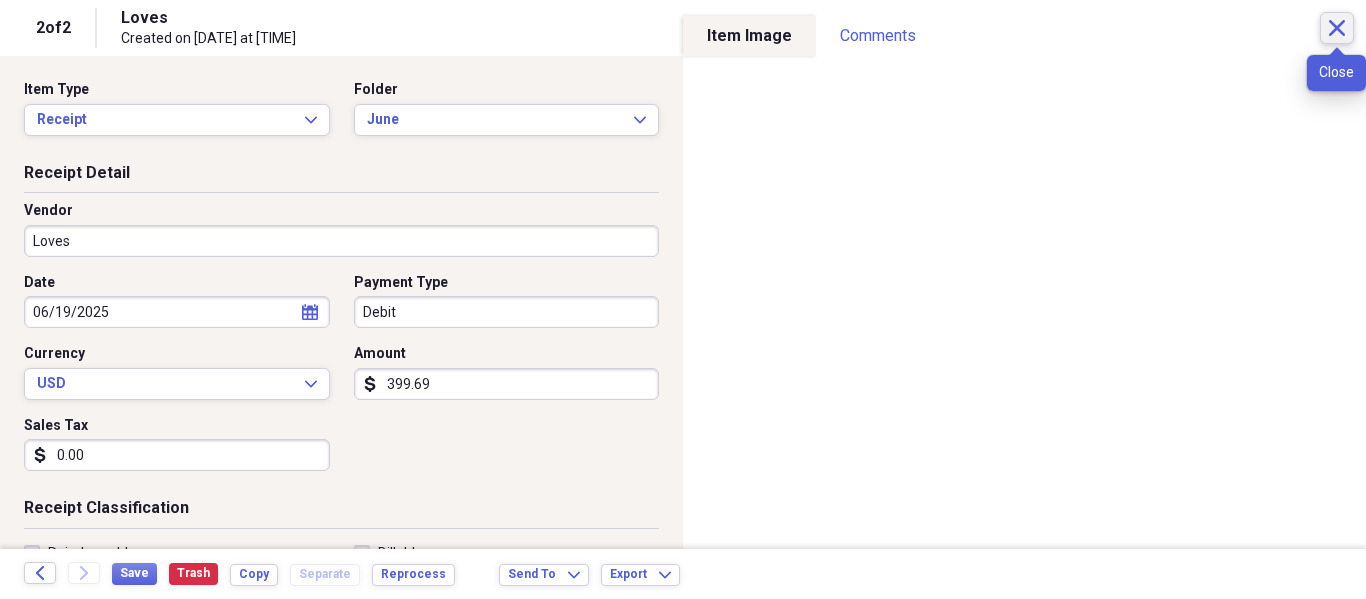 click on "Close" at bounding box center [1337, 28] 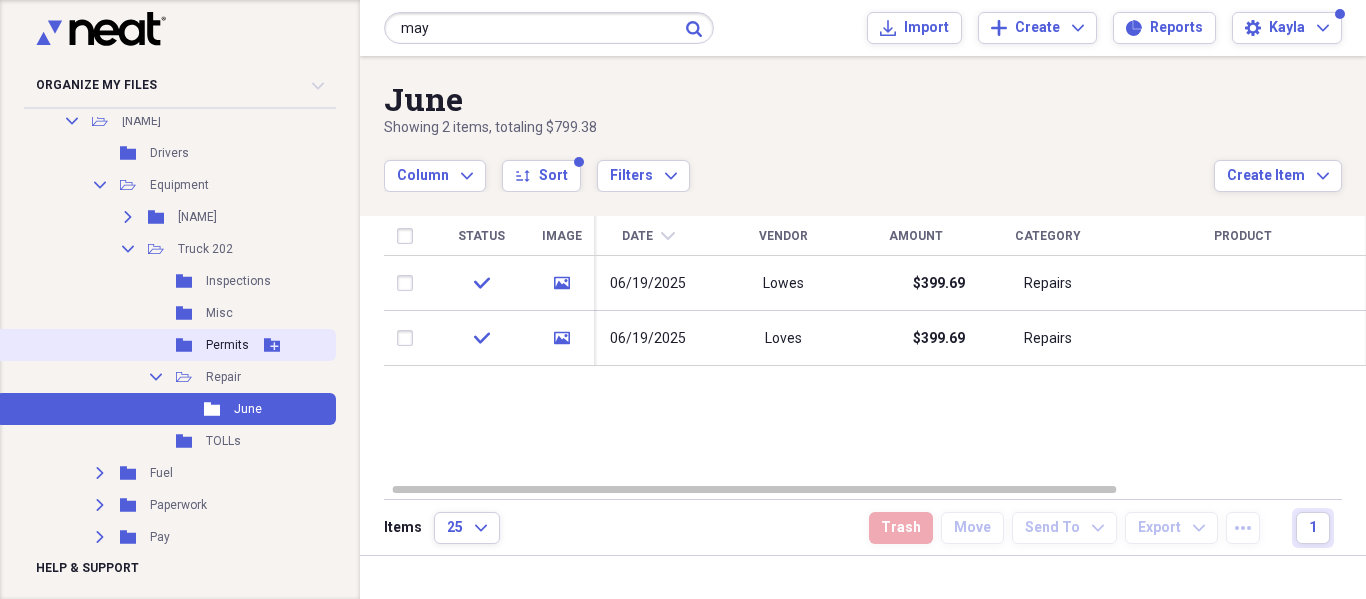 scroll, scrollTop: 0, scrollLeft: 0, axis: both 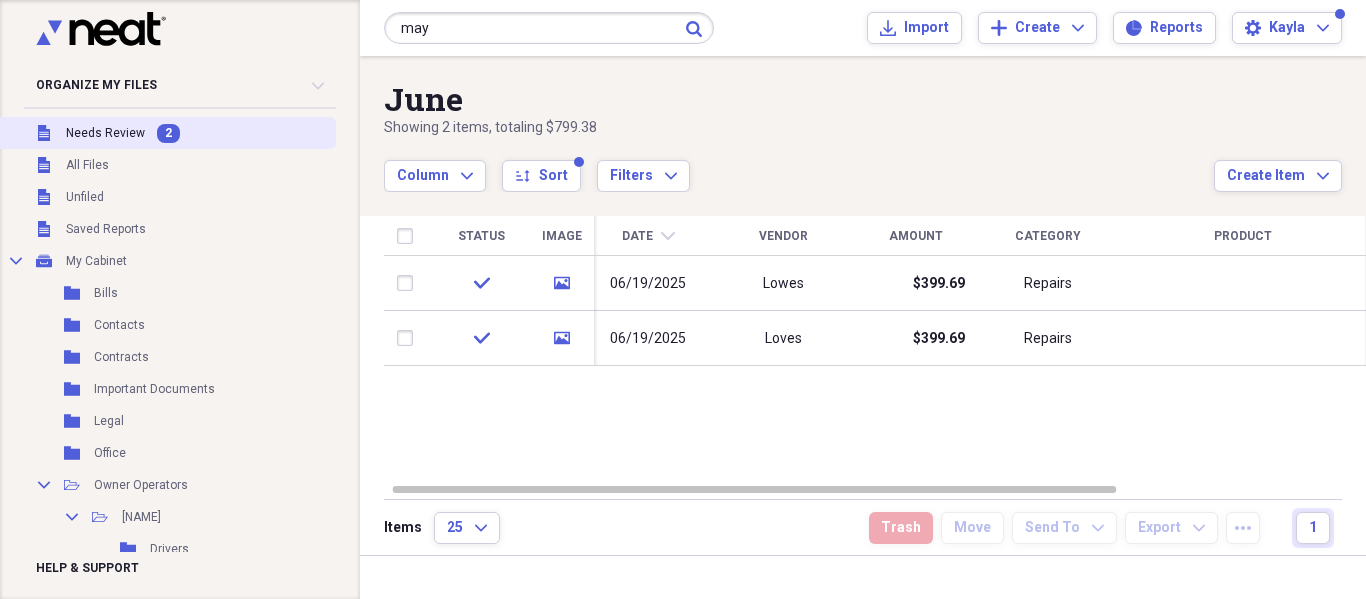 click on "2" at bounding box center [168, 133] 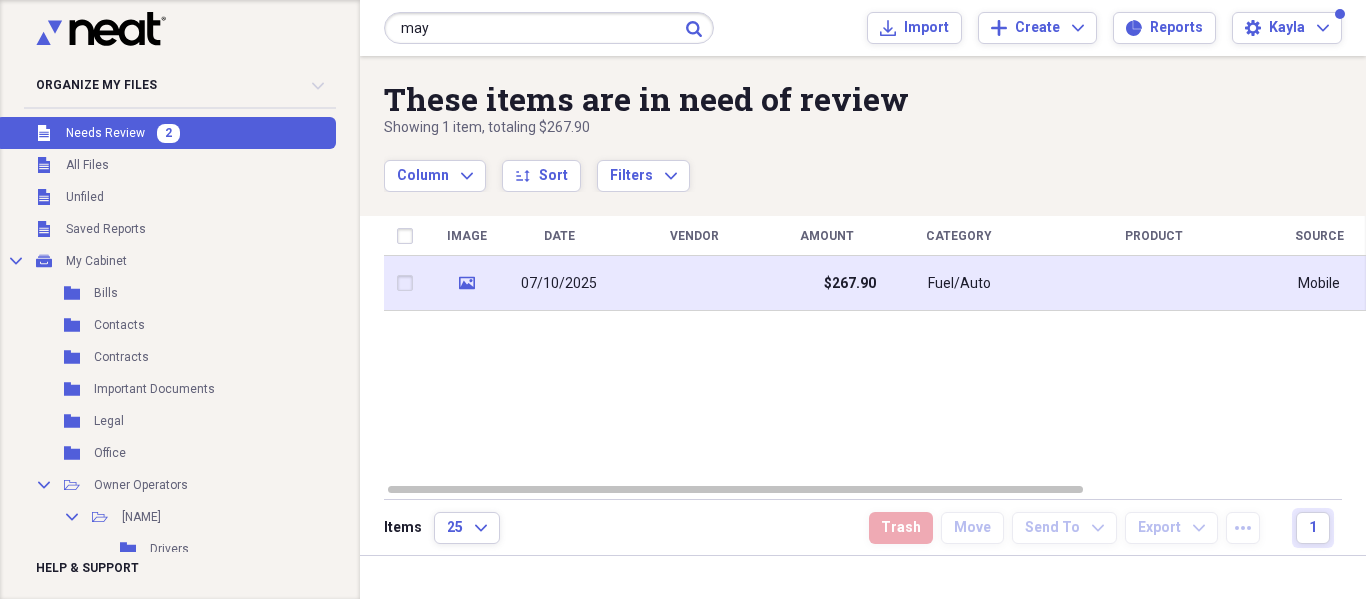 click on "07/10/2025" at bounding box center [559, 283] 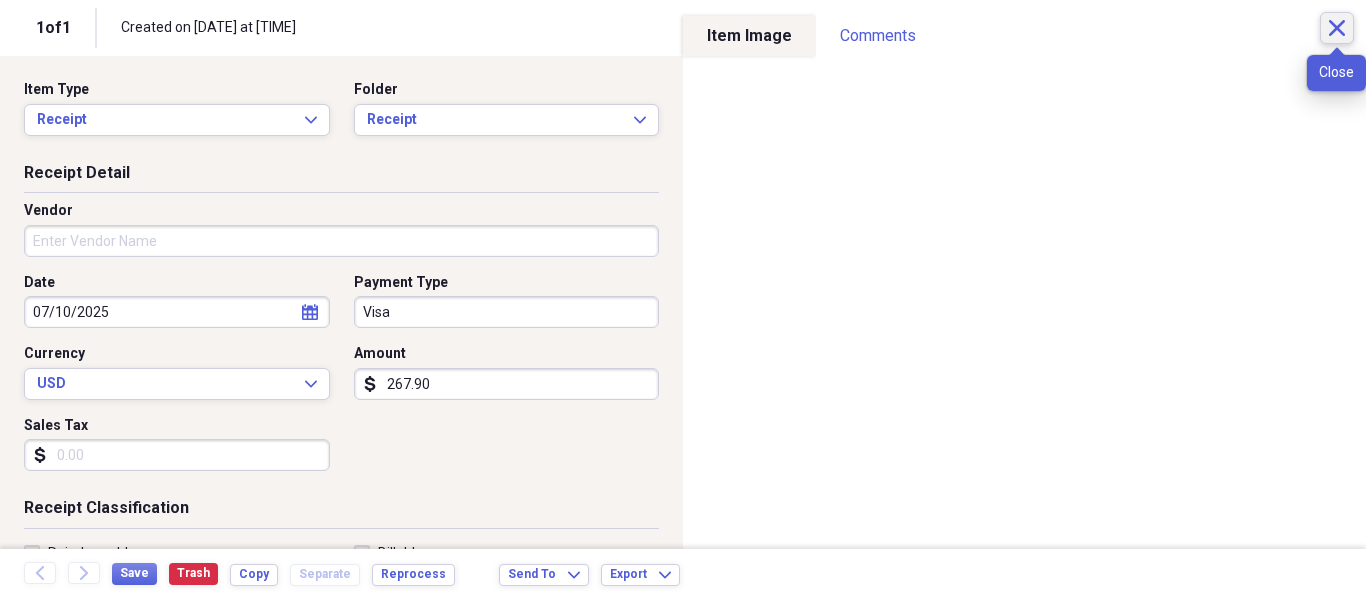 click on "Close" at bounding box center [1337, 28] 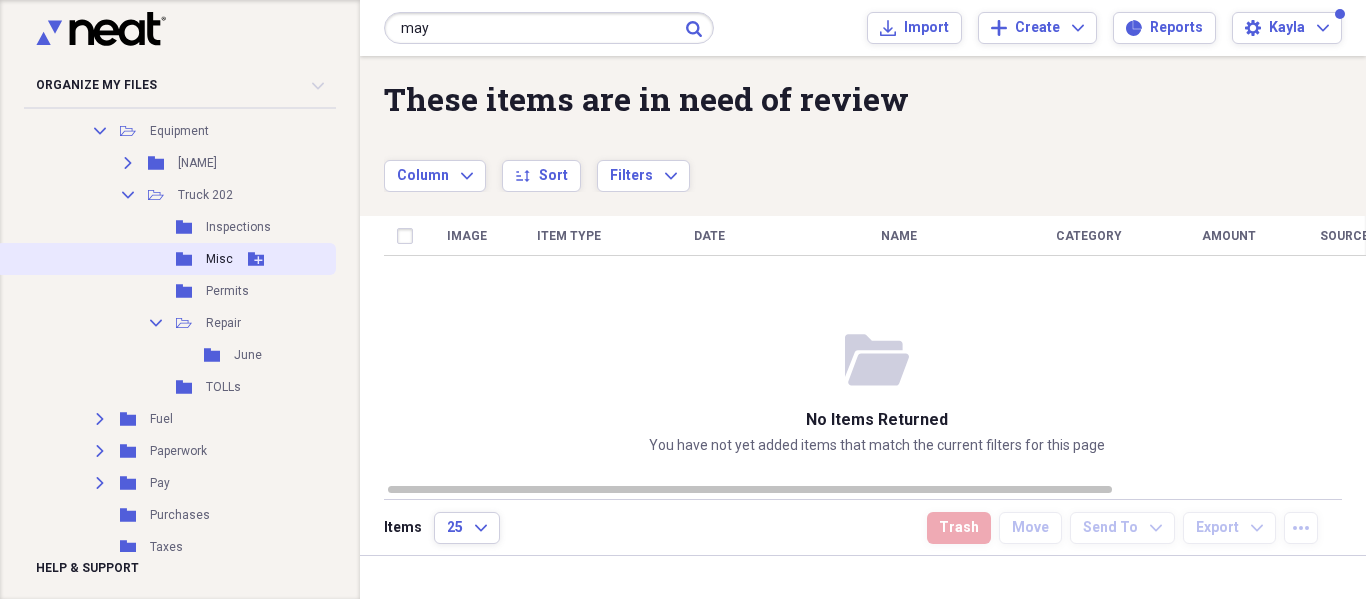 scroll, scrollTop: 452, scrollLeft: 0, axis: vertical 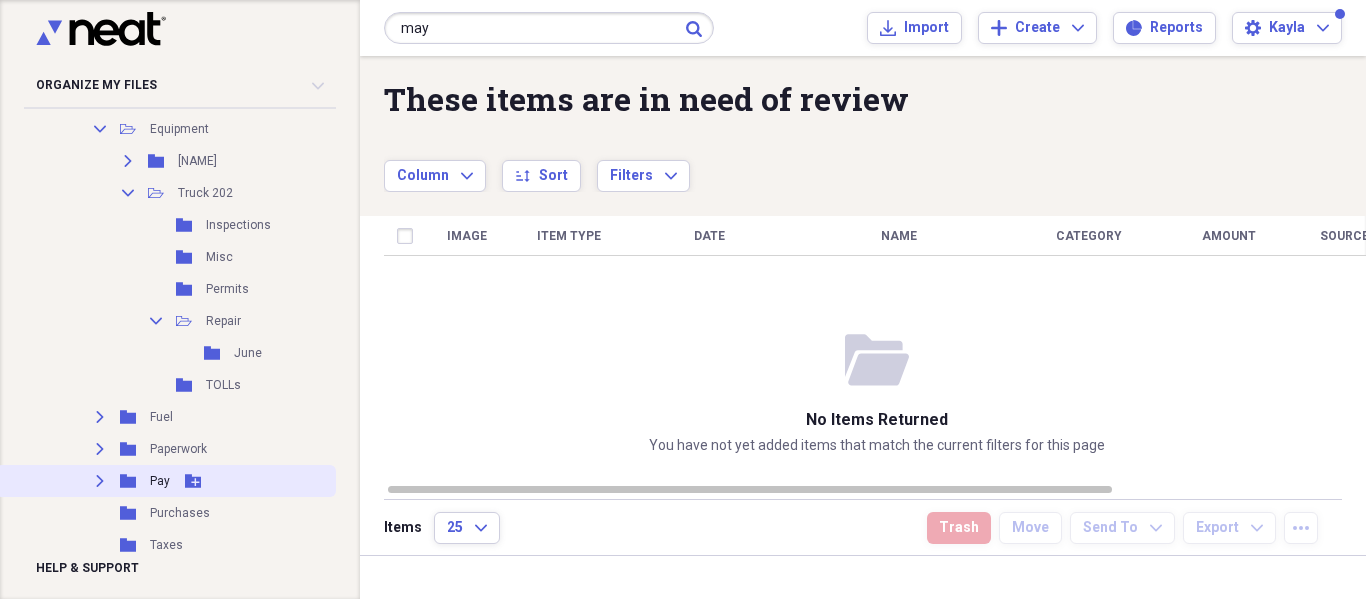 click 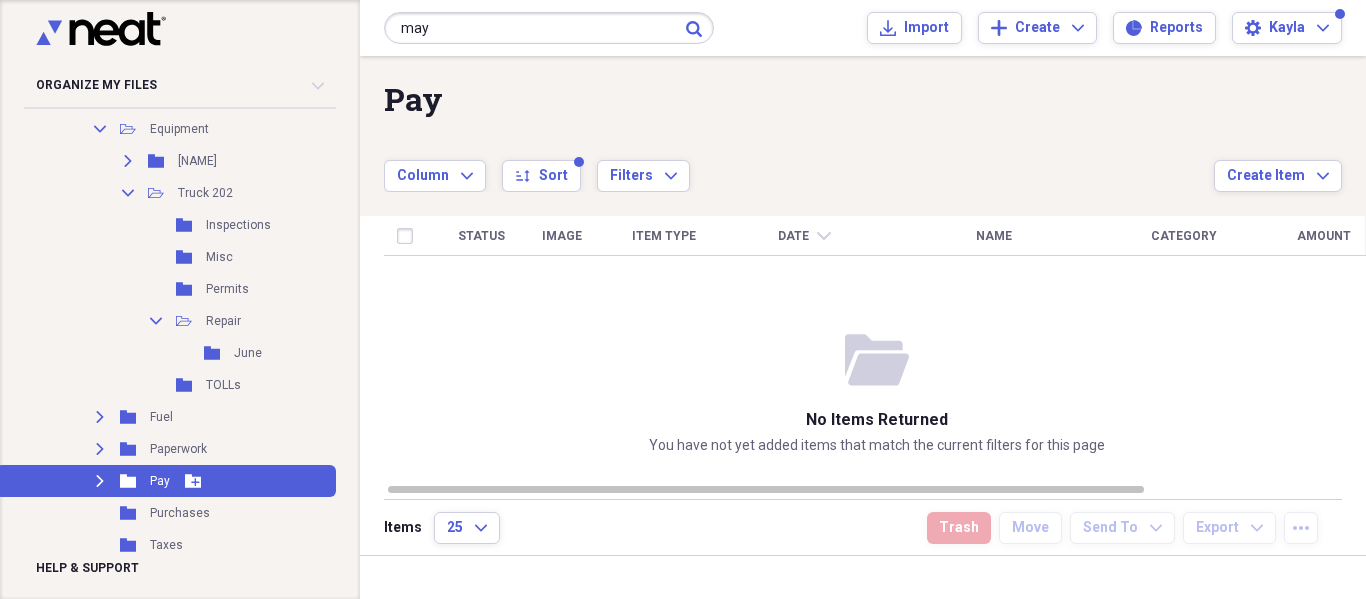 click on "Expand" at bounding box center [100, 481] 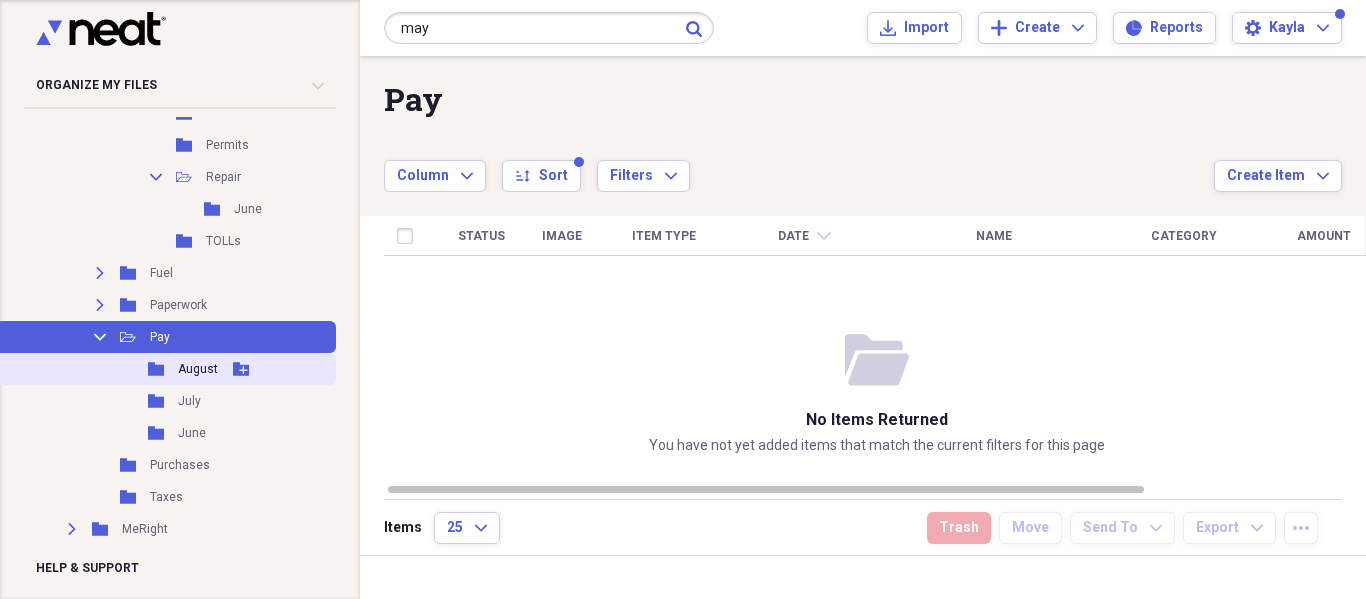 scroll, scrollTop: 597, scrollLeft: 0, axis: vertical 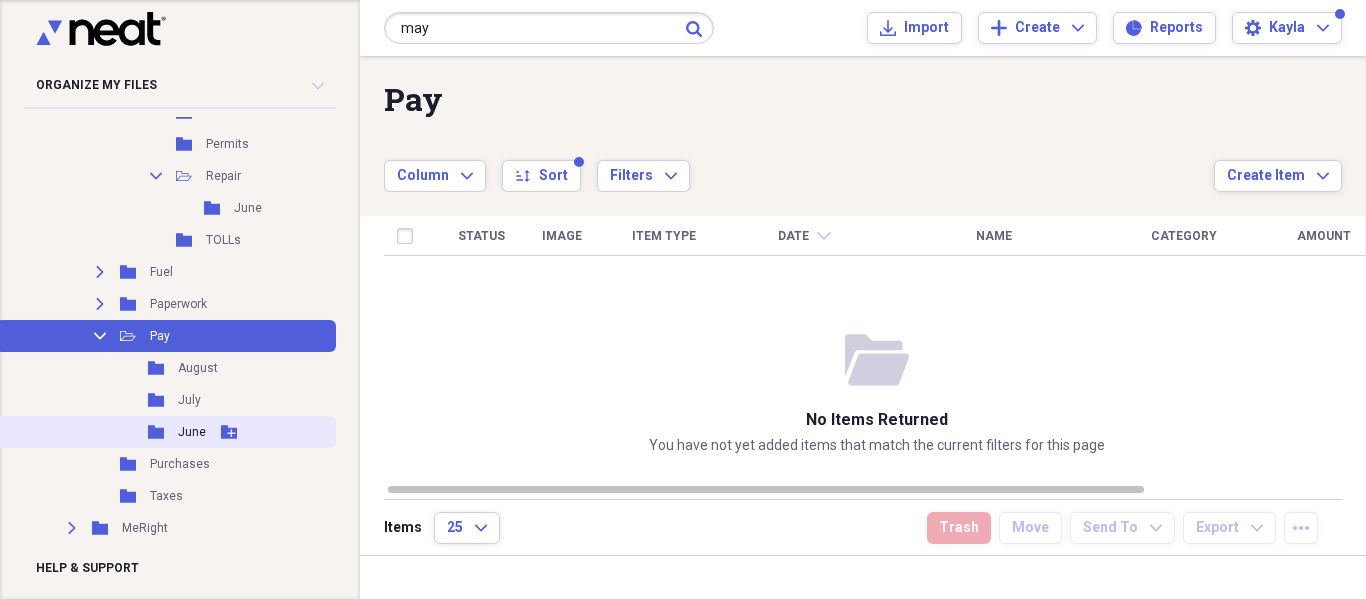 click on "Folder June Add Folder" at bounding box center [166, 432] 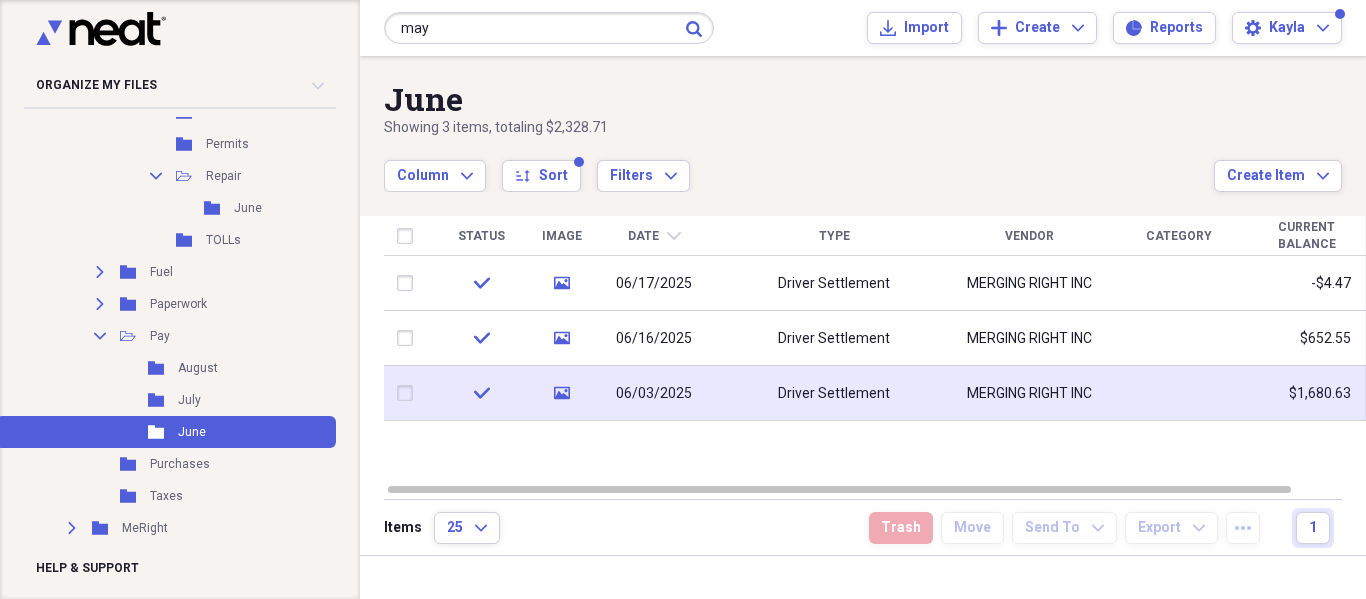 click on "06/03/2025" at bounding box center (654, 393) 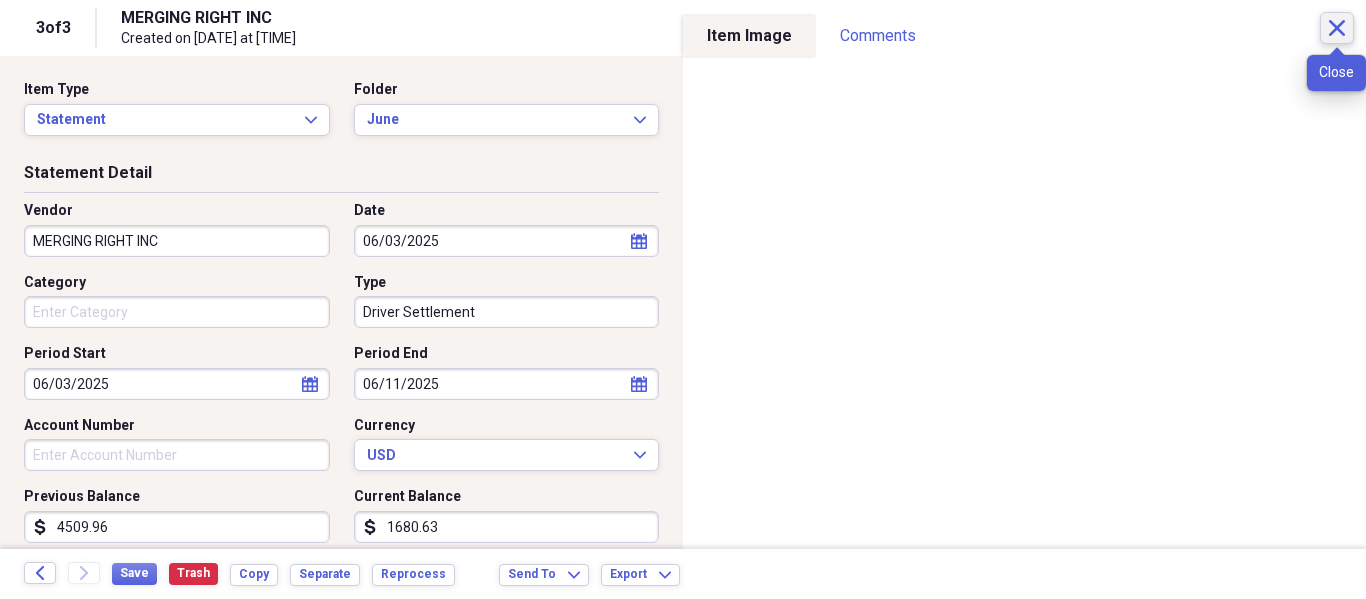 click 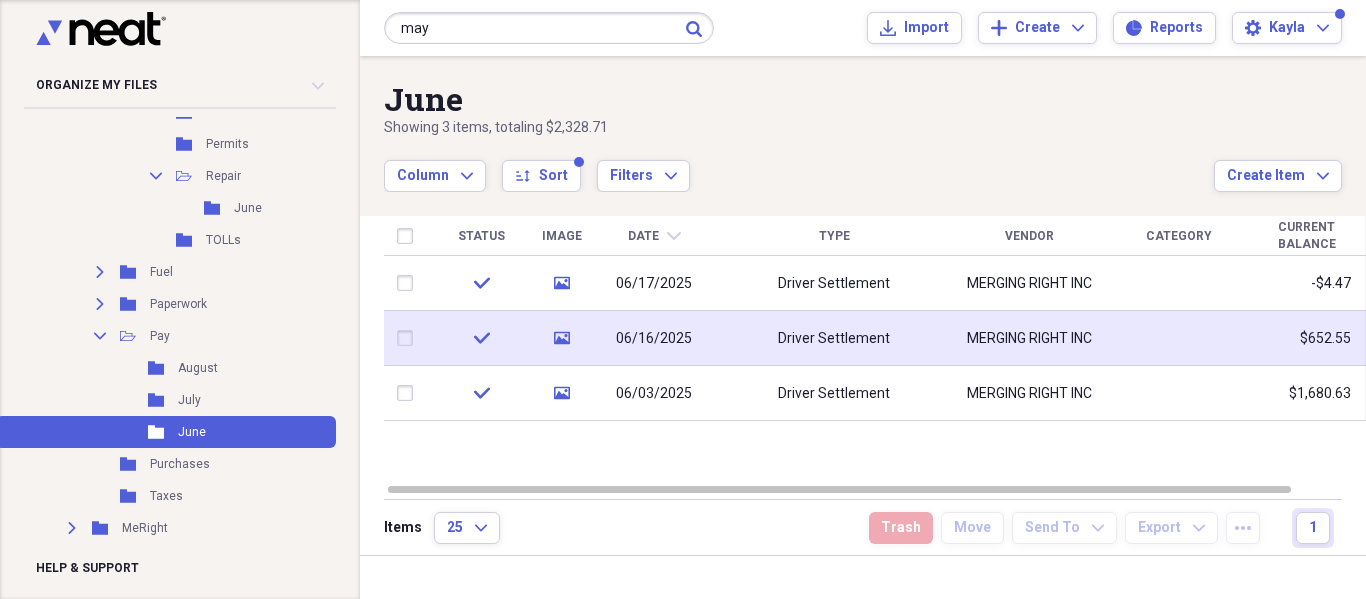 click on "Driver Settlement" at bounding box center (834, 338) 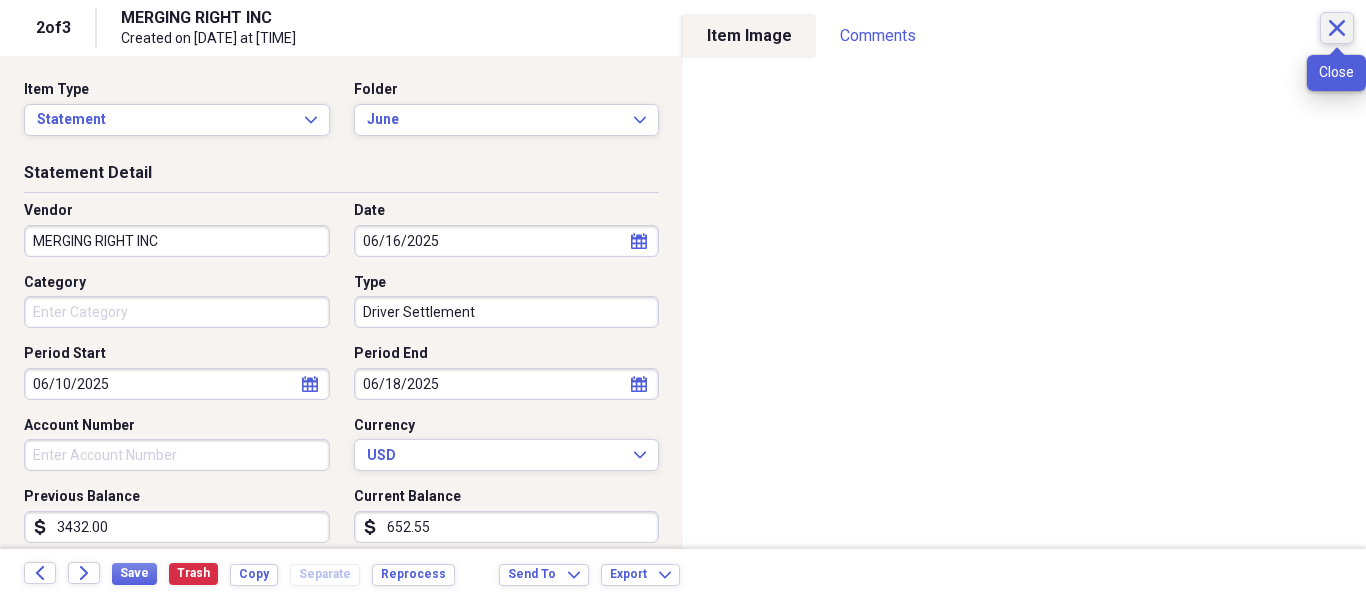 click on "Close" at bounding box center [1337, 28] 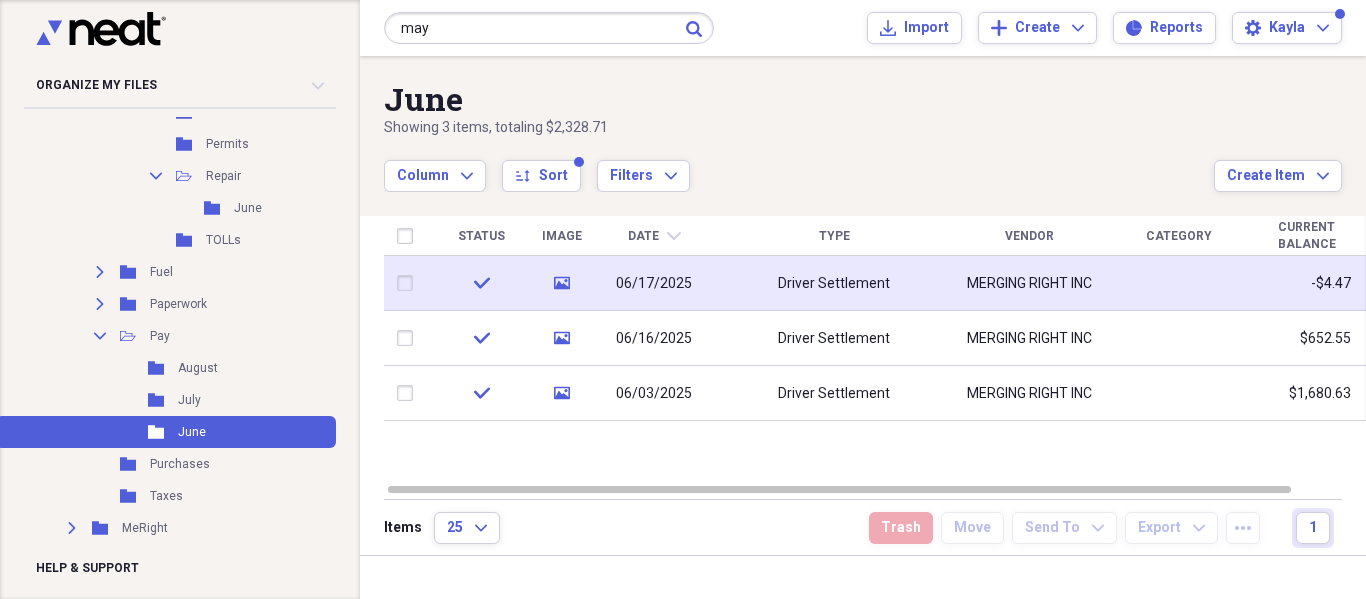 click on "Driver Settlement" at bounding box center [834, 283] 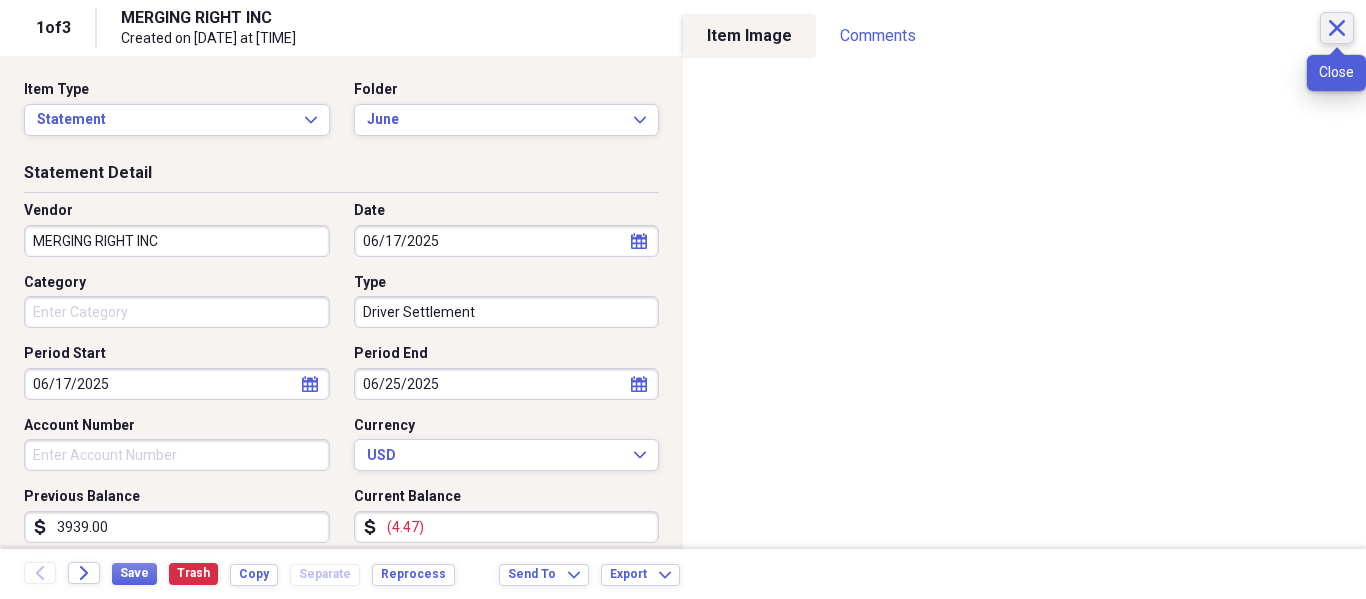 click on "Close" at bounding box center (1337, 28) 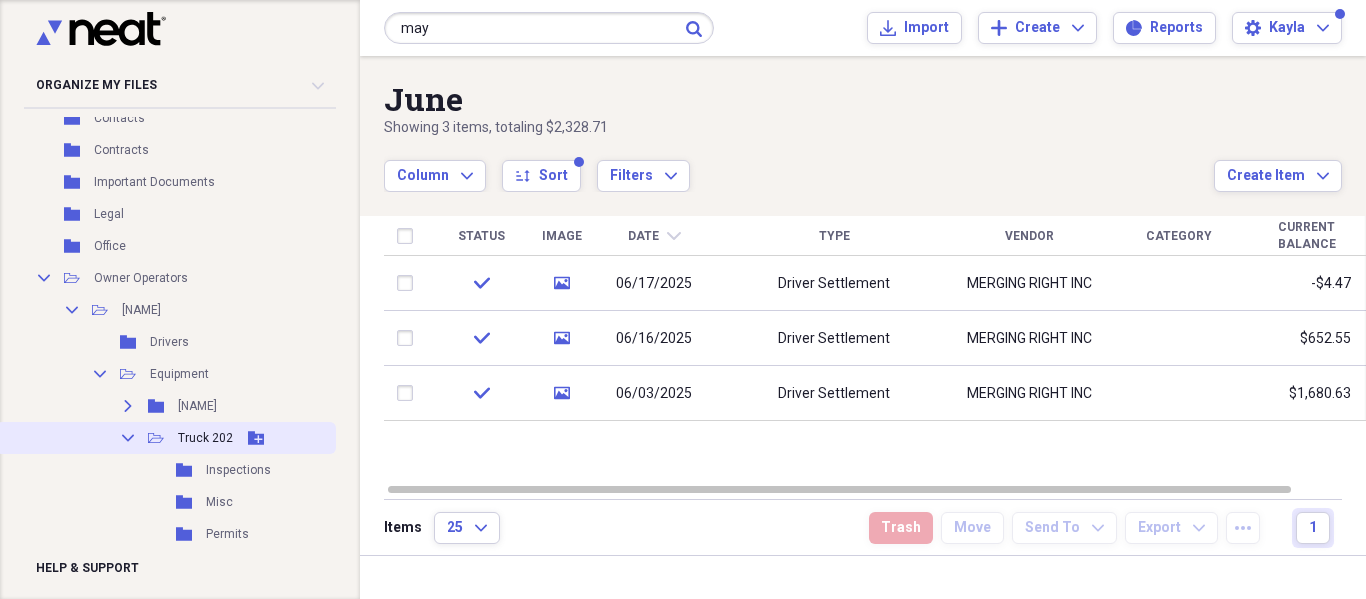 scroll, scrollTop: 209, scrollLeft: 0, axis: vertical 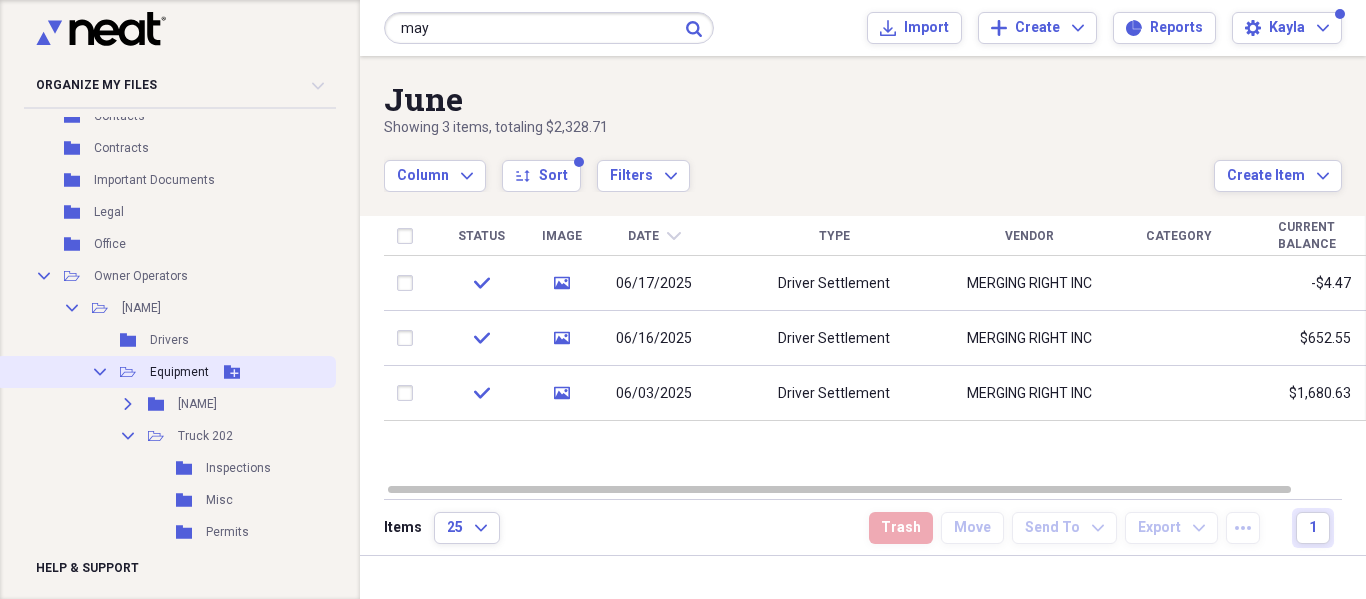 click on "Equipment" at bounding box center (179, 372) 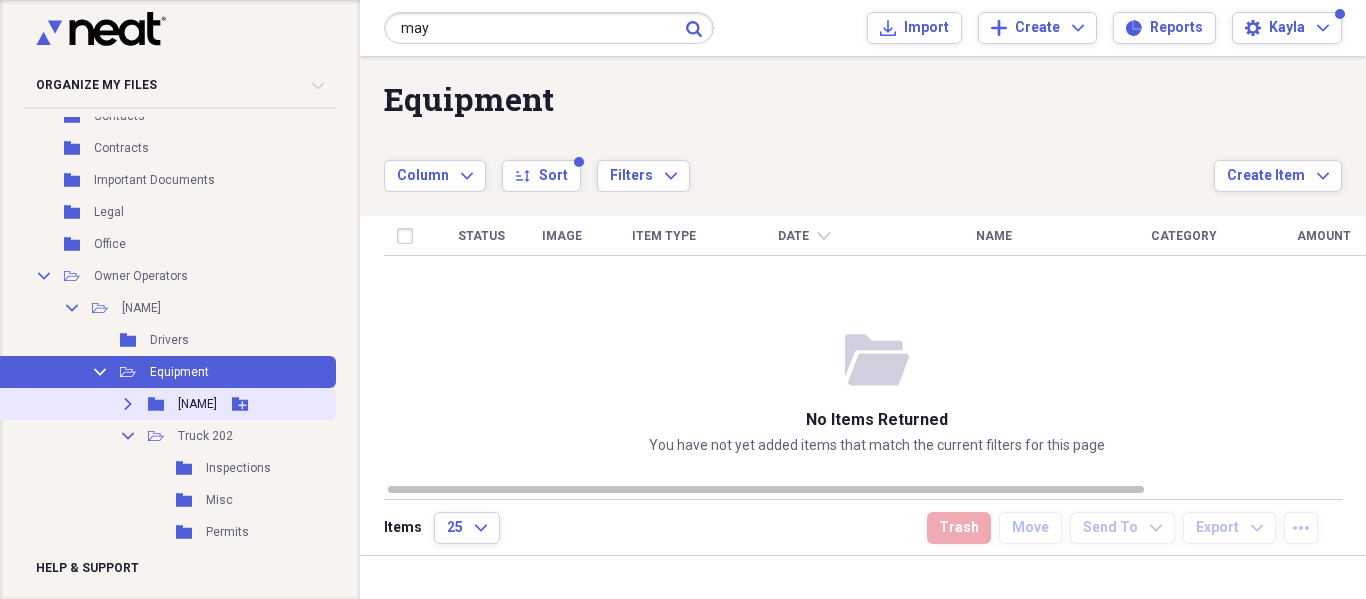 click on "Trailer J10976" at bounding box center [197, 404] 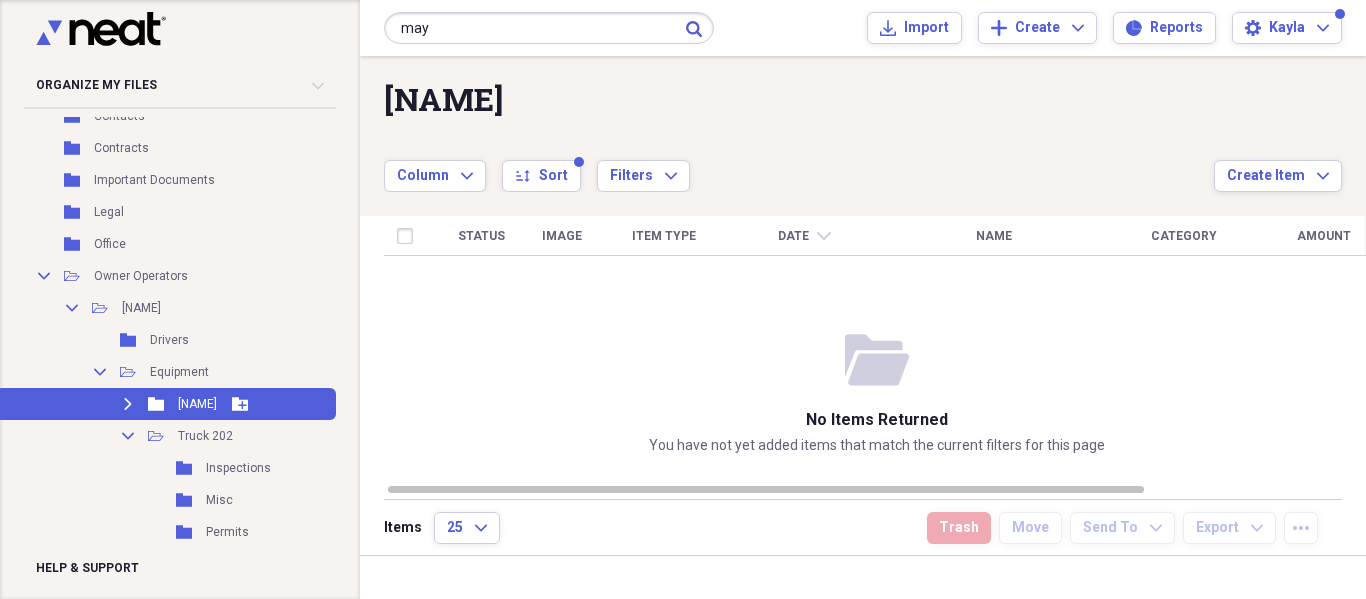 click on "Expand" 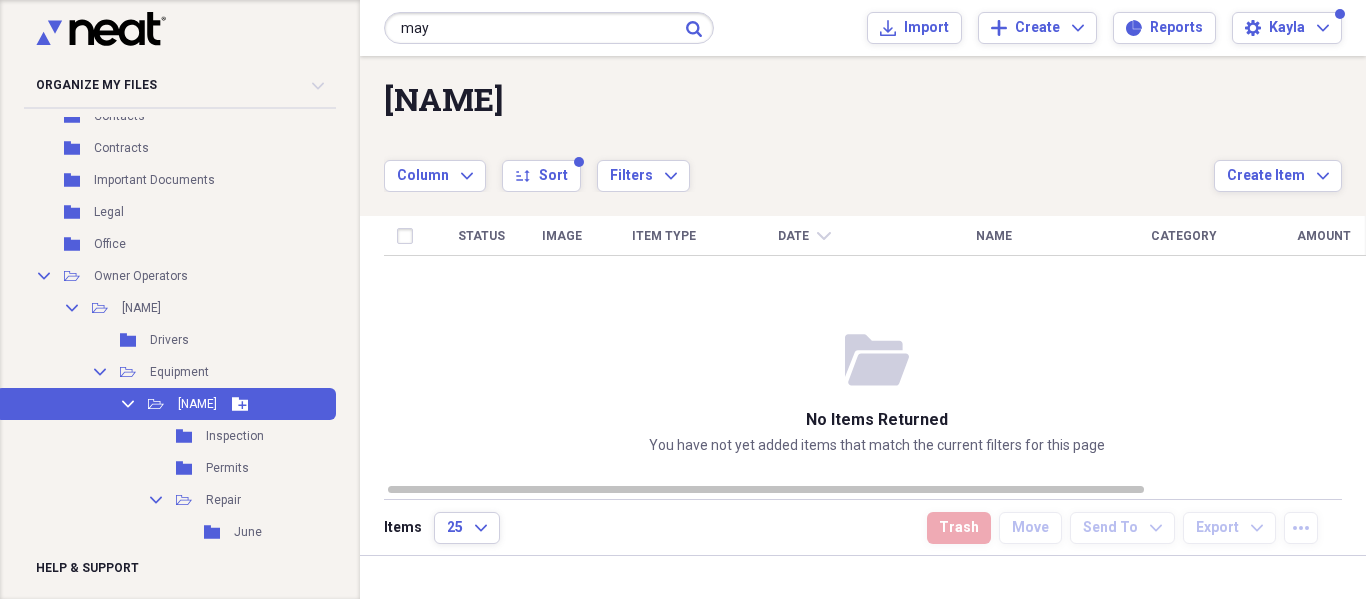 click on "Collapse" 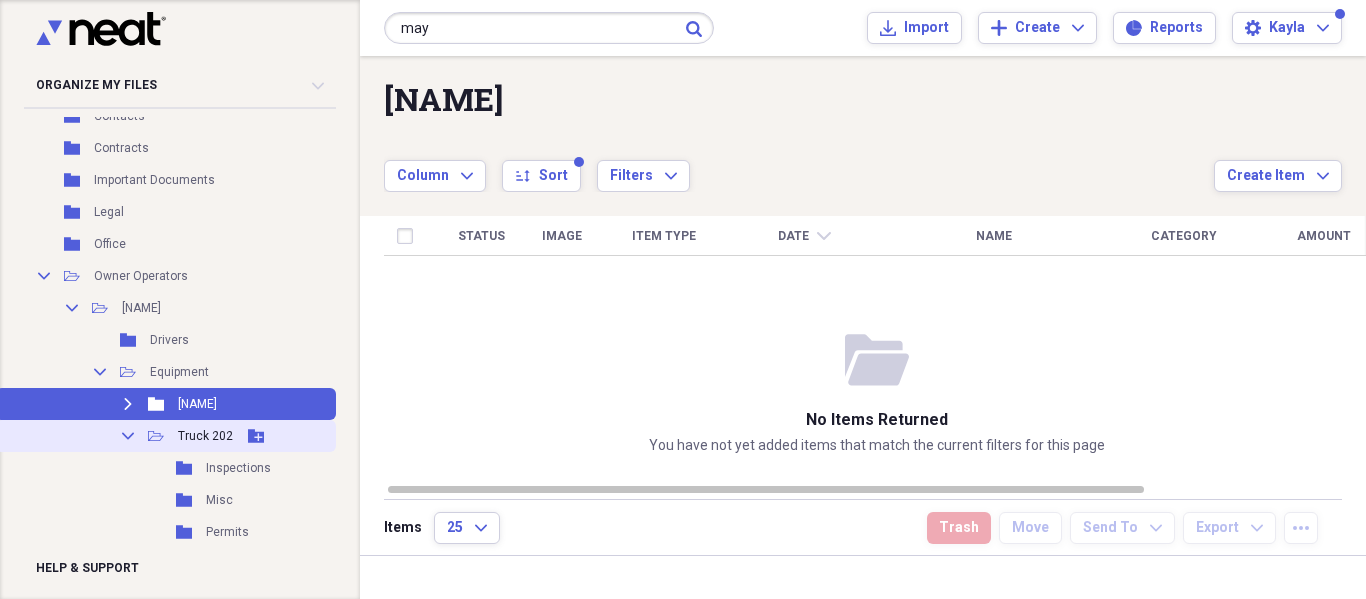click on "Truck 202" at bounding box center [205, 436] 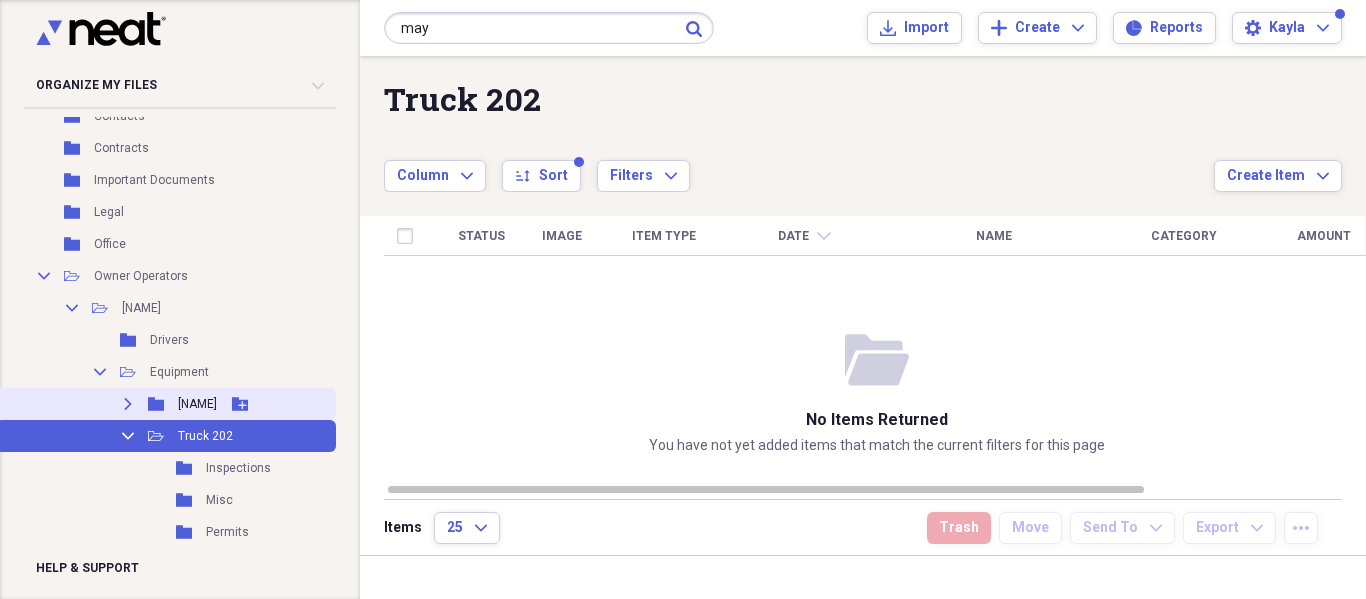 click on "Expand Folder Trailer J10976 Add Folder" at bounding box center (166, 404) 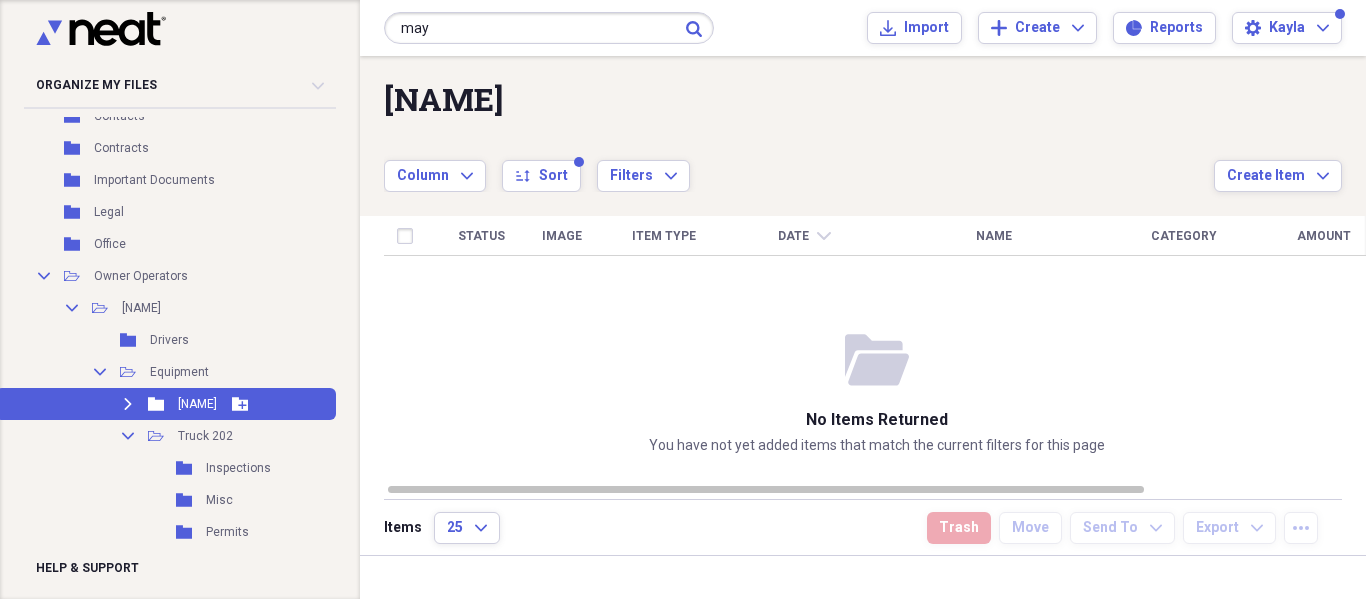 click on "Expand" 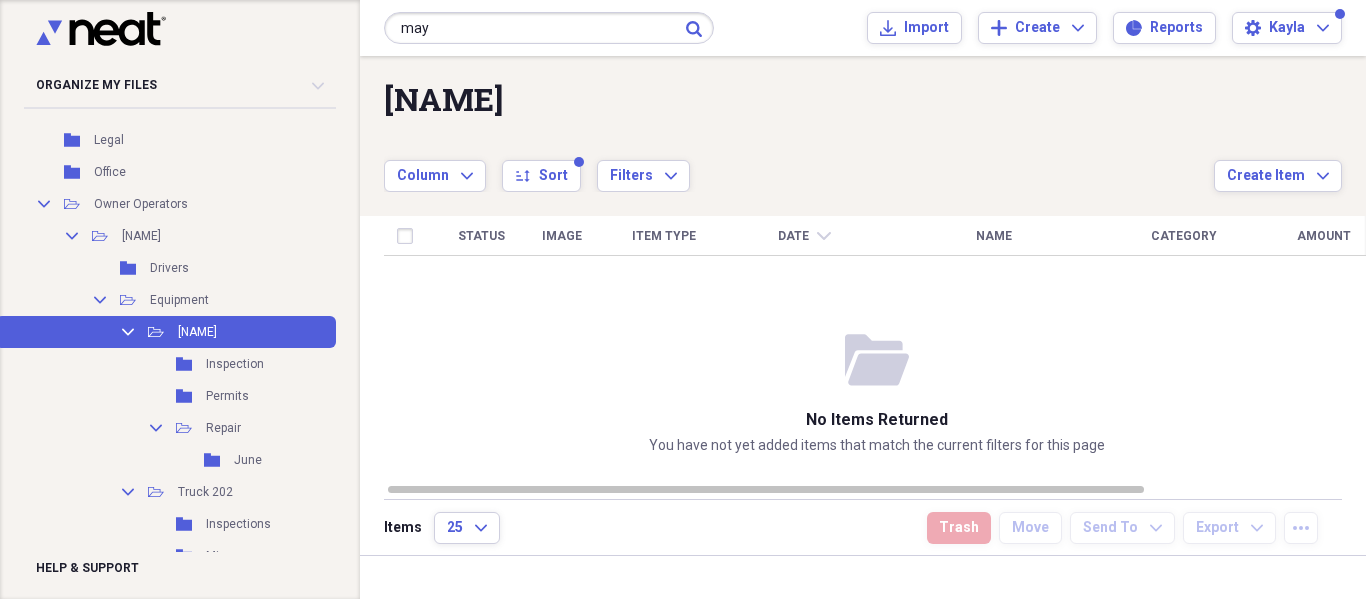 scroll, scrollTop: 286, scrollLeft: 0, axis: vertical 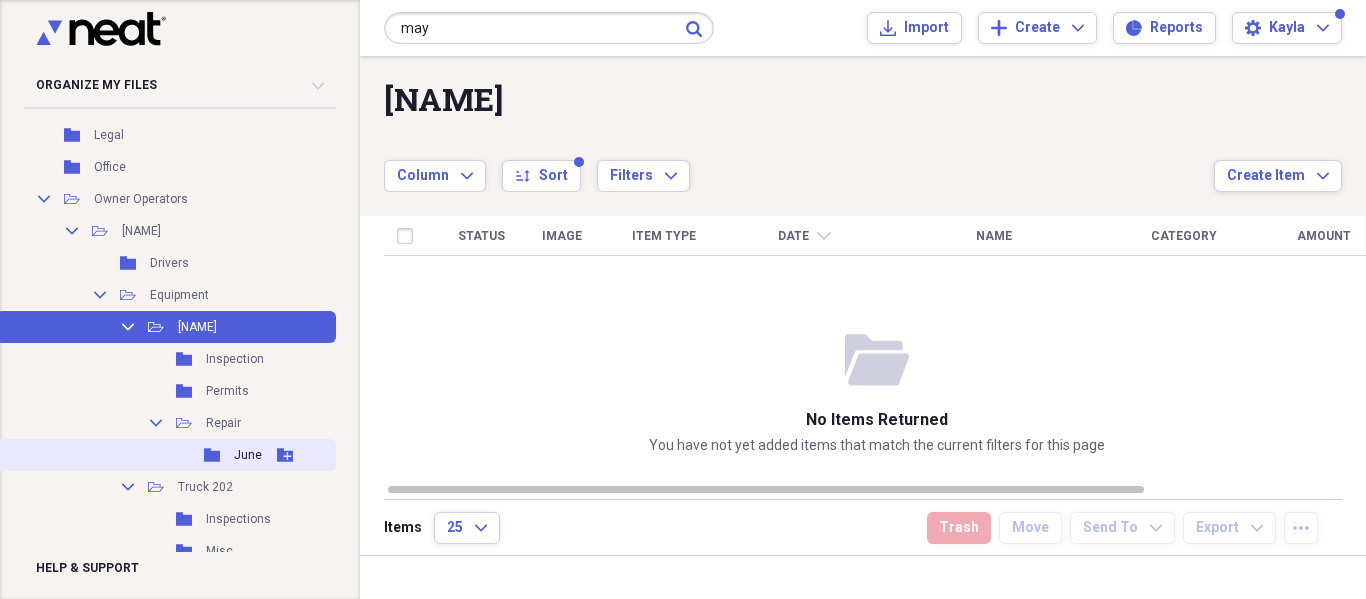 click on "Folder June Add Folder" at bounding box center (166, 455) 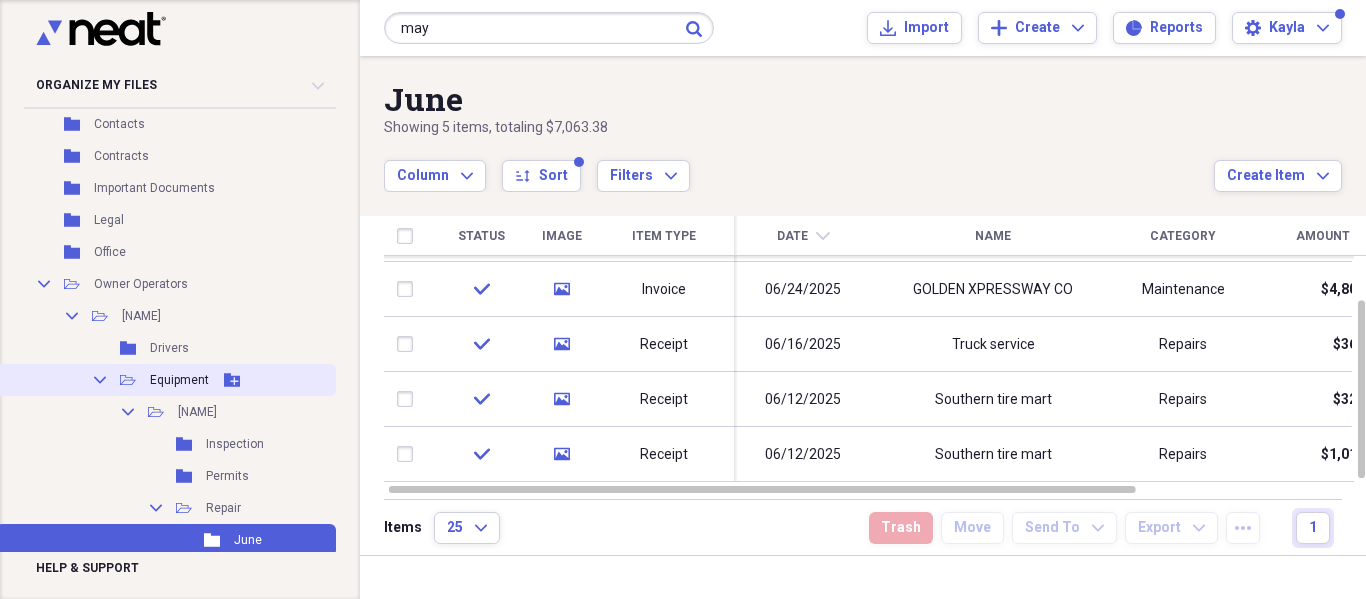 scroll, scrollTop: 0, scrollLeft: 0, axis: both 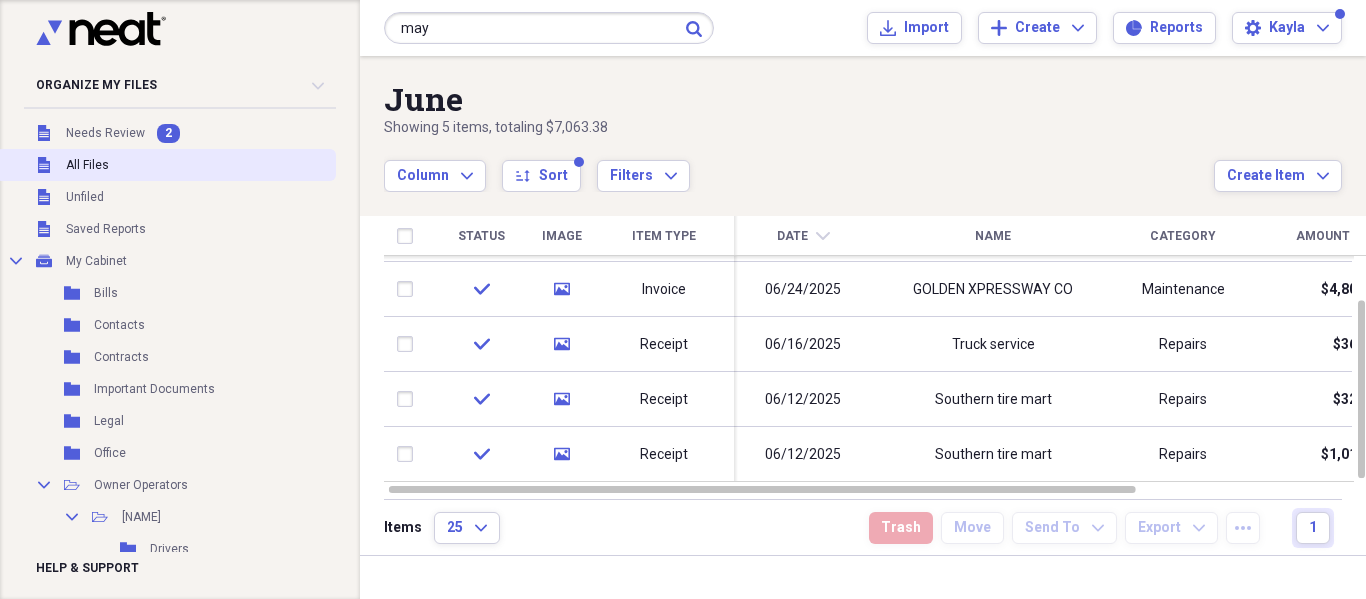 click on "Unfiled All Files" at bounding box center [166, 165] 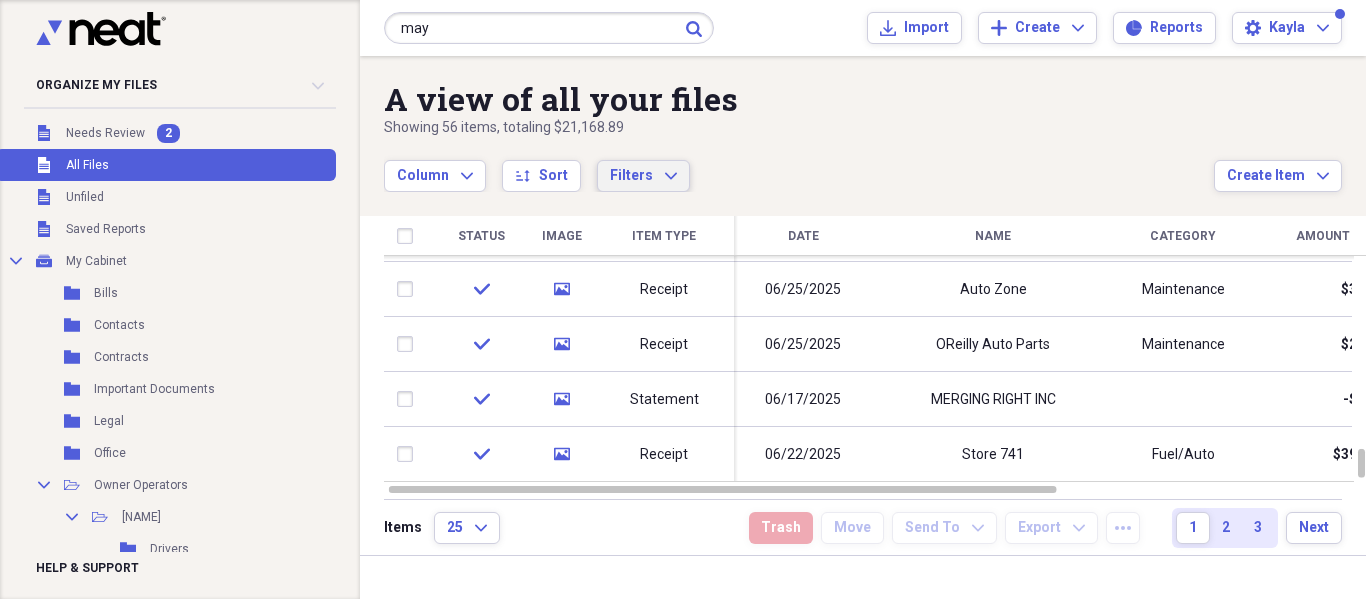 click on "Filters" at bounding box center (631, 175) 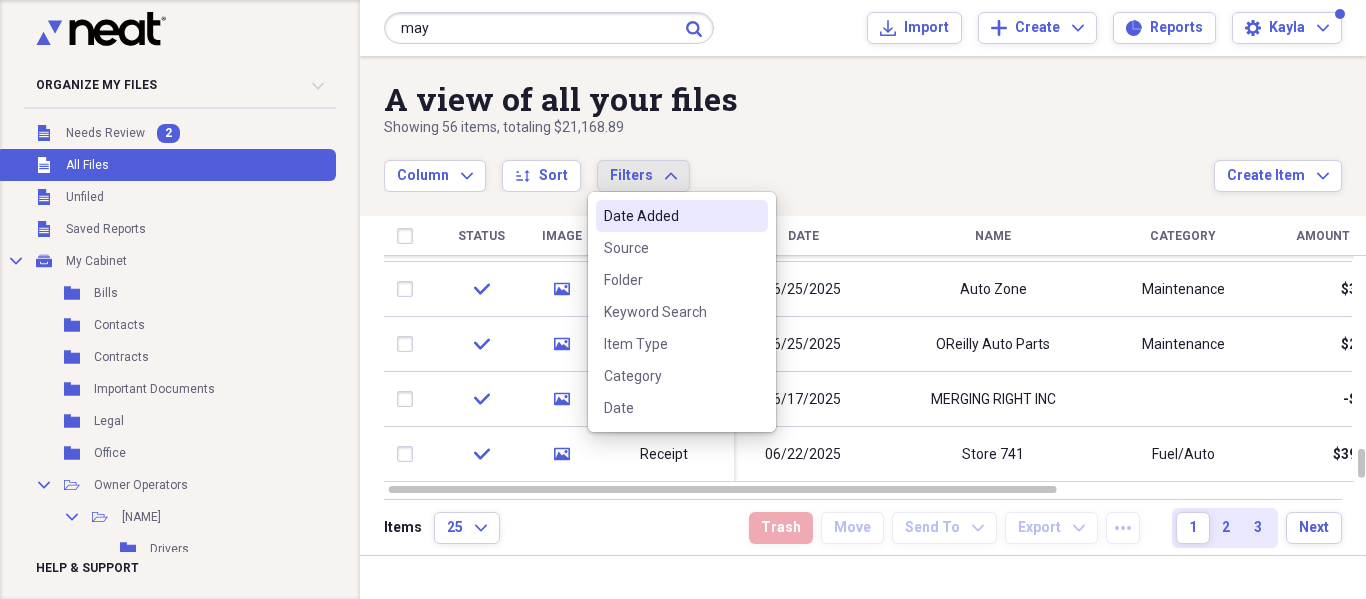 click on "Date Added" at bounding box center [670, 216] 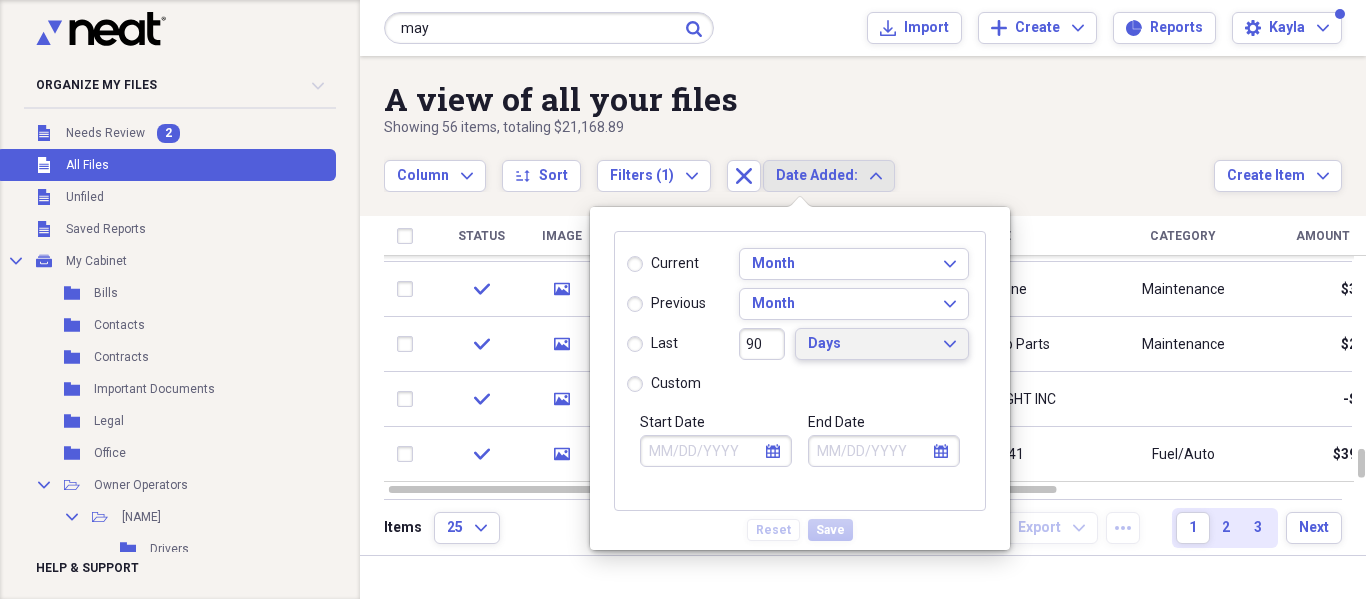 click on "Days" at bounding box center [870, 344] 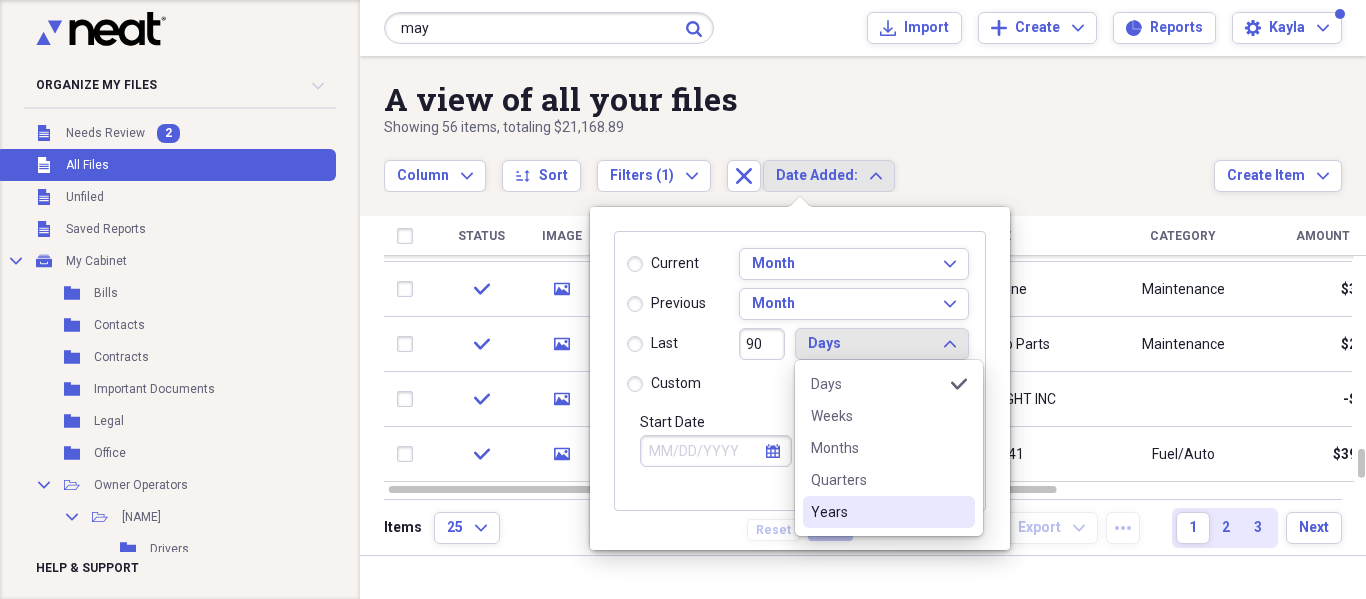 click on "Years" at bounding box center (889, 512) 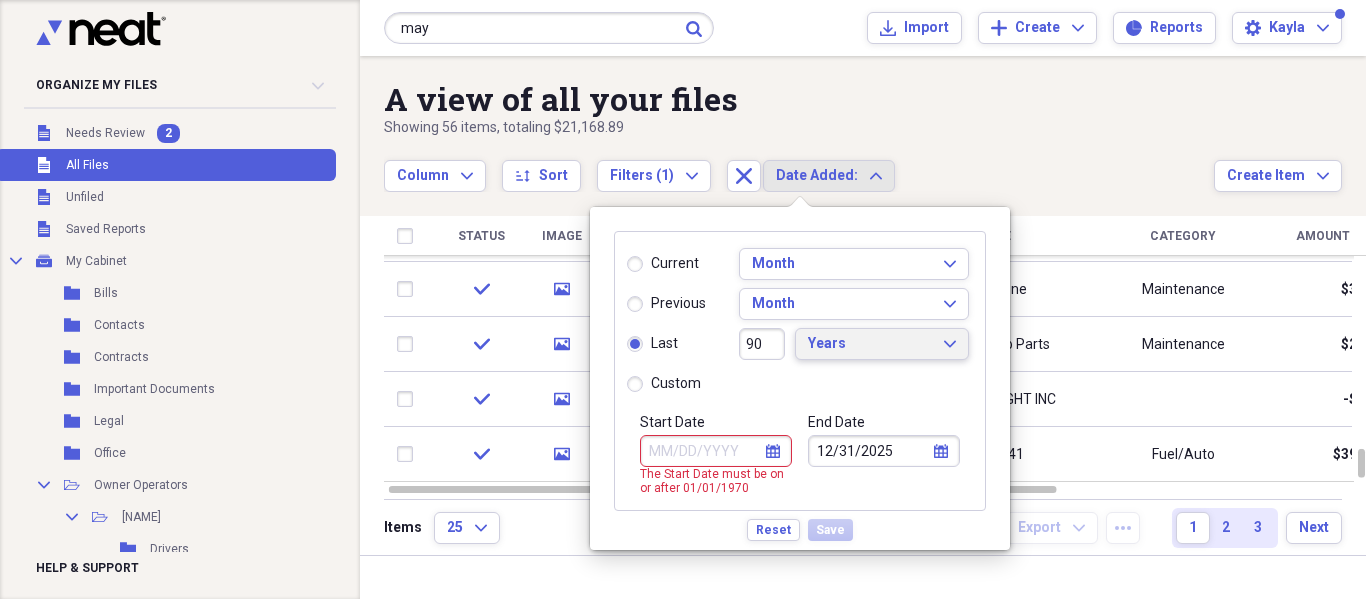click on "Years" at bounding box center (870, 344) 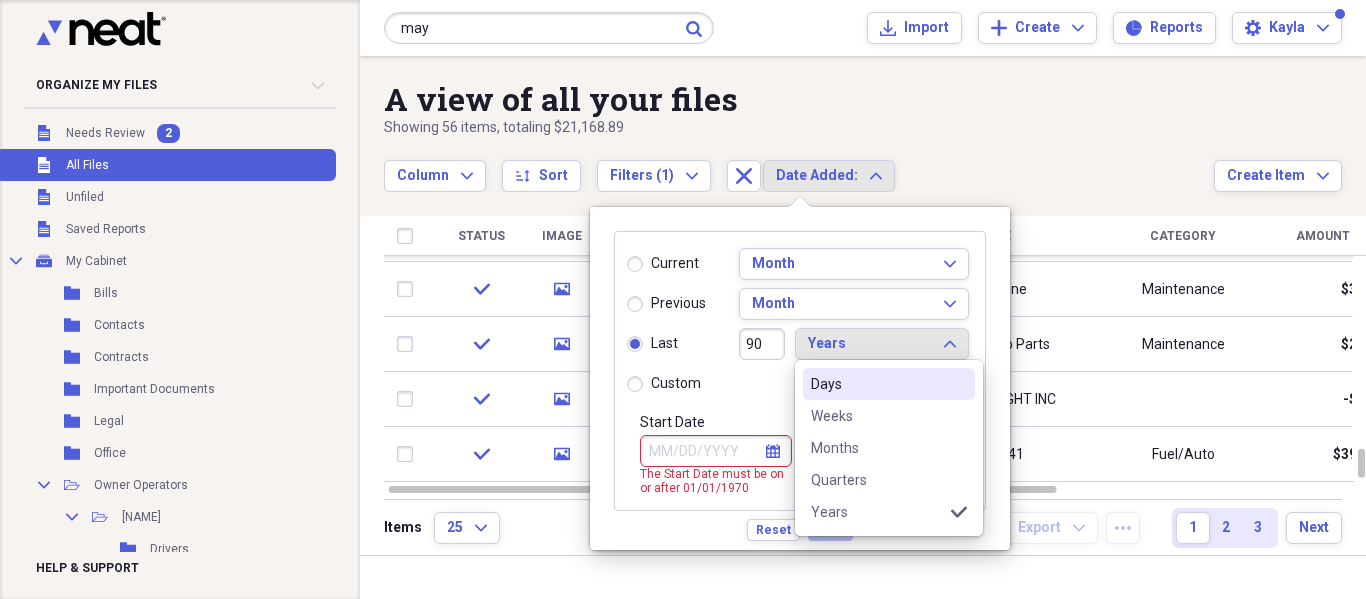 click on "Days" at bounding box center [877, 384] 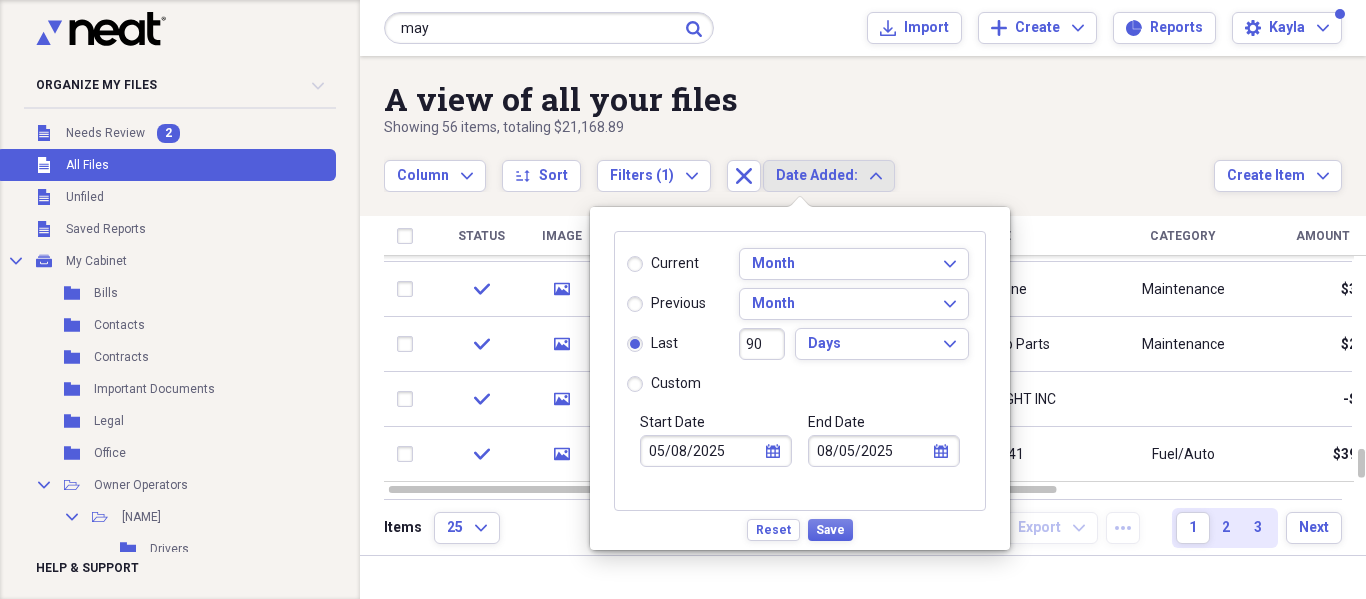 click on "current" at bounding box center [675, 264] 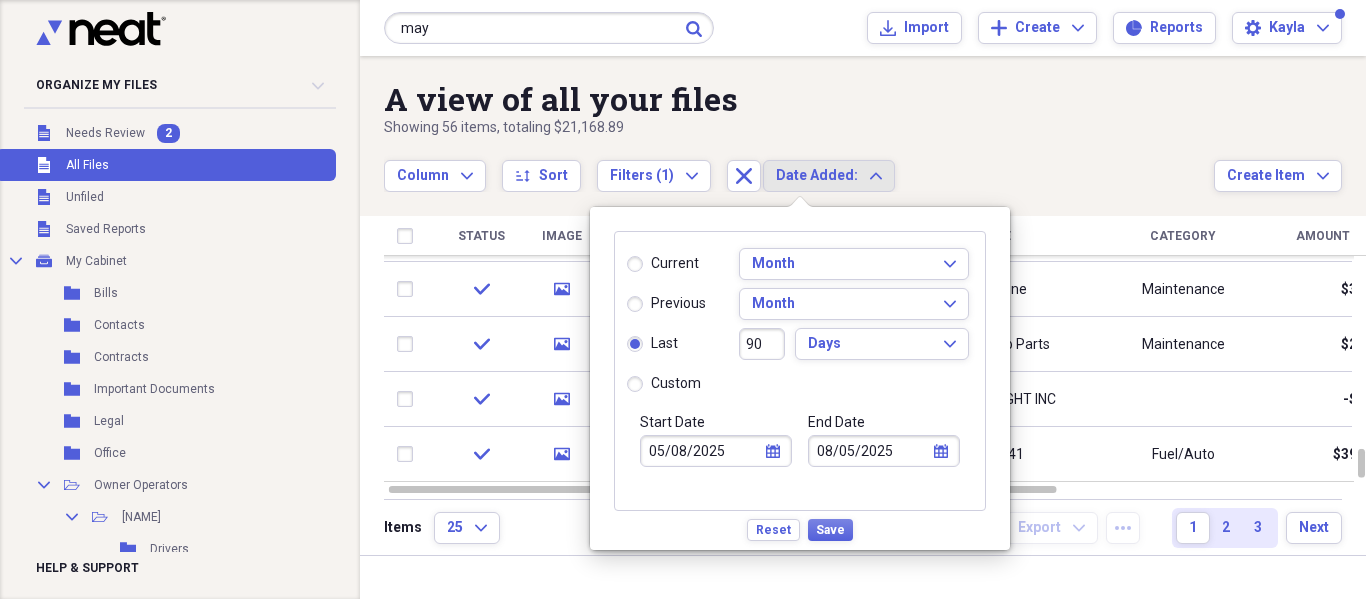 radio on "true" 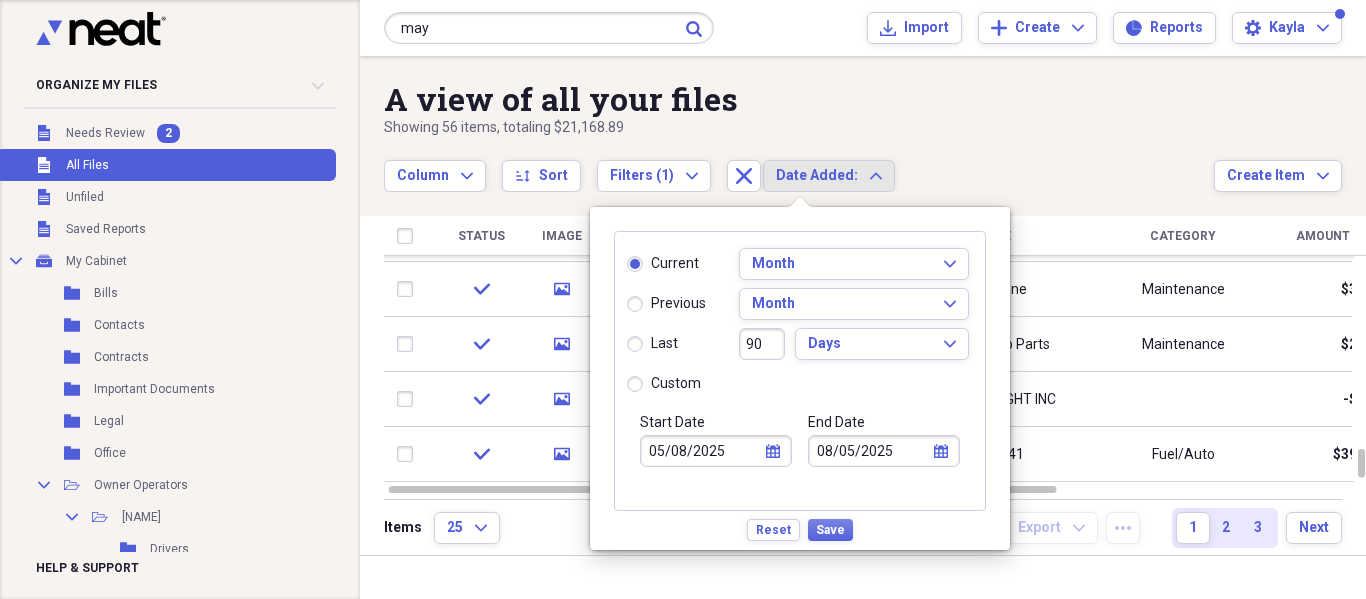 type on "08/01/2025" 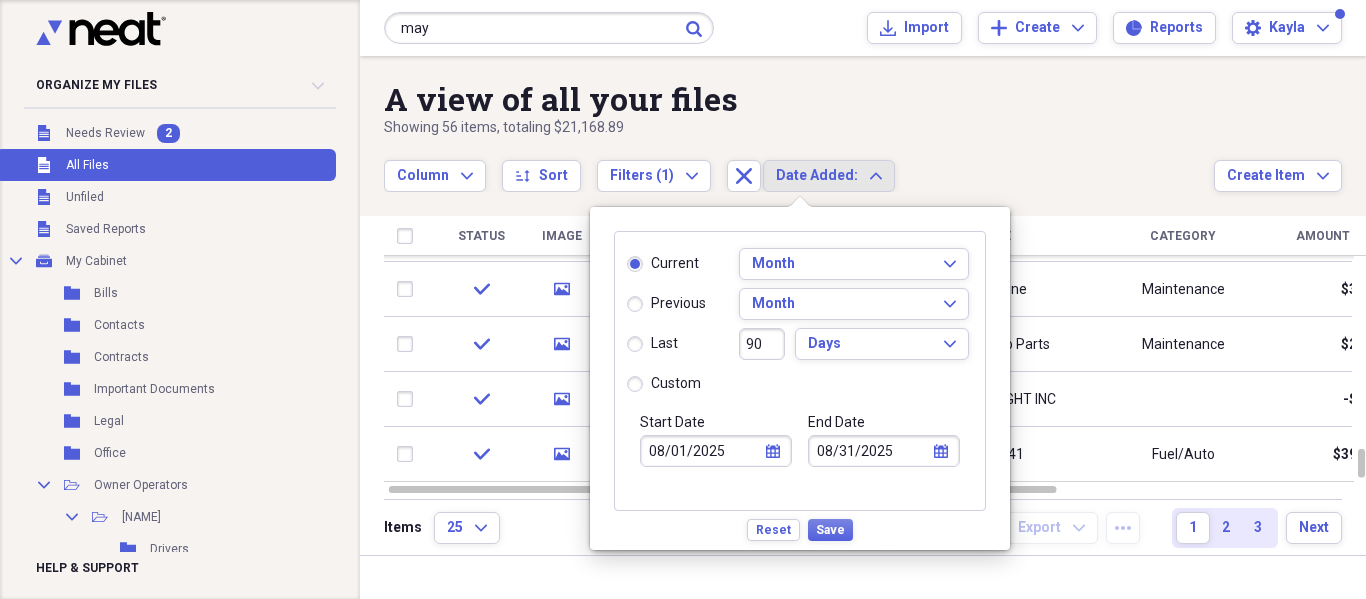 click on "previous" at bounding box center (678, 304) 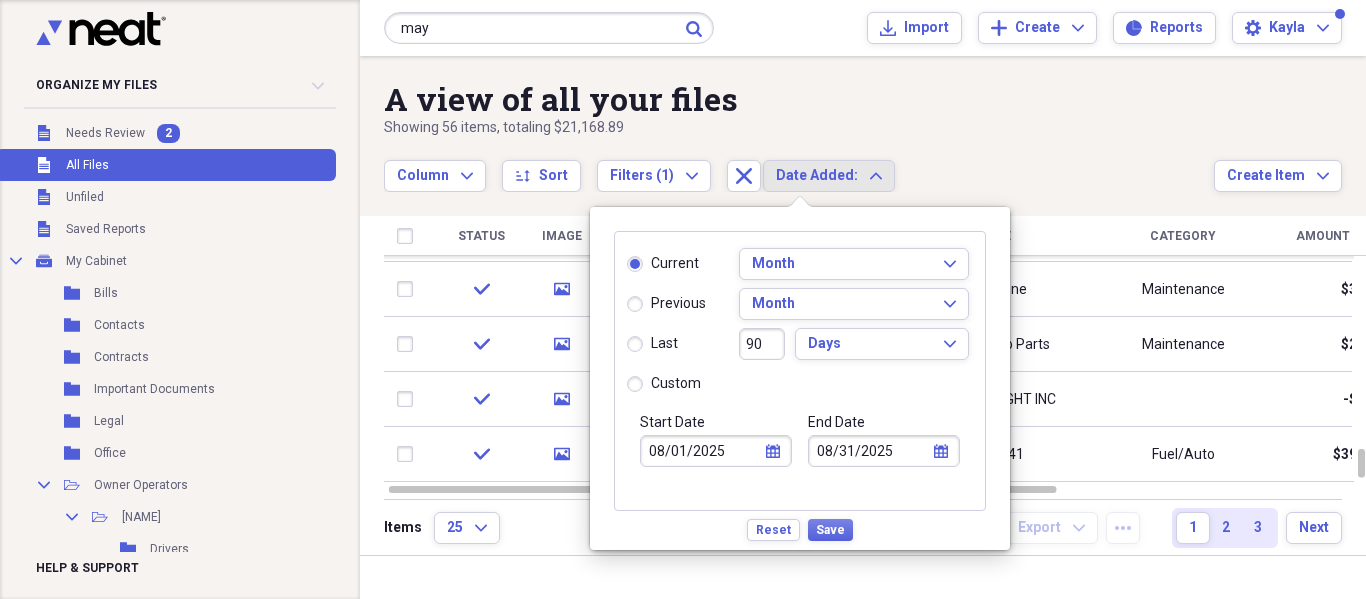 radio on "true" 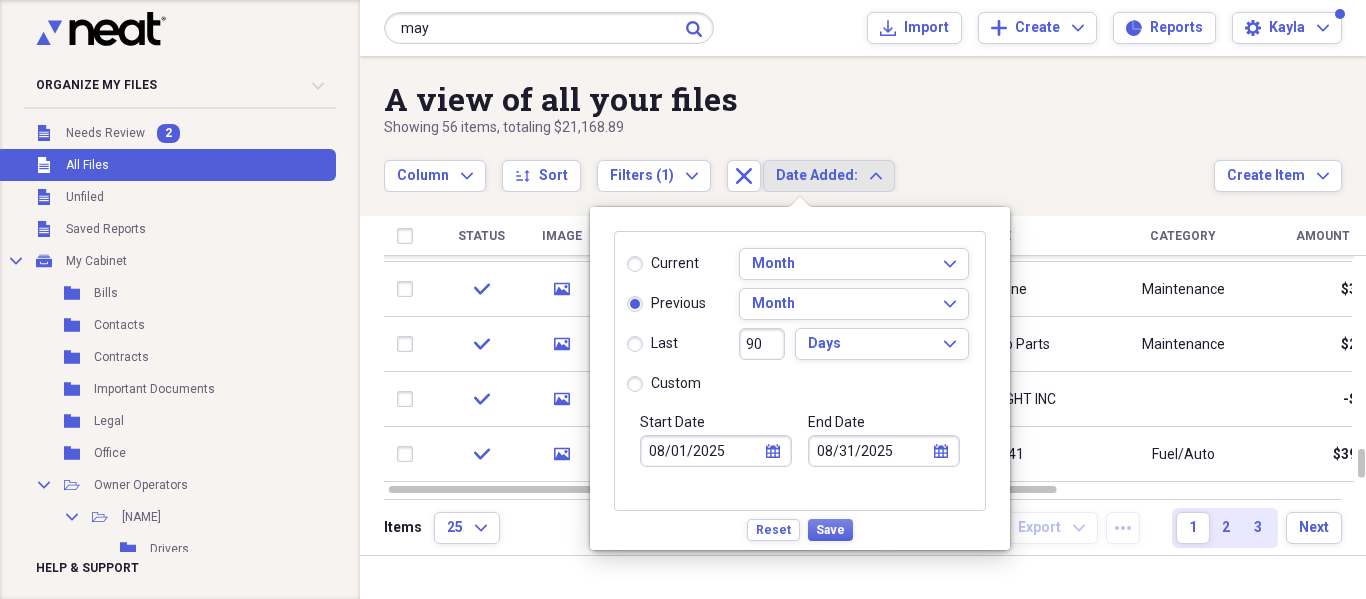 type on "07/01/2025" 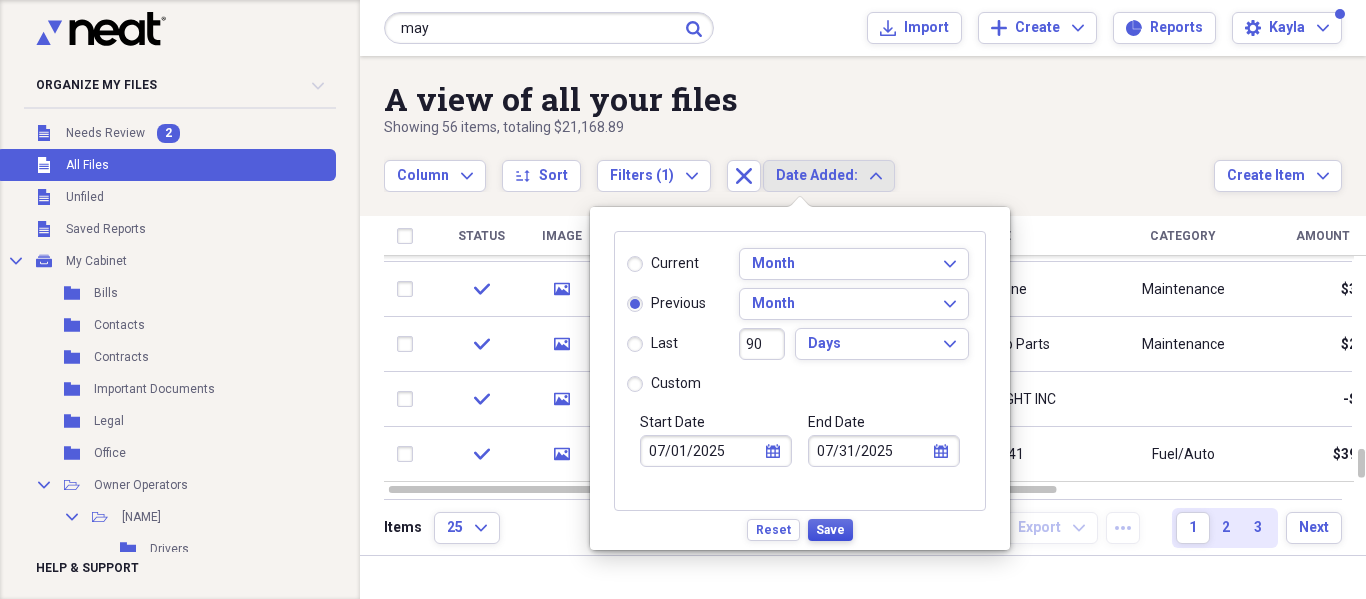 click on "Save" at bounding box center (830, 530) 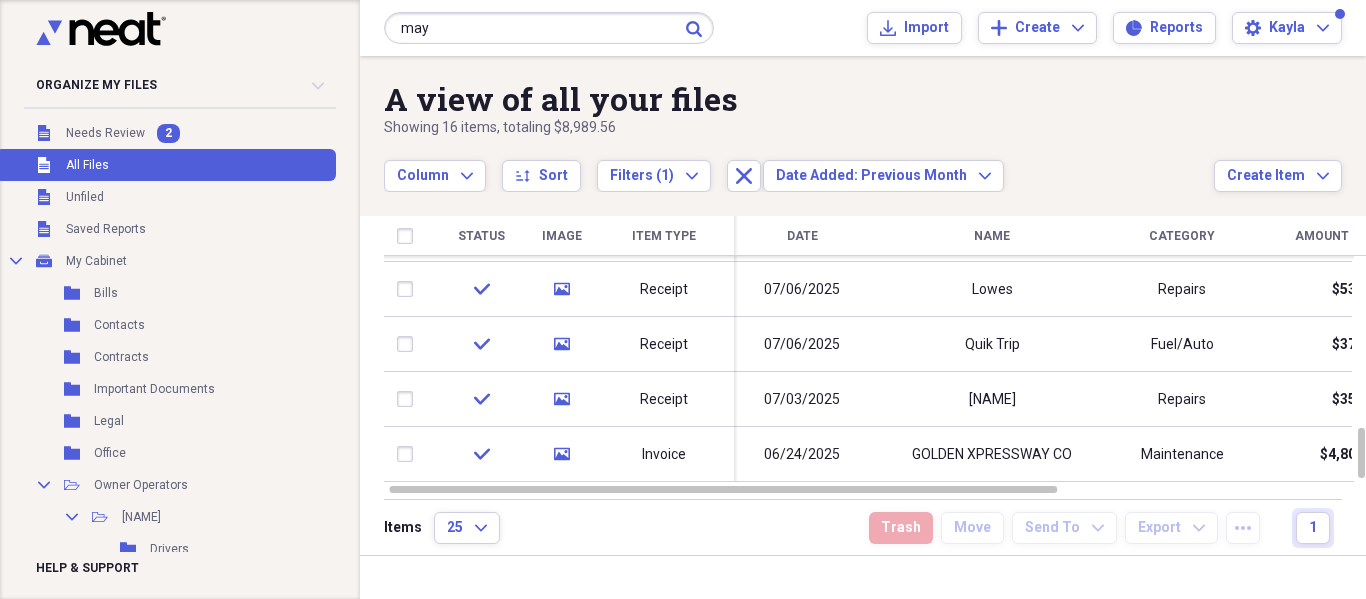 click on "06/24/2025" at bounding box center (802, 454) 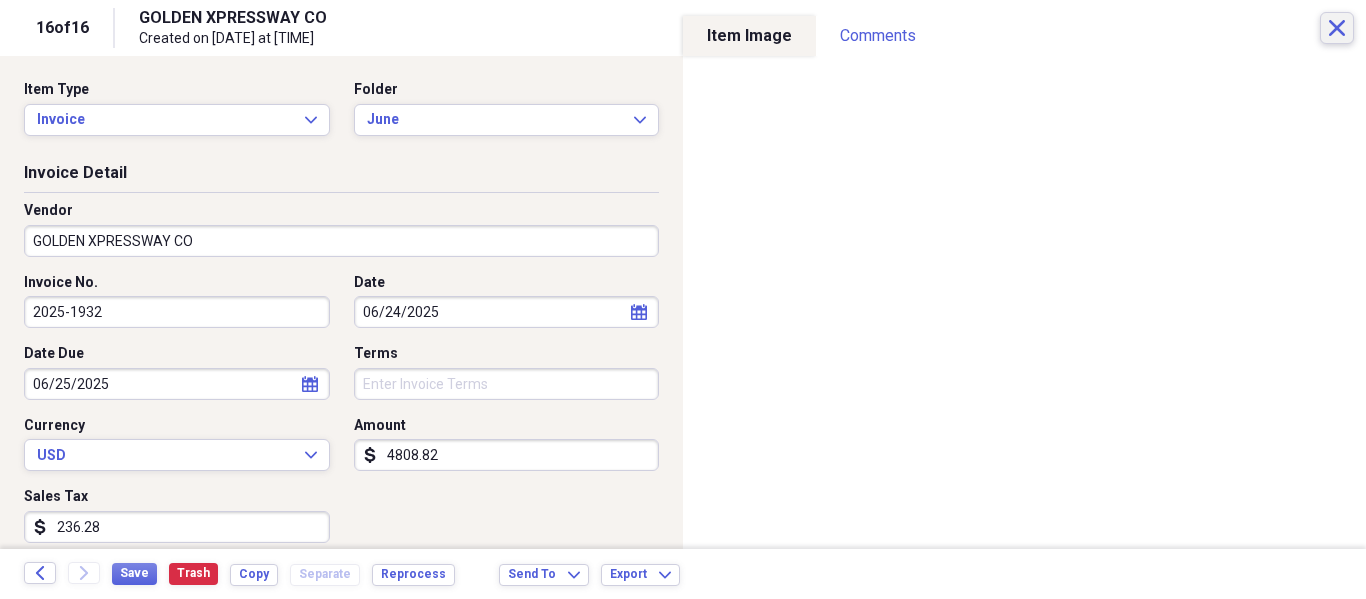 click on "Close" at bounding box center [1337, 28] 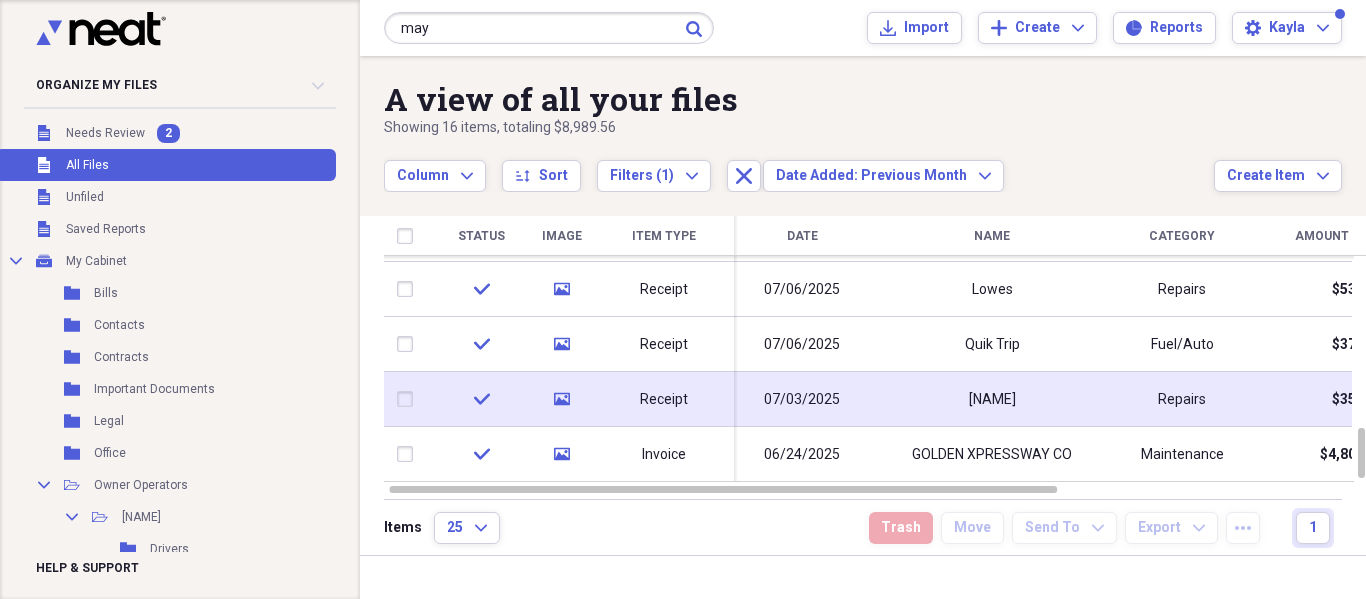 click on "Lonestar trucking" at bounding box center (992, 399) 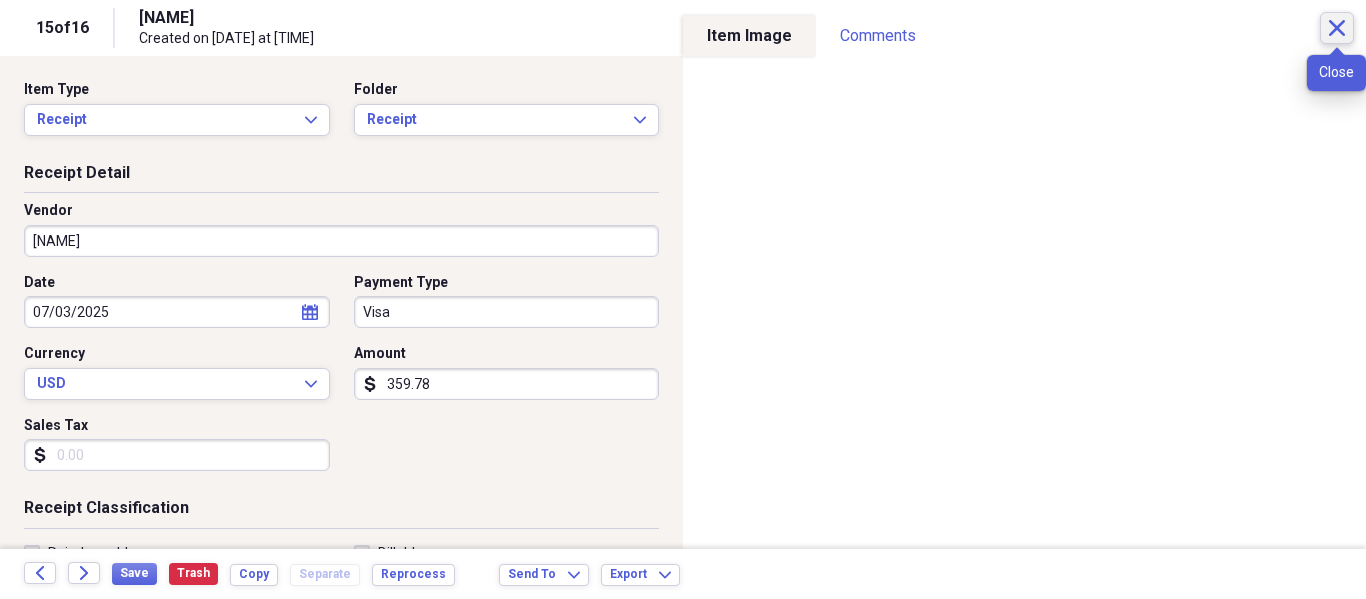 click on "Close" at bounding box center (1337, 28) 